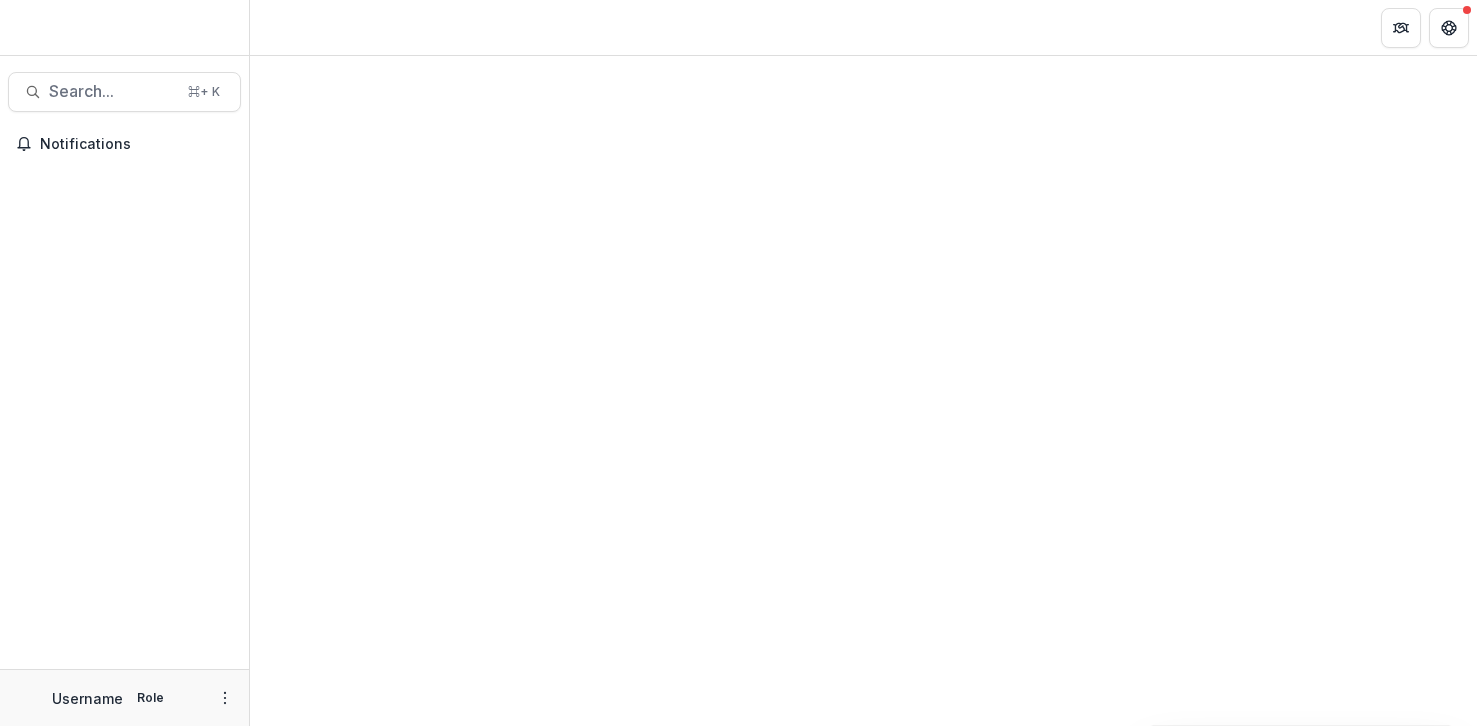 scroll, scrollTop: 0, scrollLeft: 0, axis: both 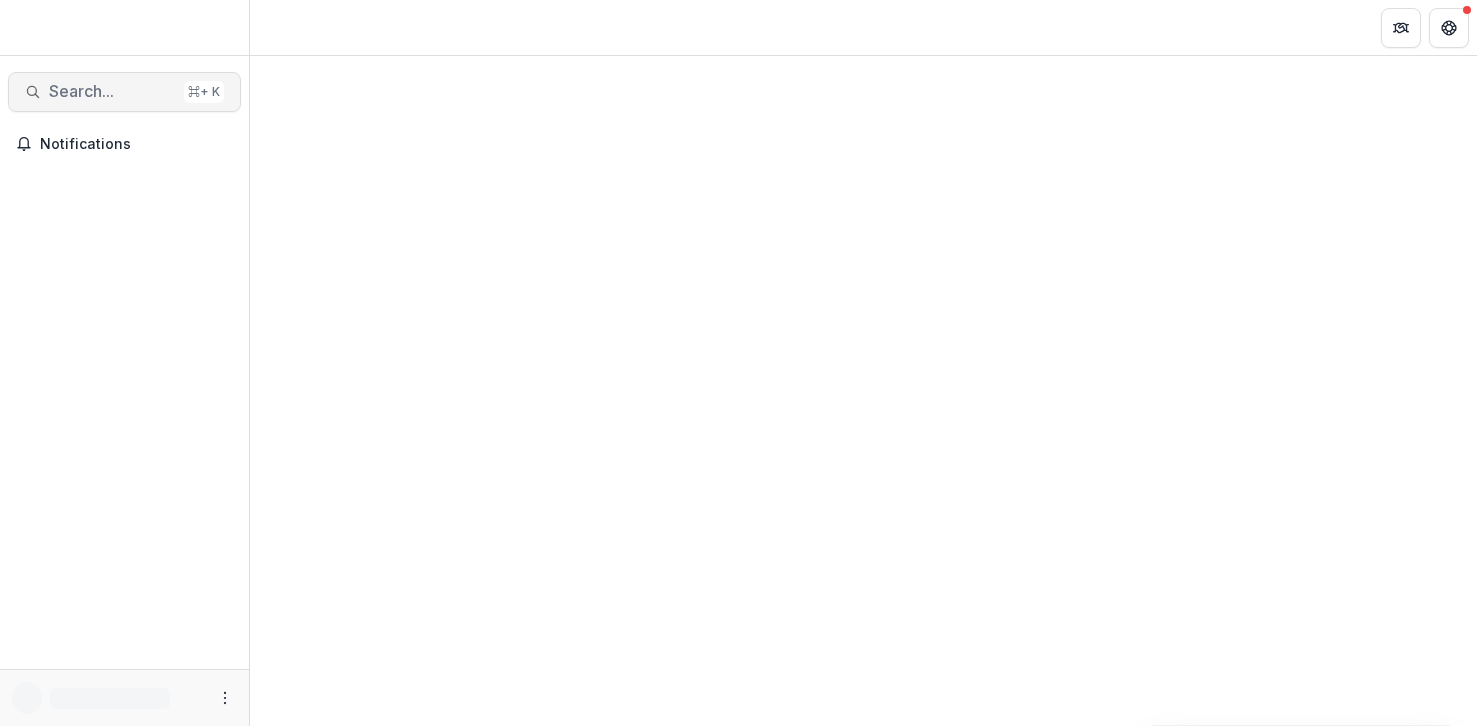 click on "Search... ⌘  + K" at bounding box center (124, 92) 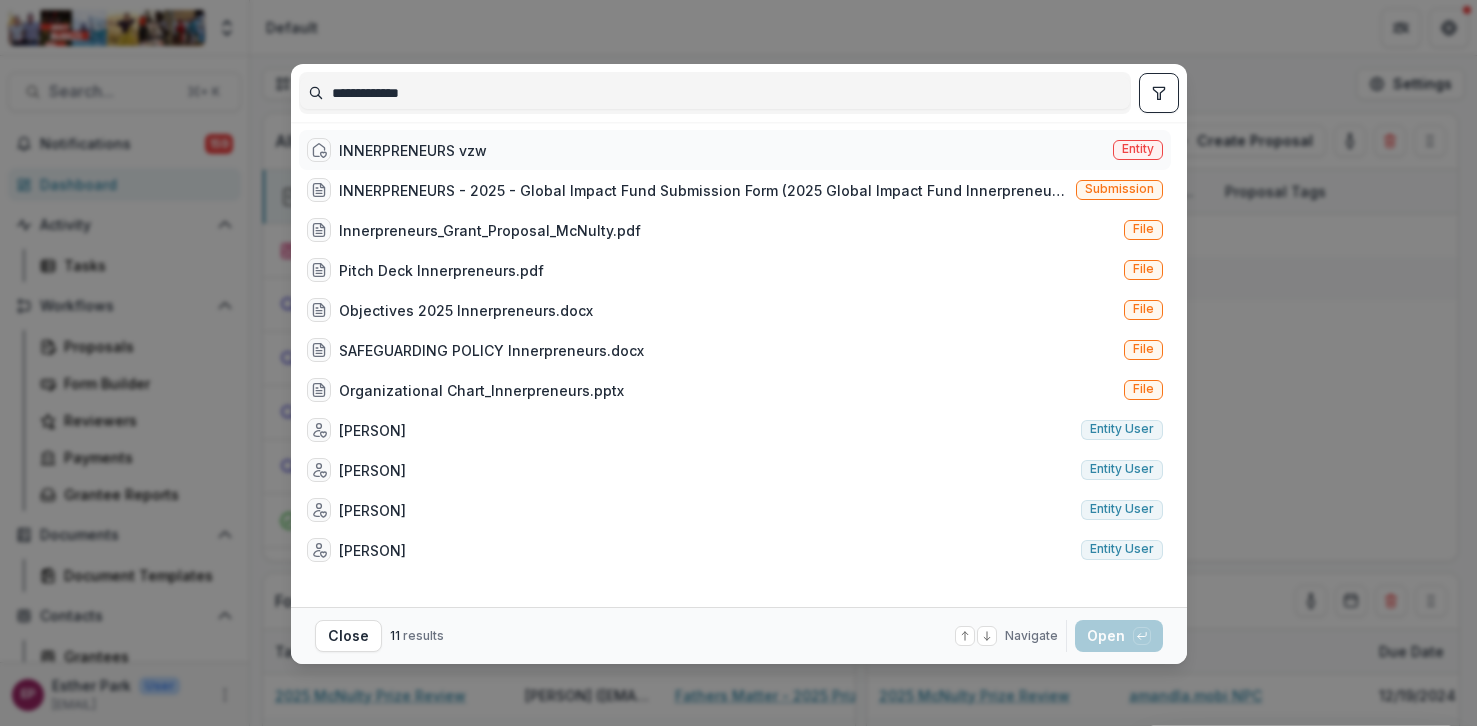type on "**********" 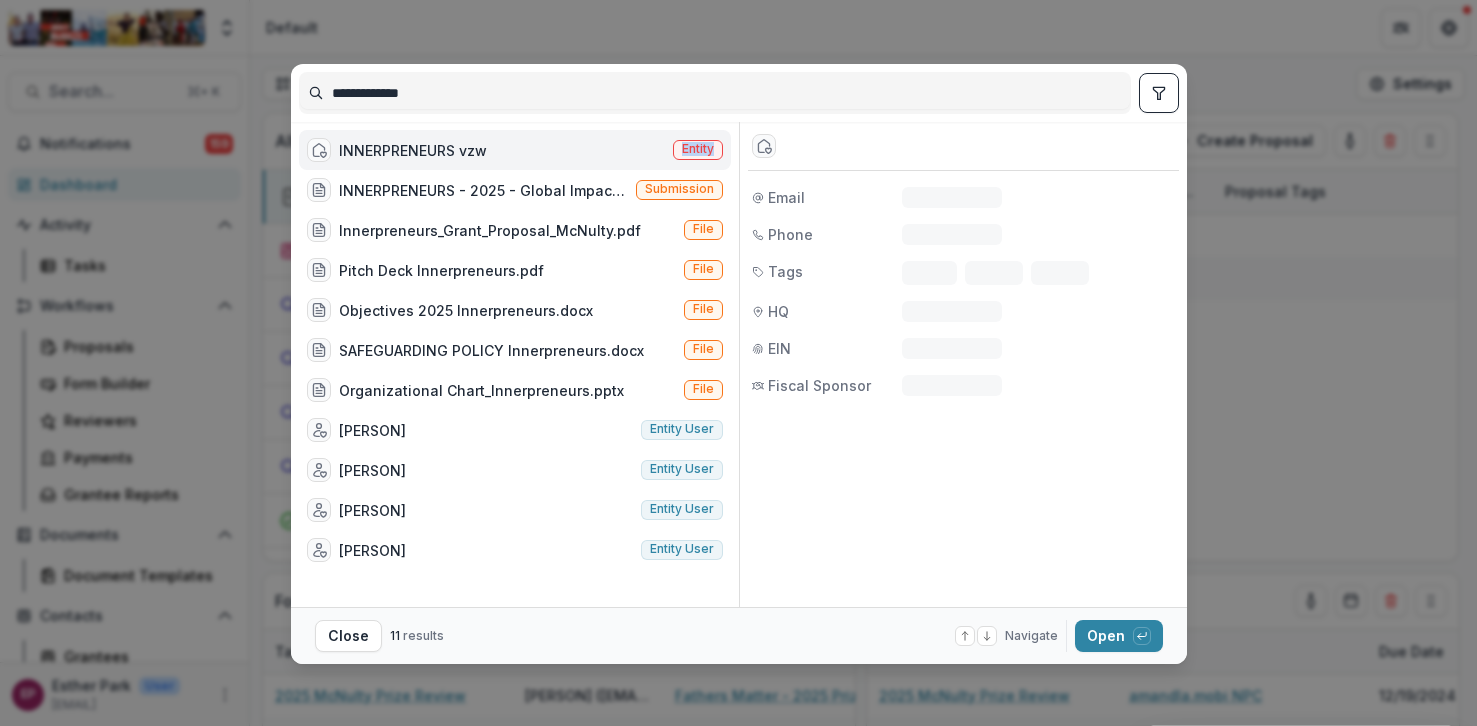 click on "INNERPRENEURS vzw Entity" at bounding box center [515, 150] 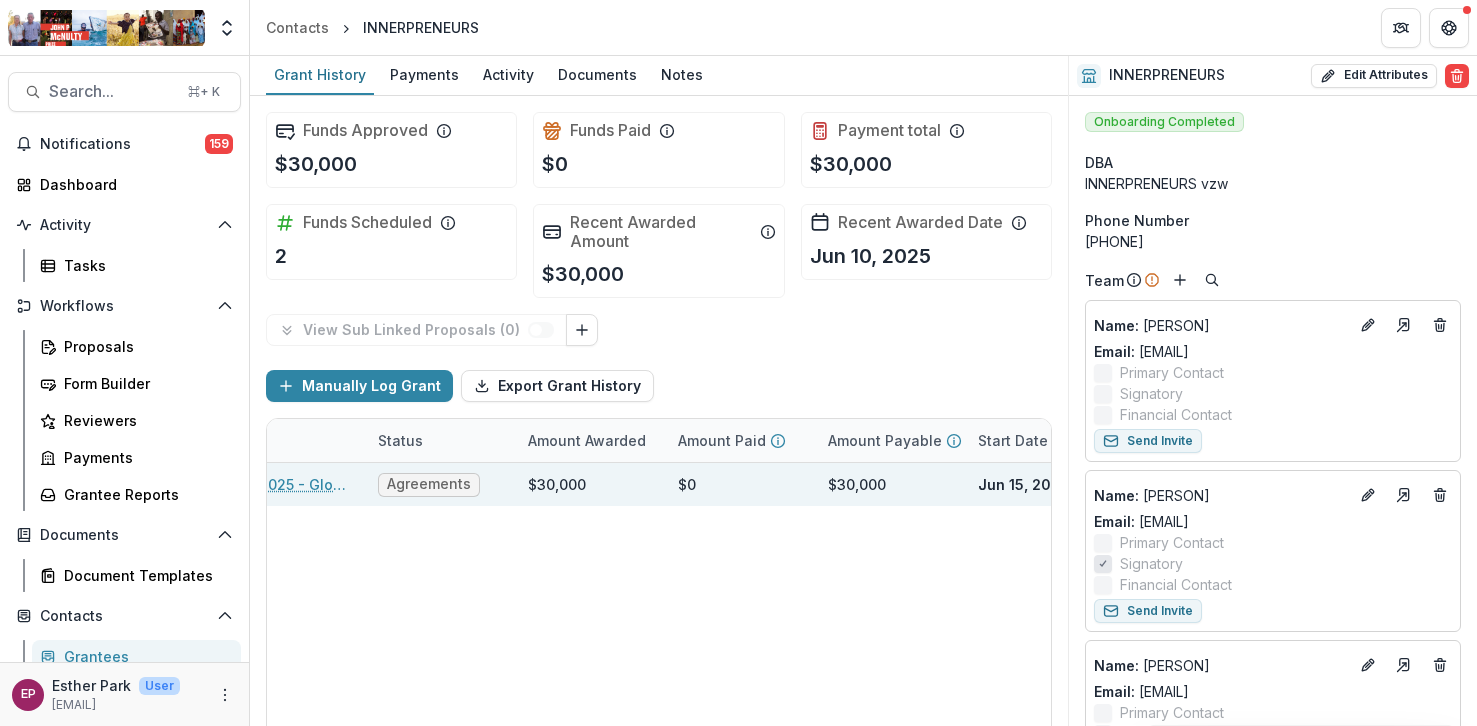 scroll, scrollTop: 0, scrollLeft: 0, axis: both 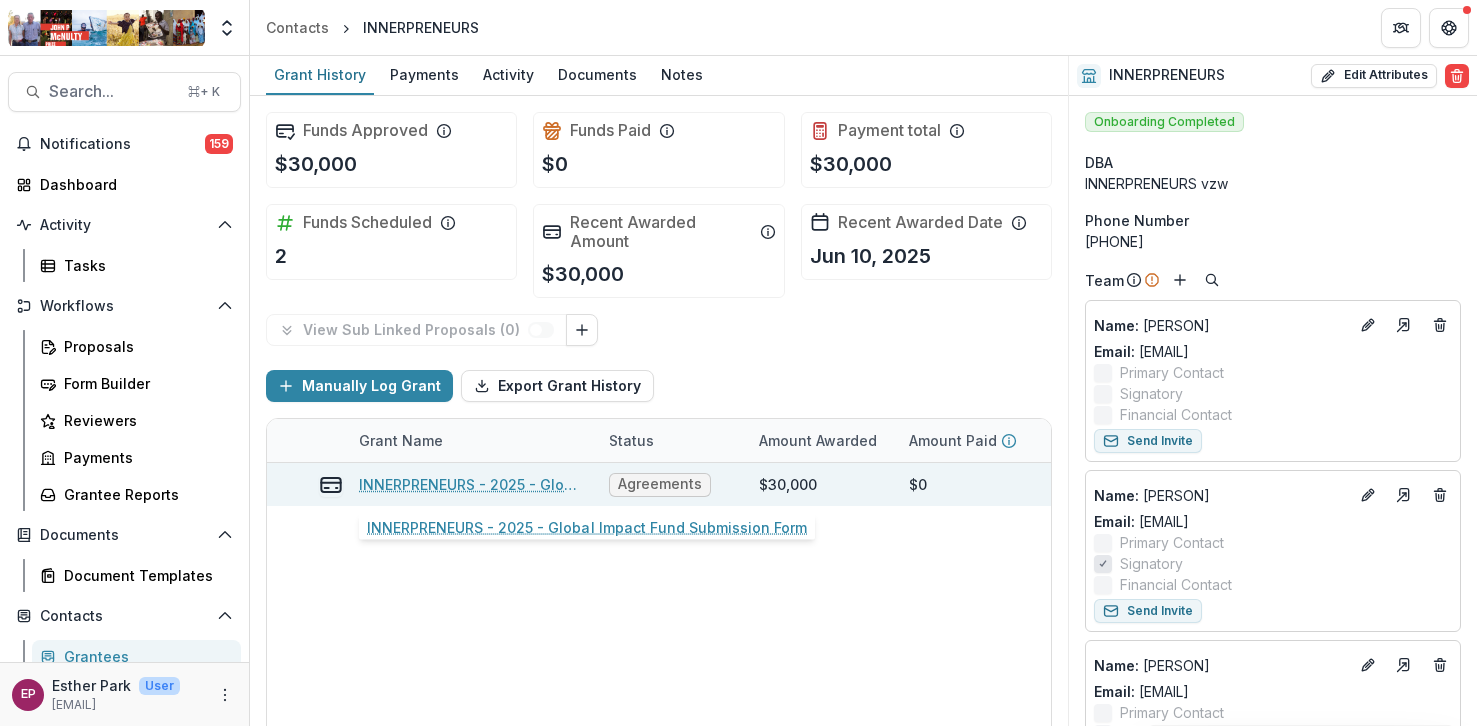 click on "INNERPRENEURS - 2025 - Global Impact Fund Submission Form" at bounding box center [472, 484] 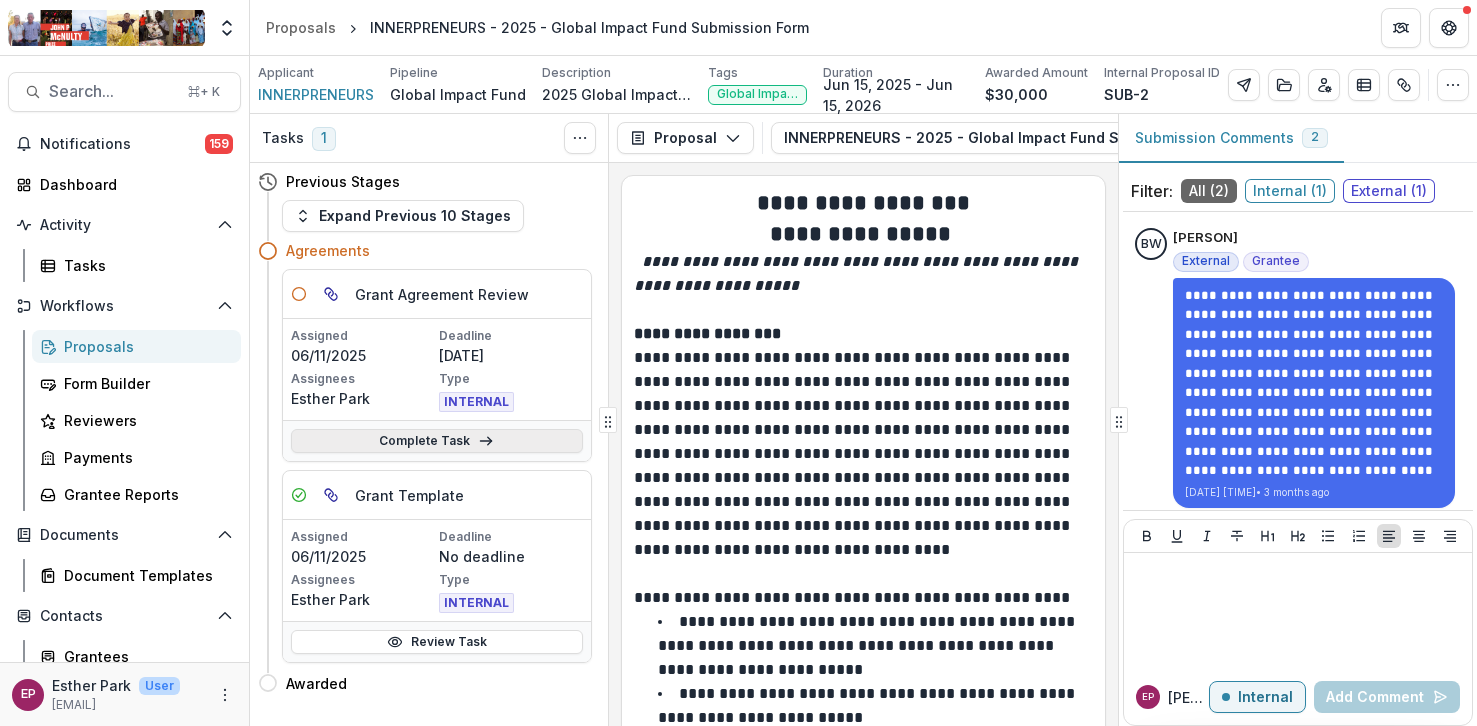 click on "Complete Task" at bounding box center [437, 441] 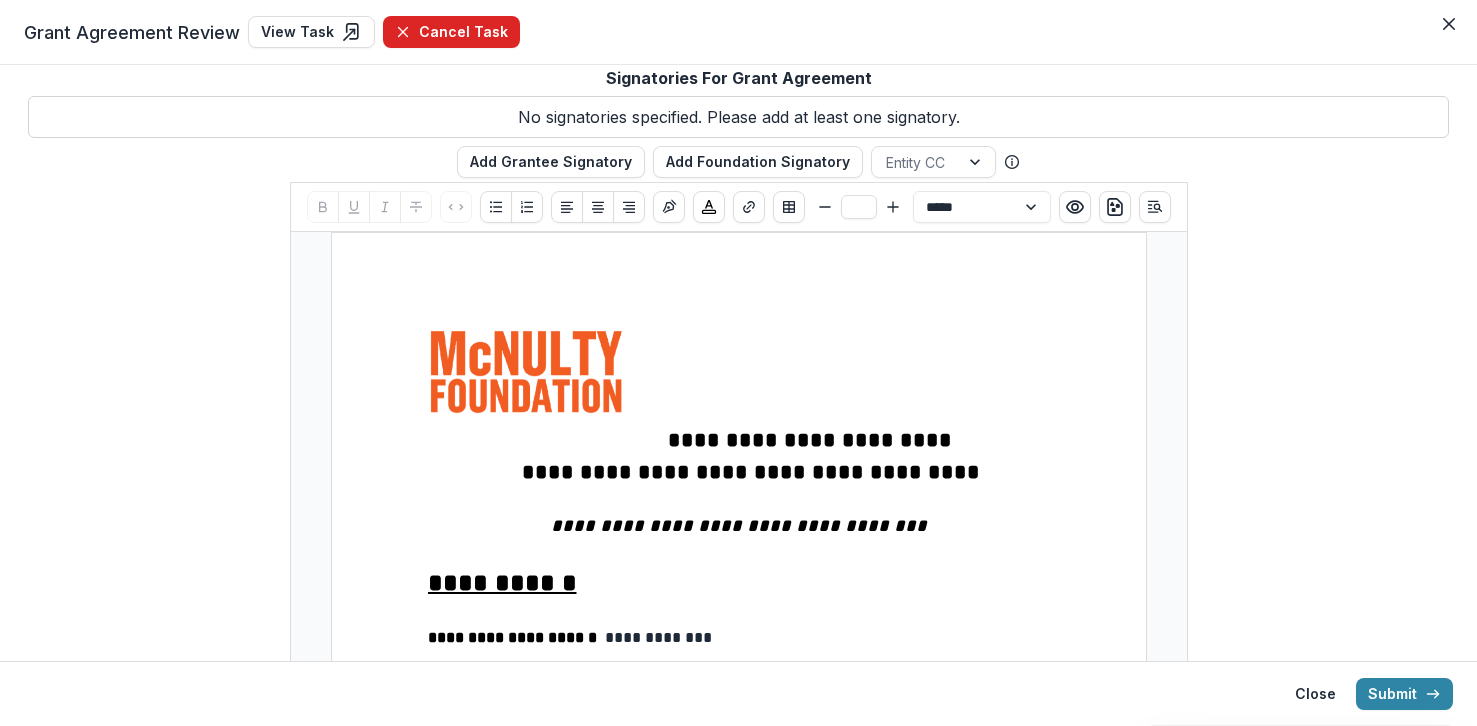 click on "Cancel Task" at bounding box center (451, 32) 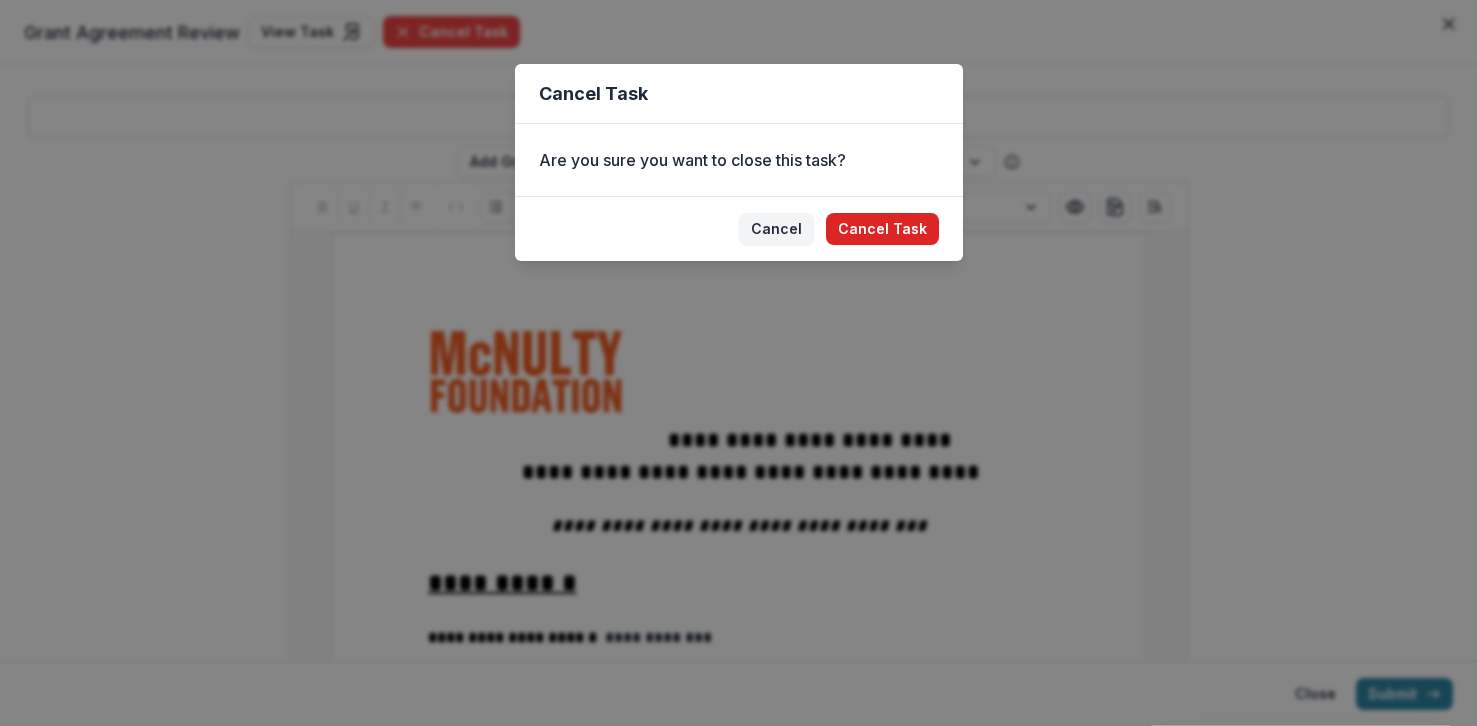 click on "Cancel Task" at bounding box center (882, 229) 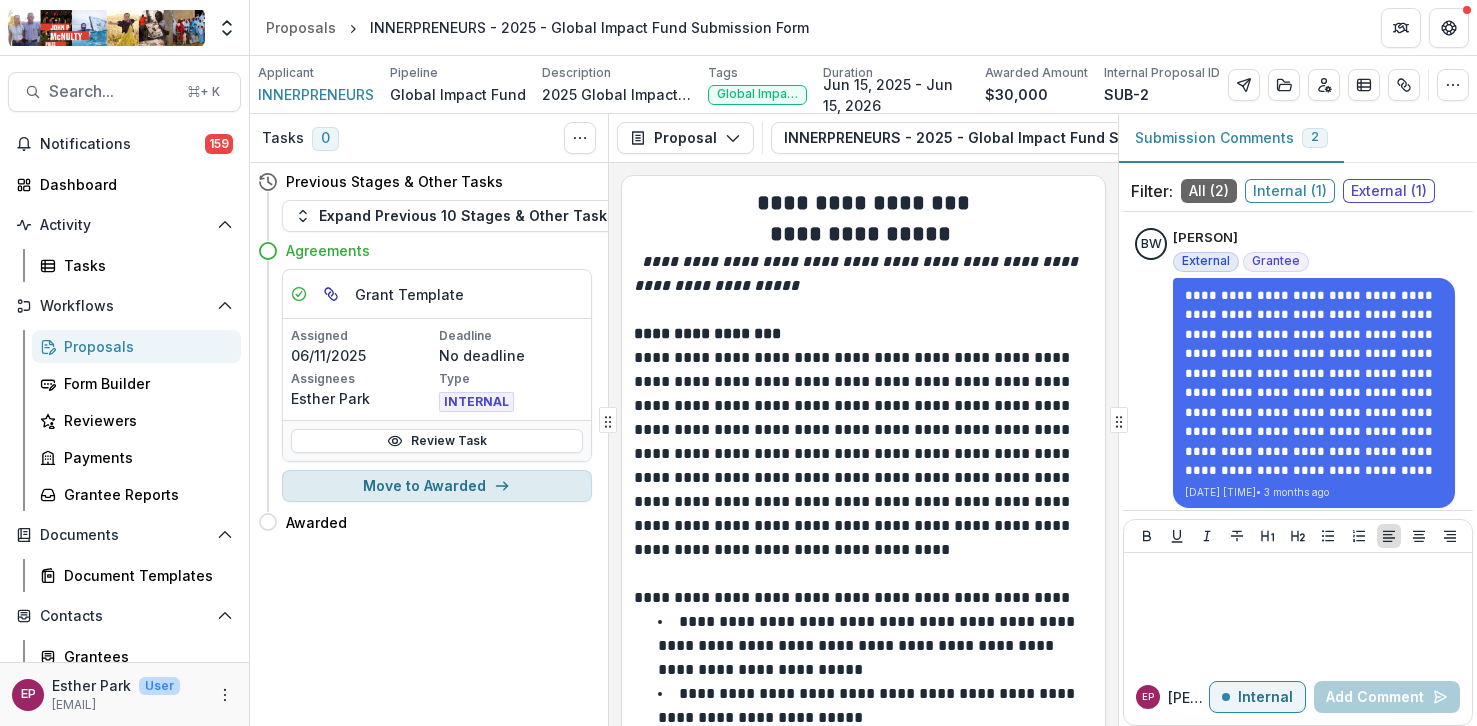 click on "Move to Awarded" at bounding box center [437, 486] 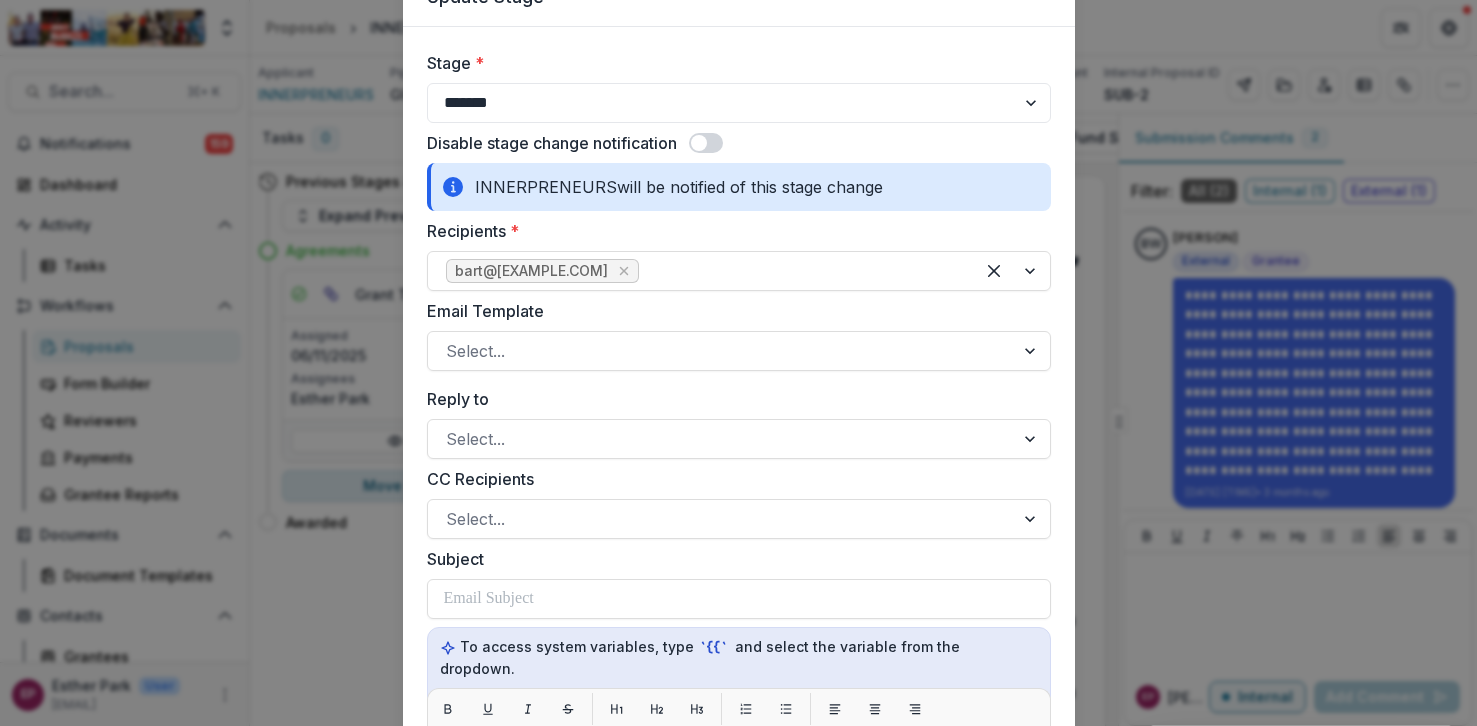 scroll, scrollTop: 104, scrollLeft: 0, axis: vertical 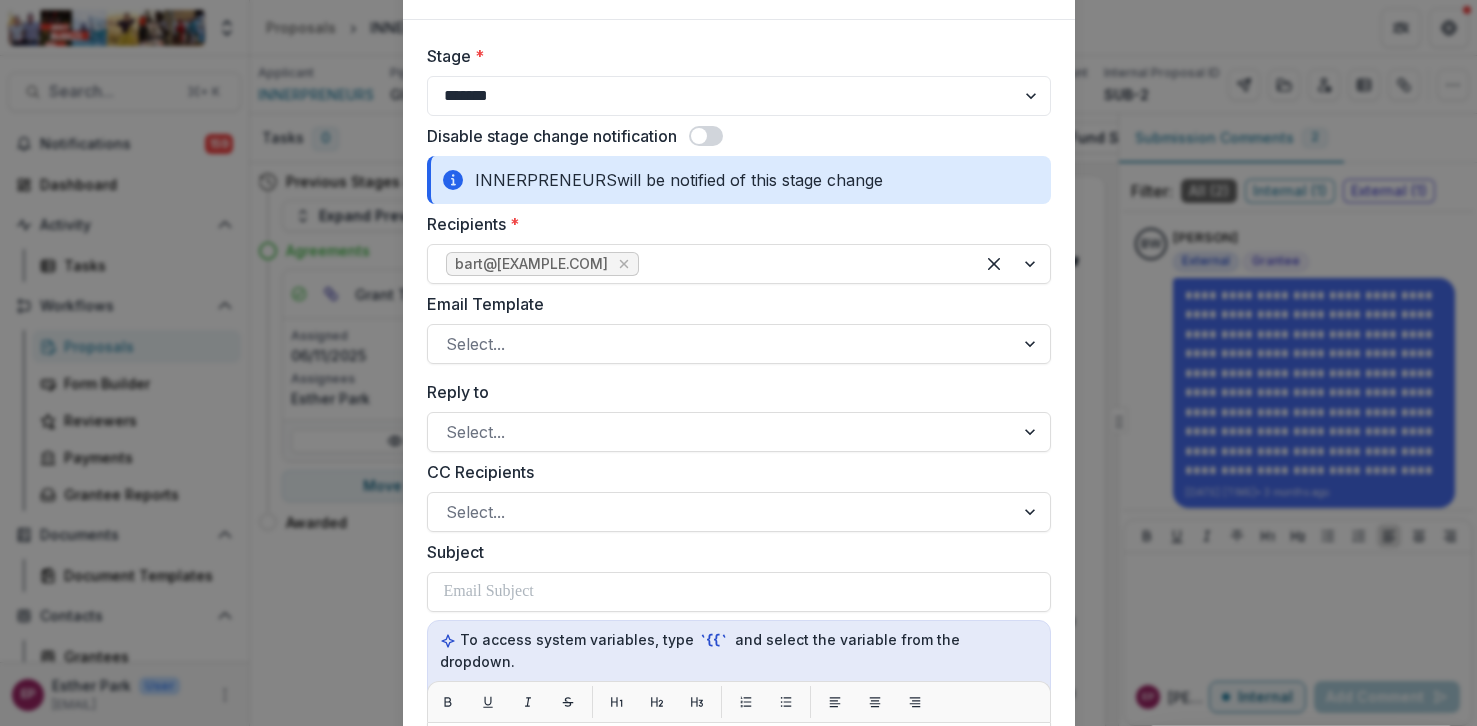 click at bounding box center (699, 136) 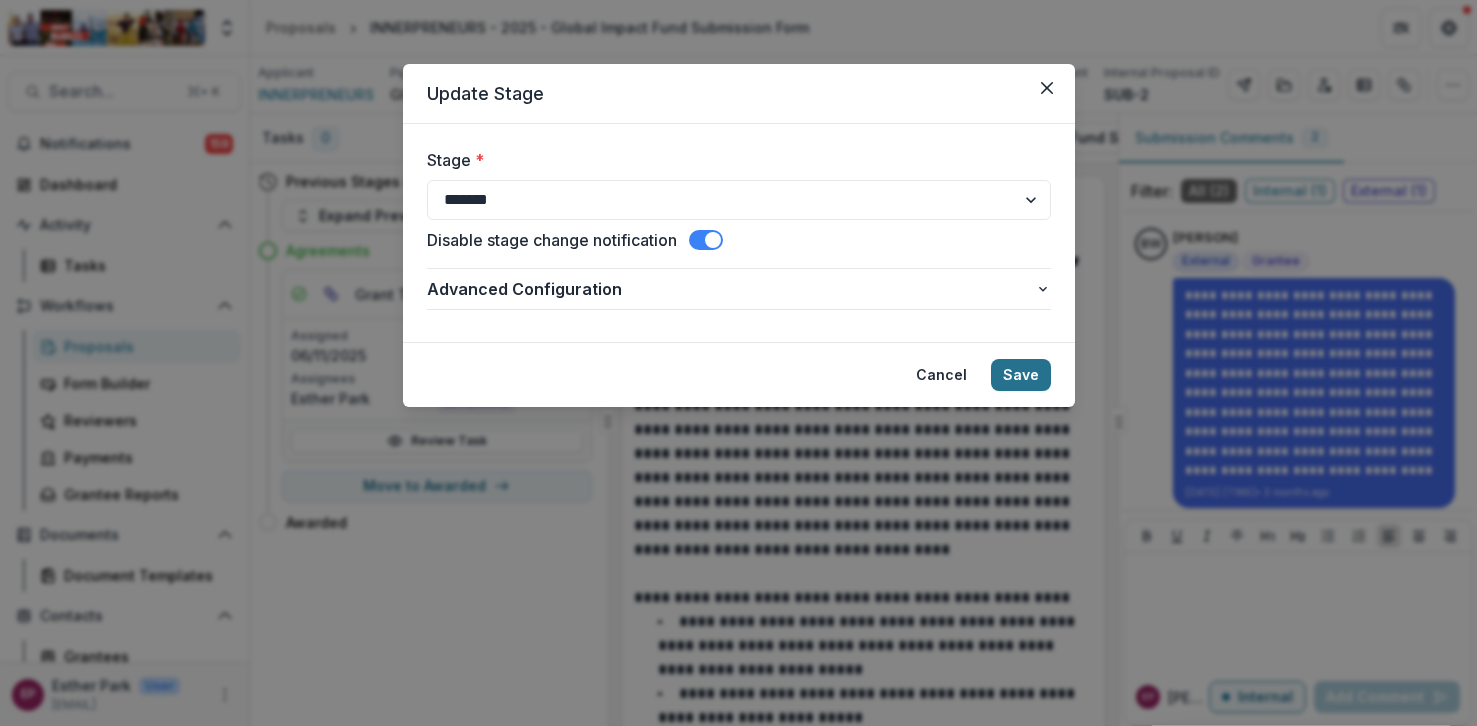 click on "Save" at bounding box center [1021, 375] 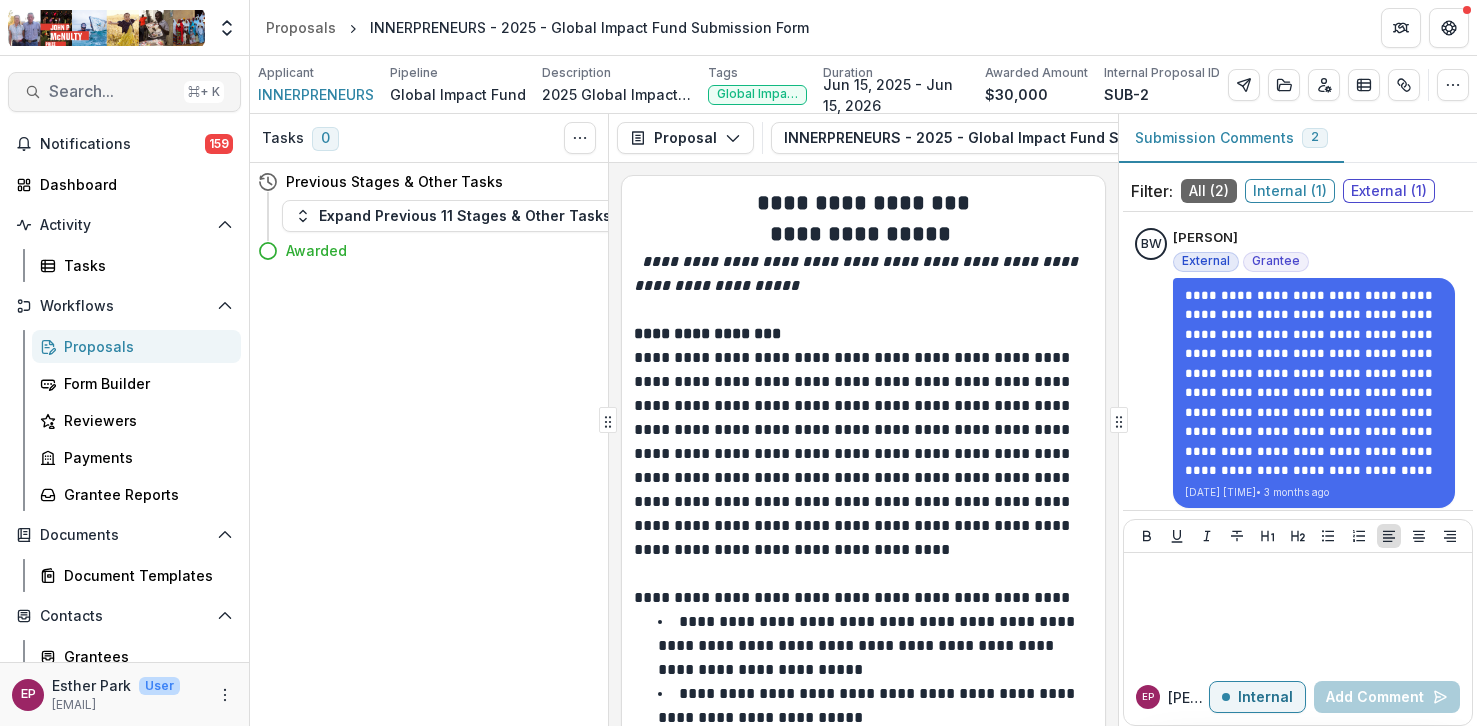 click on "Search..." at bounding box center (112, 91) 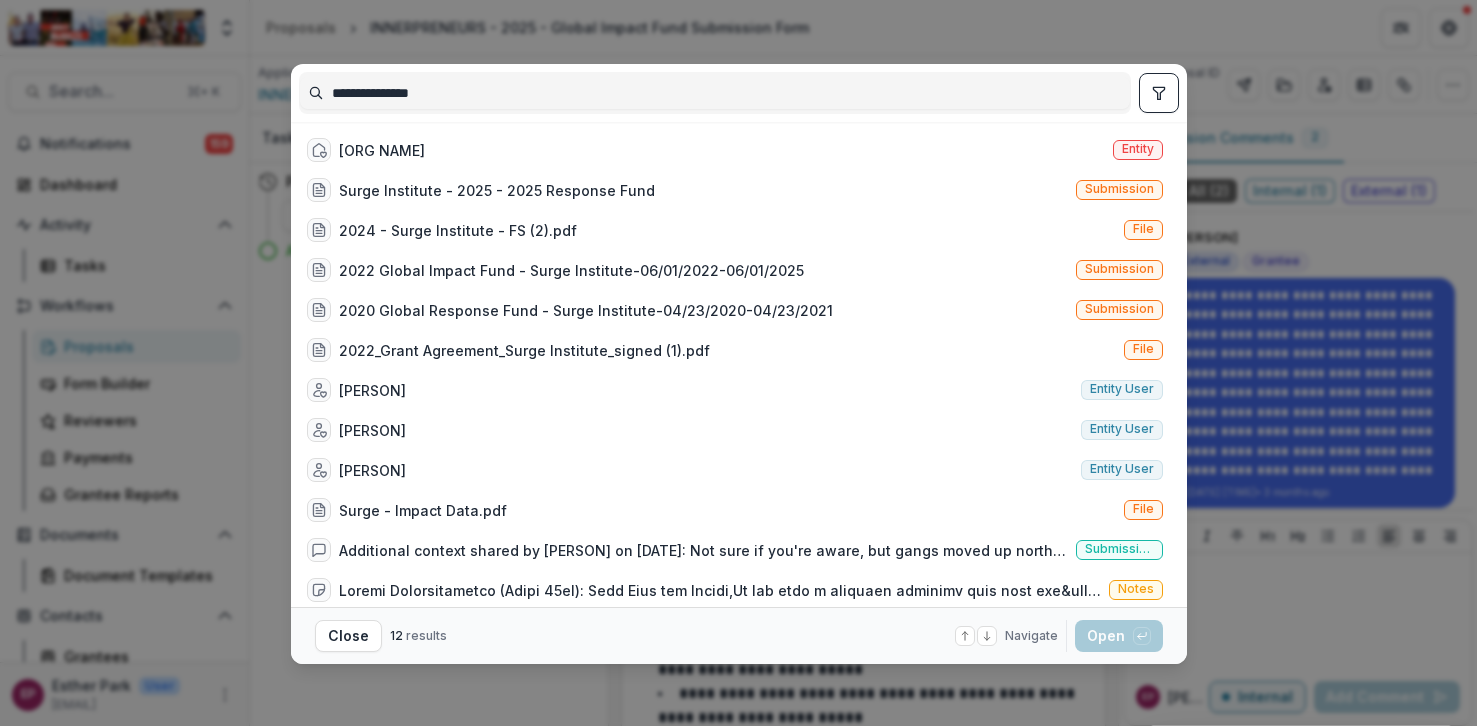 type on "**********" 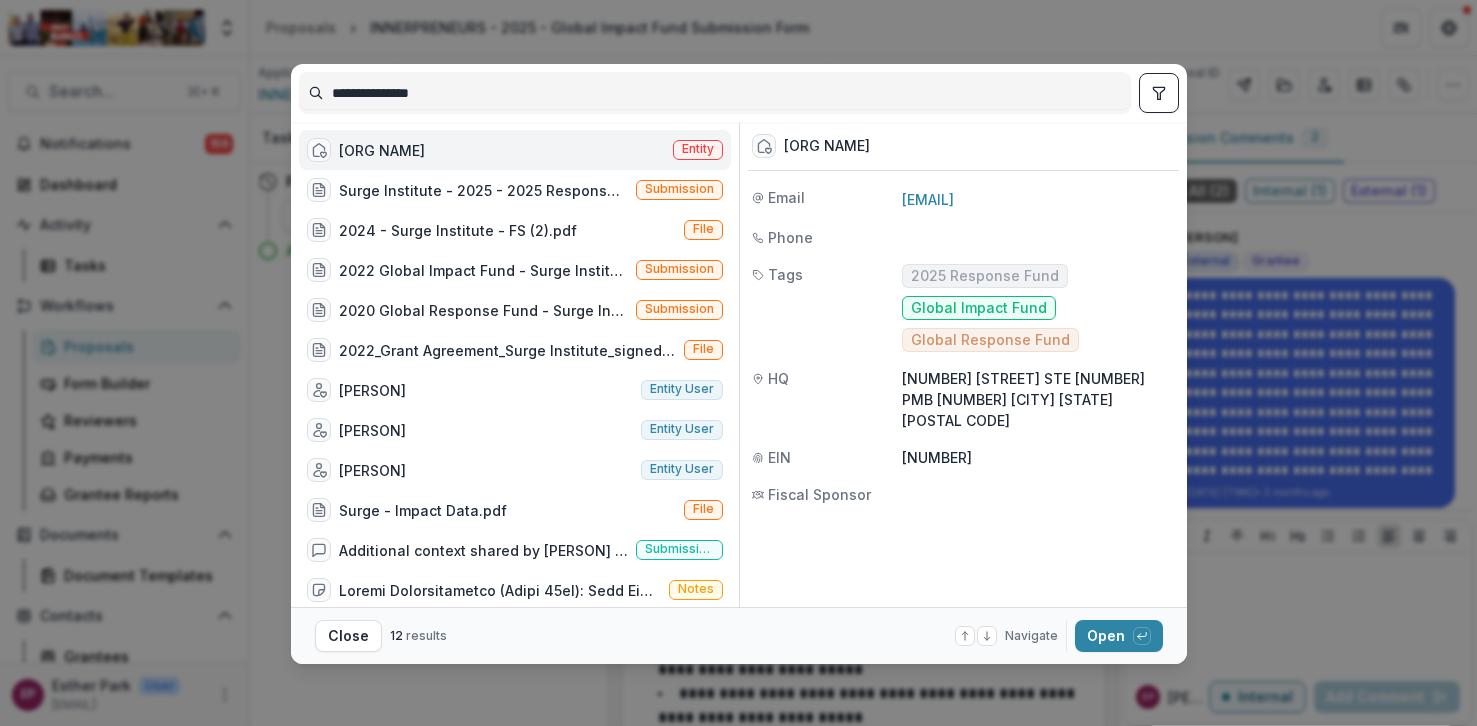 click on "Surge Institute Entity" at bounding box center [515, 150] 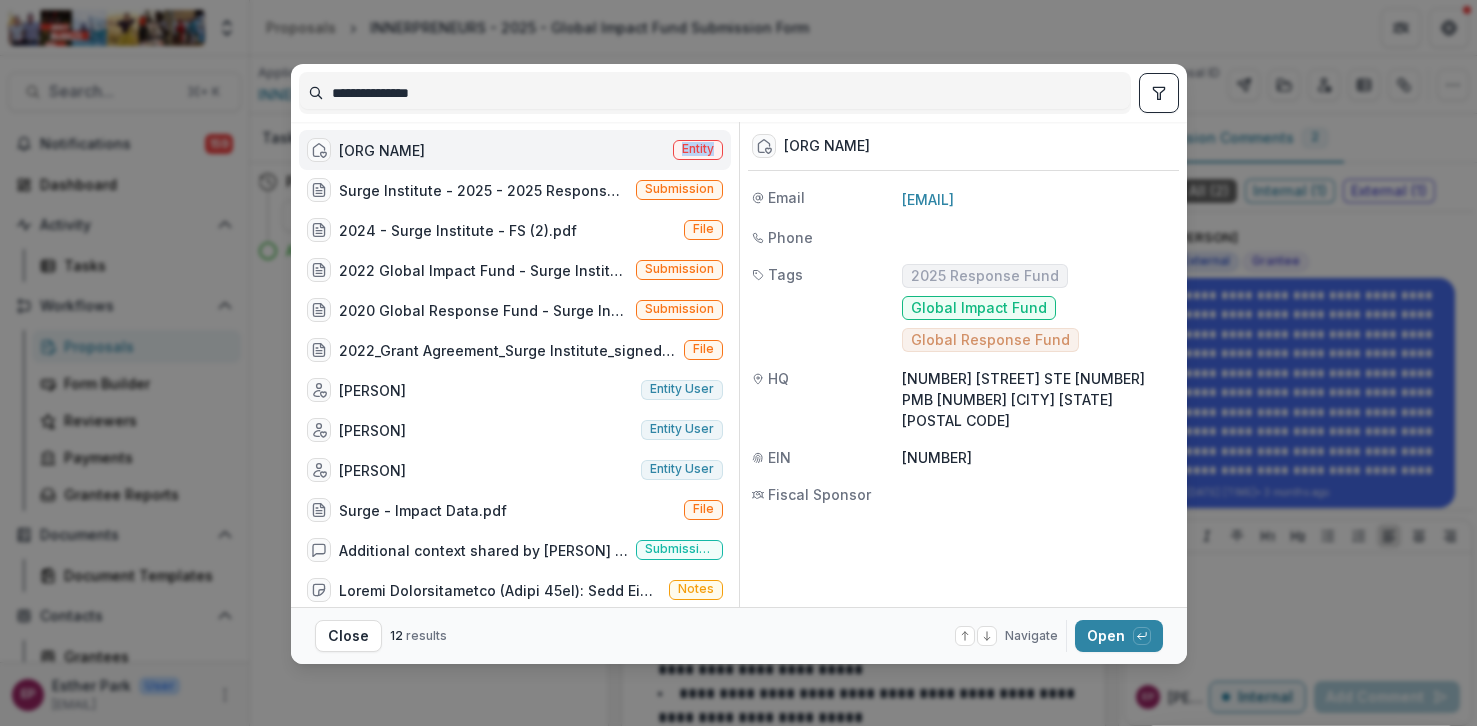 click on "Surge Institute Entity" at bounding box center (515, 150) 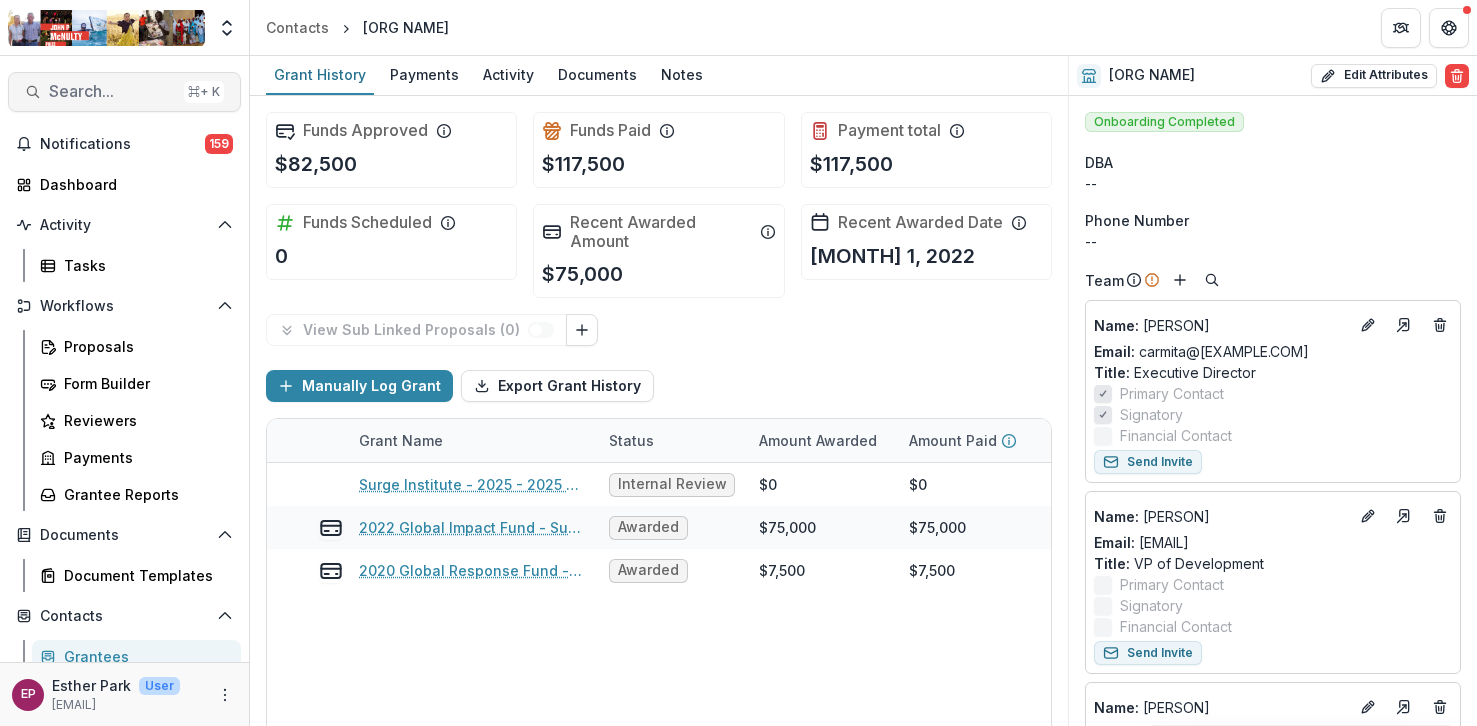 click on "Search..." at bounding box center [112, 91] 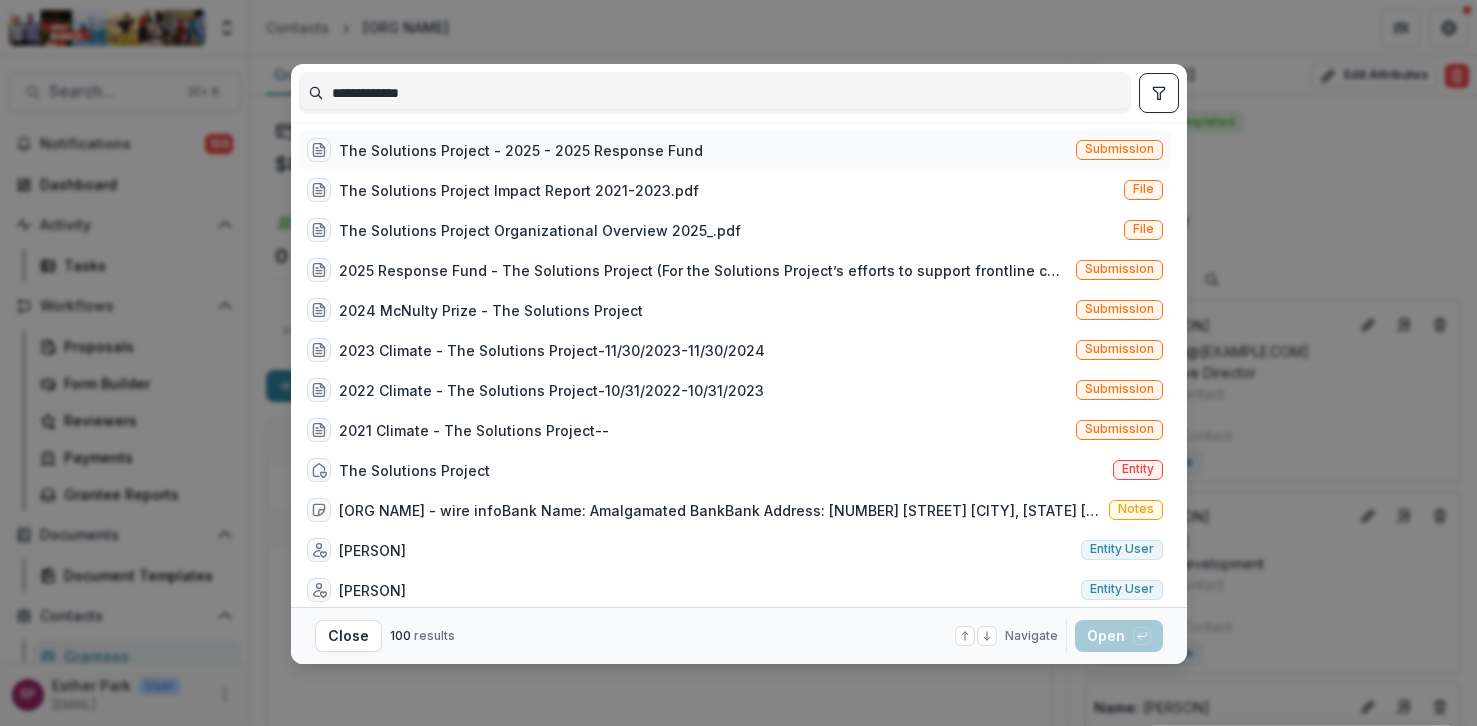 type on "**********" 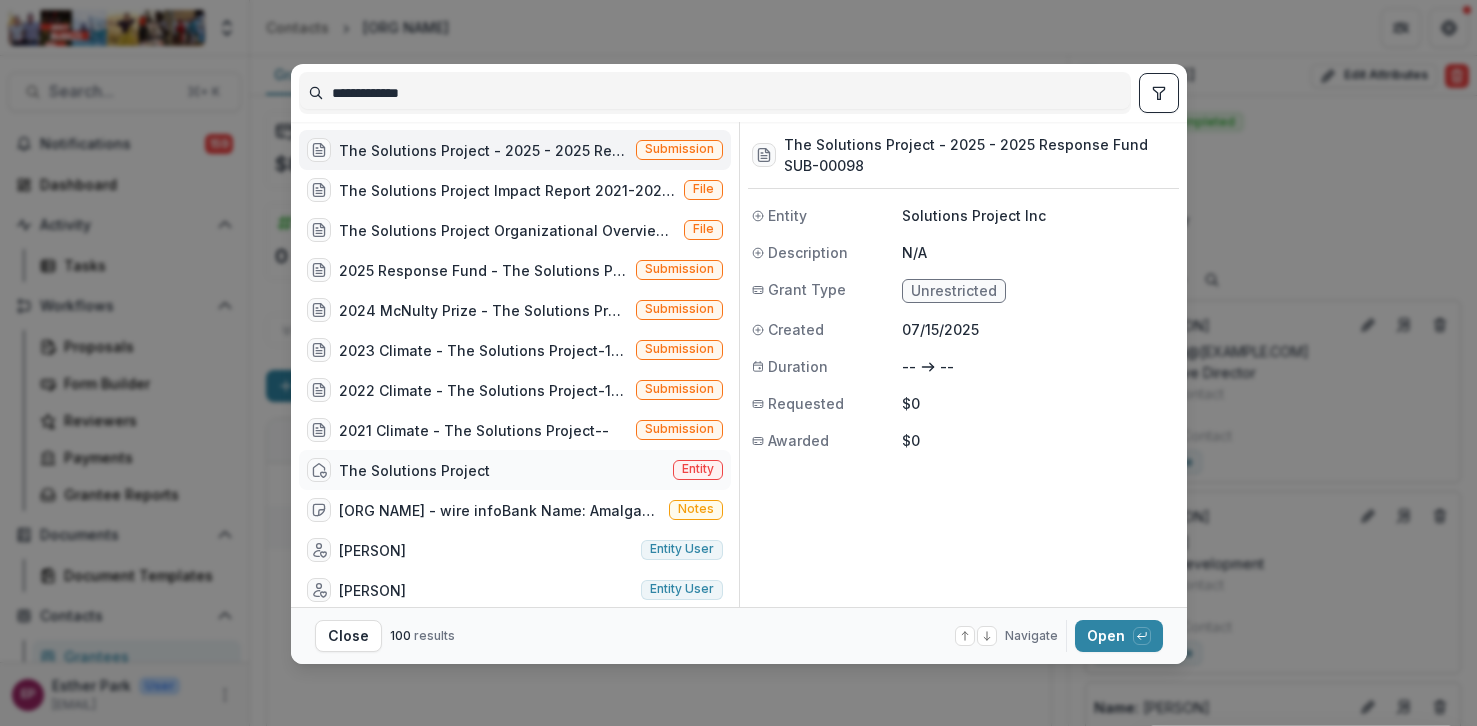 click on "The Solutions Project Entity" at bounding box center [515, 470] 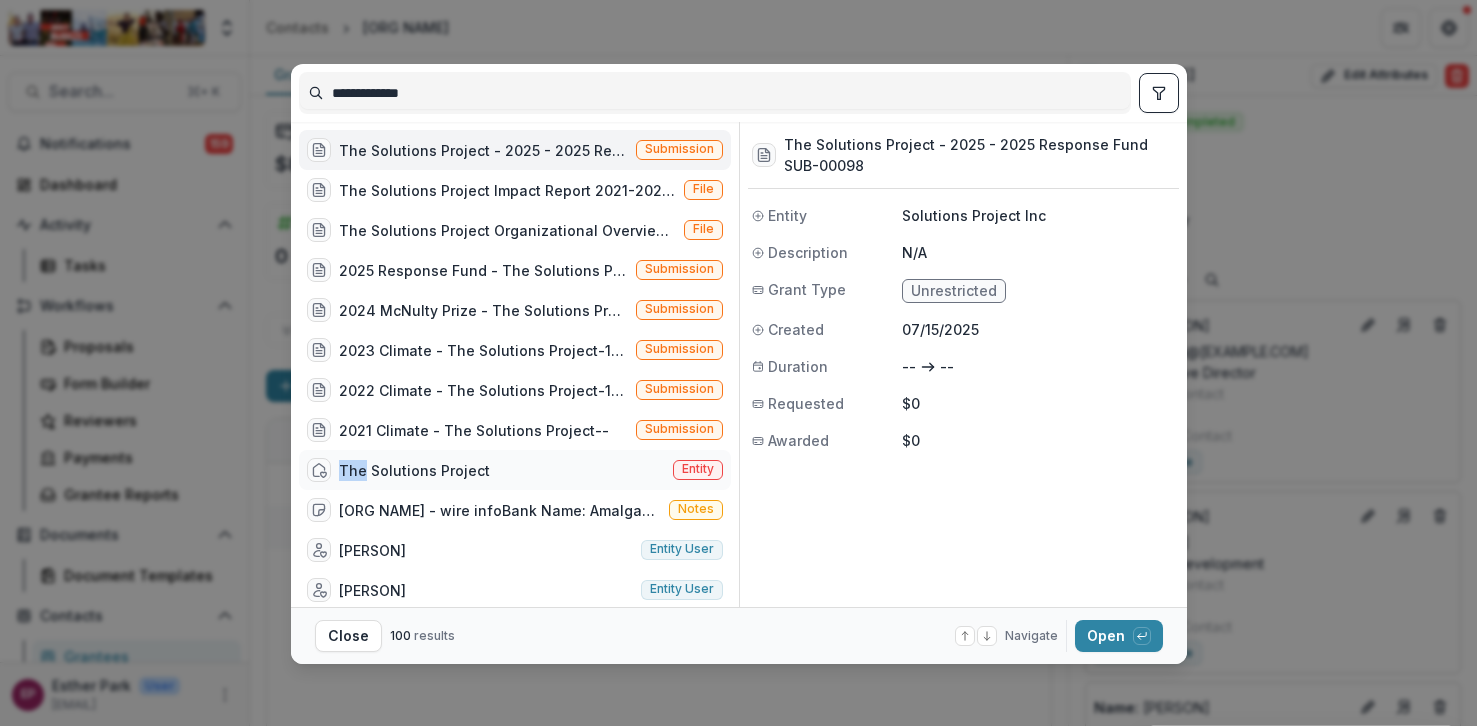 click on "The Solutions Project Entity" at bounding box center [515, 470] 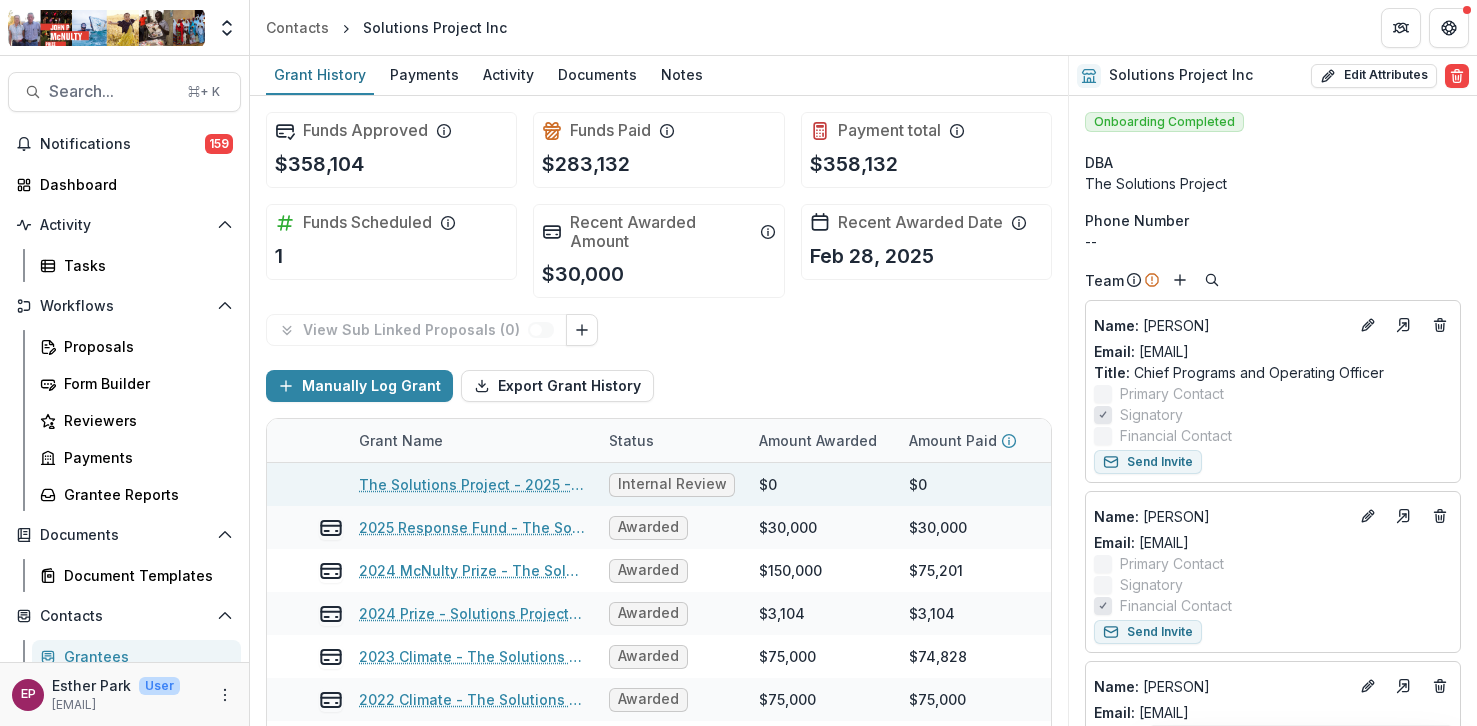 click on "The Solutions Project - 2025 - 2025 Response Fund" at bounding box center (472, 484) 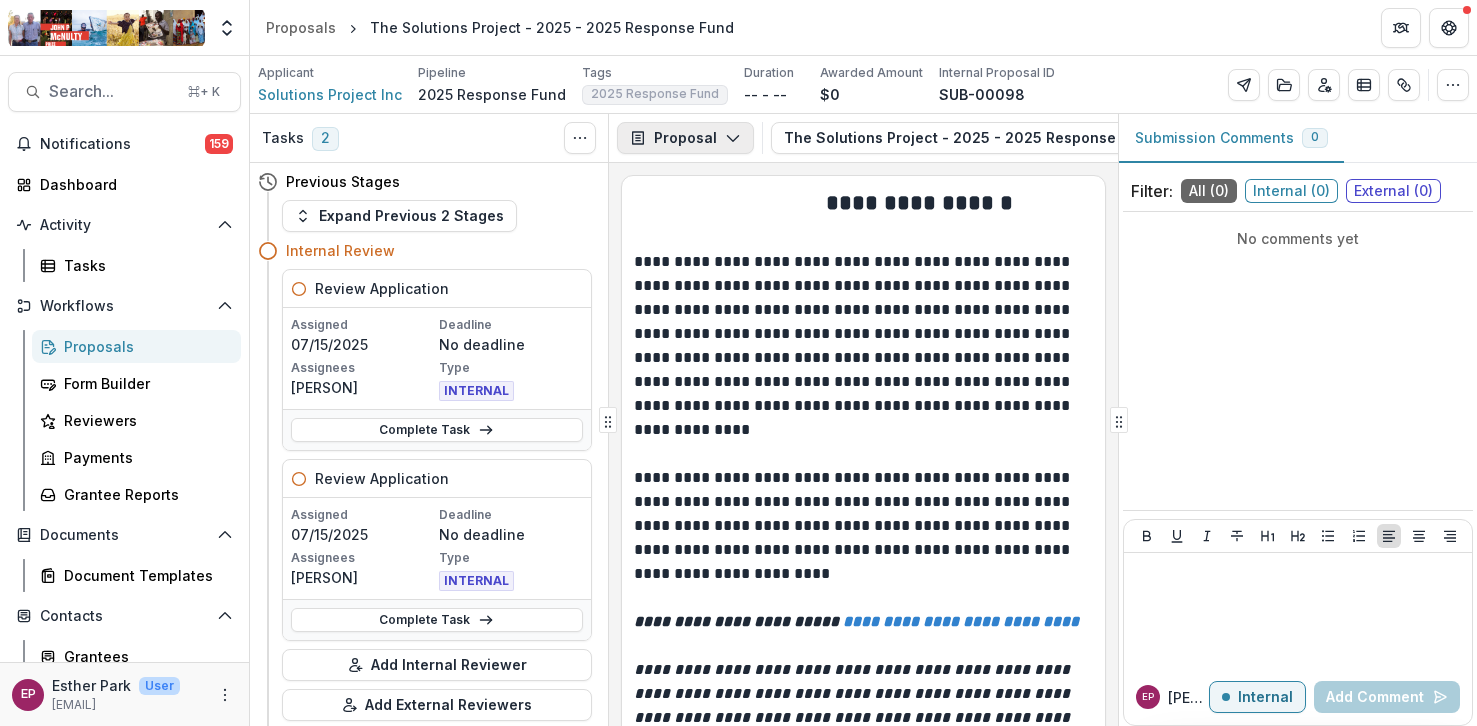 click on "Proposal" at bounding box center [685, 138] 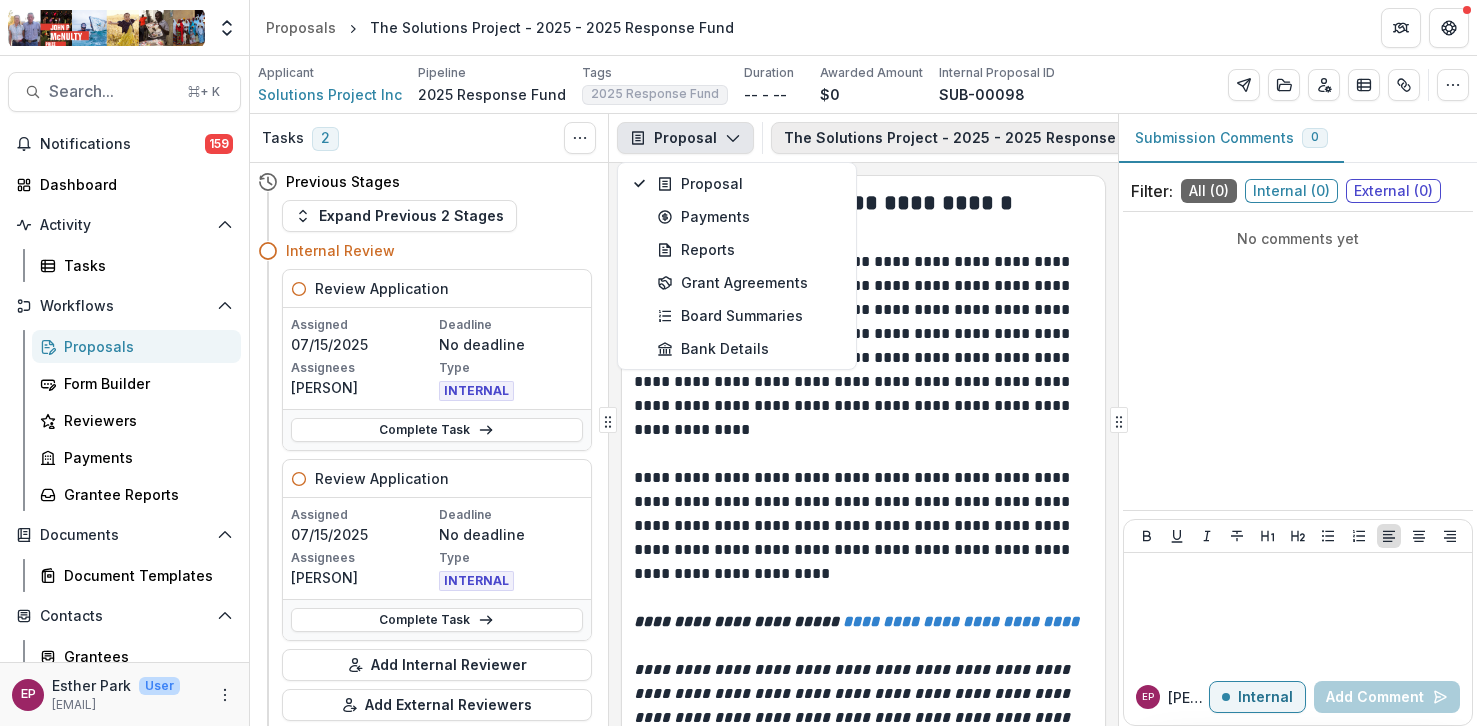 click on "The Solutions Project - 2025 - 2025 Response Fund  1" at bounding box center (993, 138) 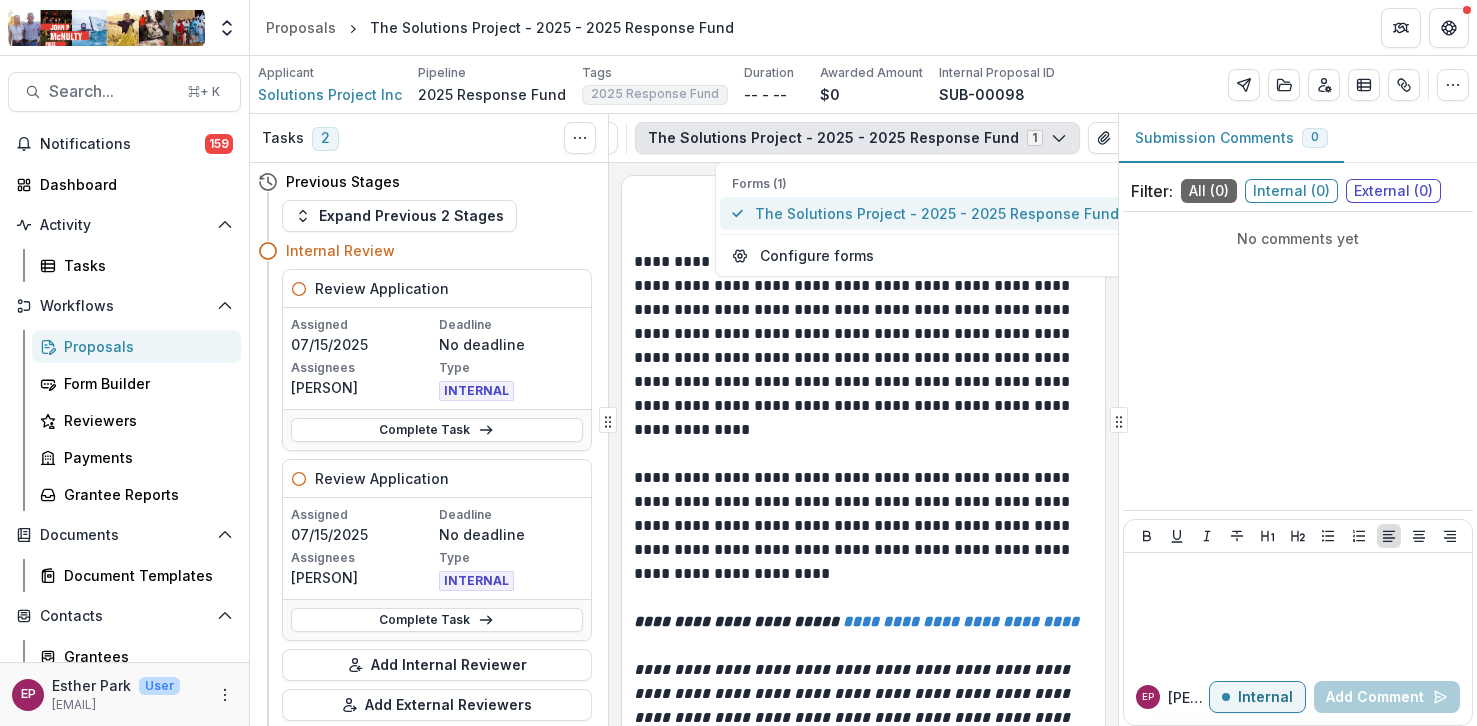 scroll, scrollTop: 0, scrollLeft: 252, axis: horizontal 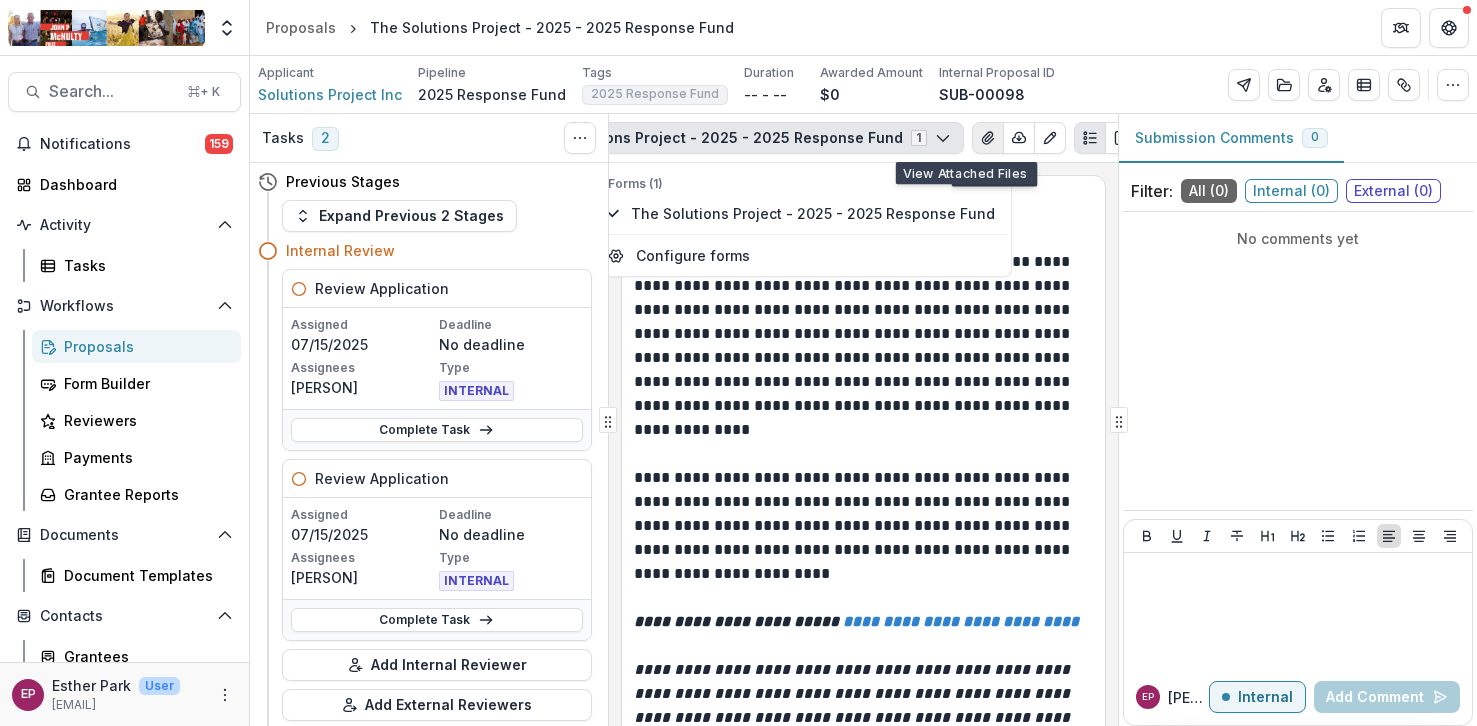 click at bounding box center (988, 138) 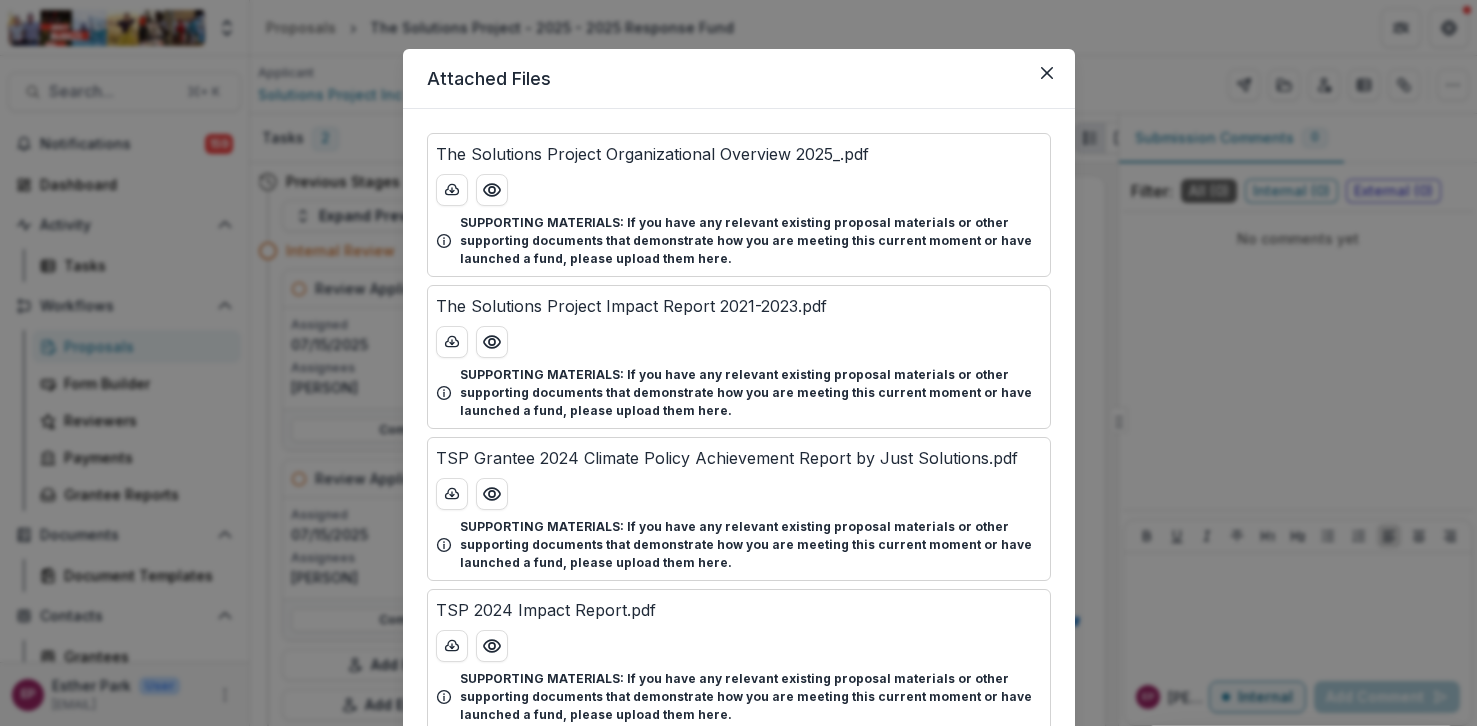 scroll, scrollTop: 12, scrollLeft: 0, axis: vertical 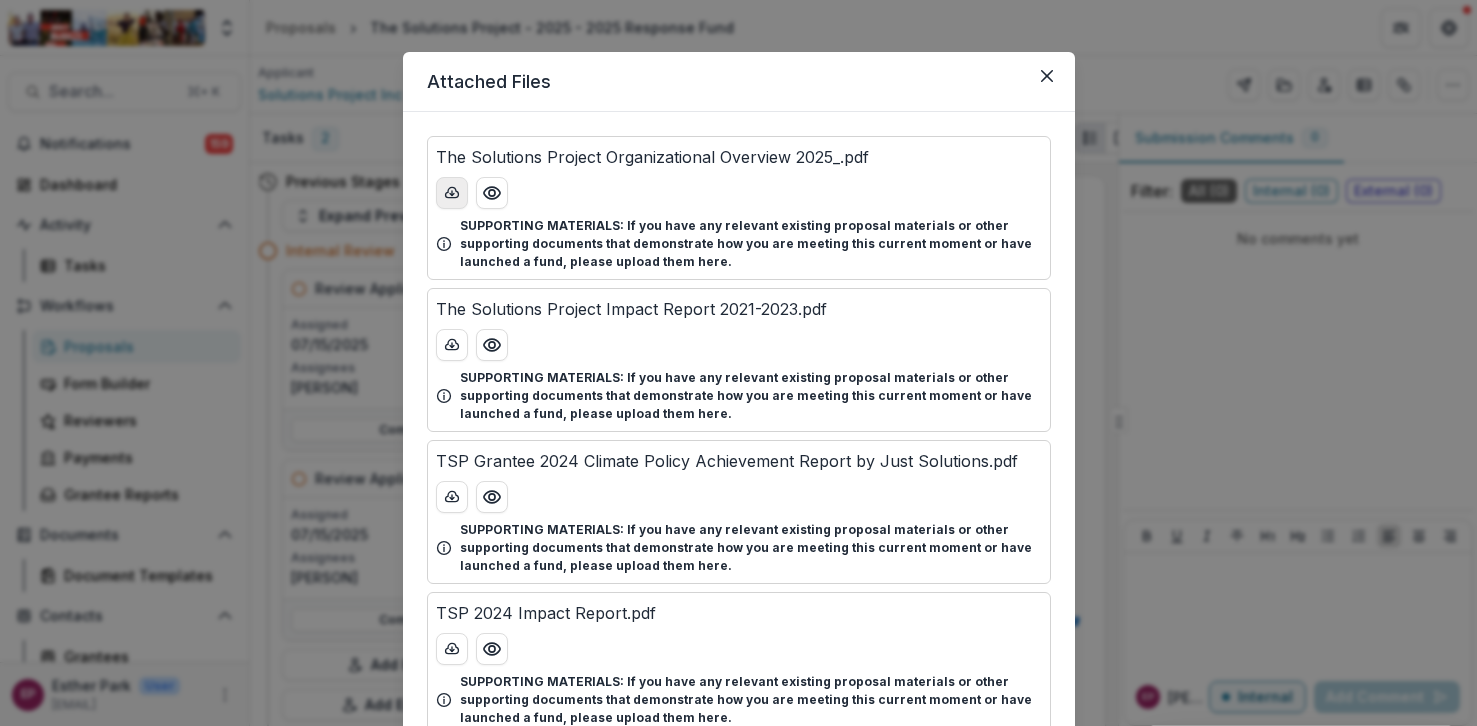 click 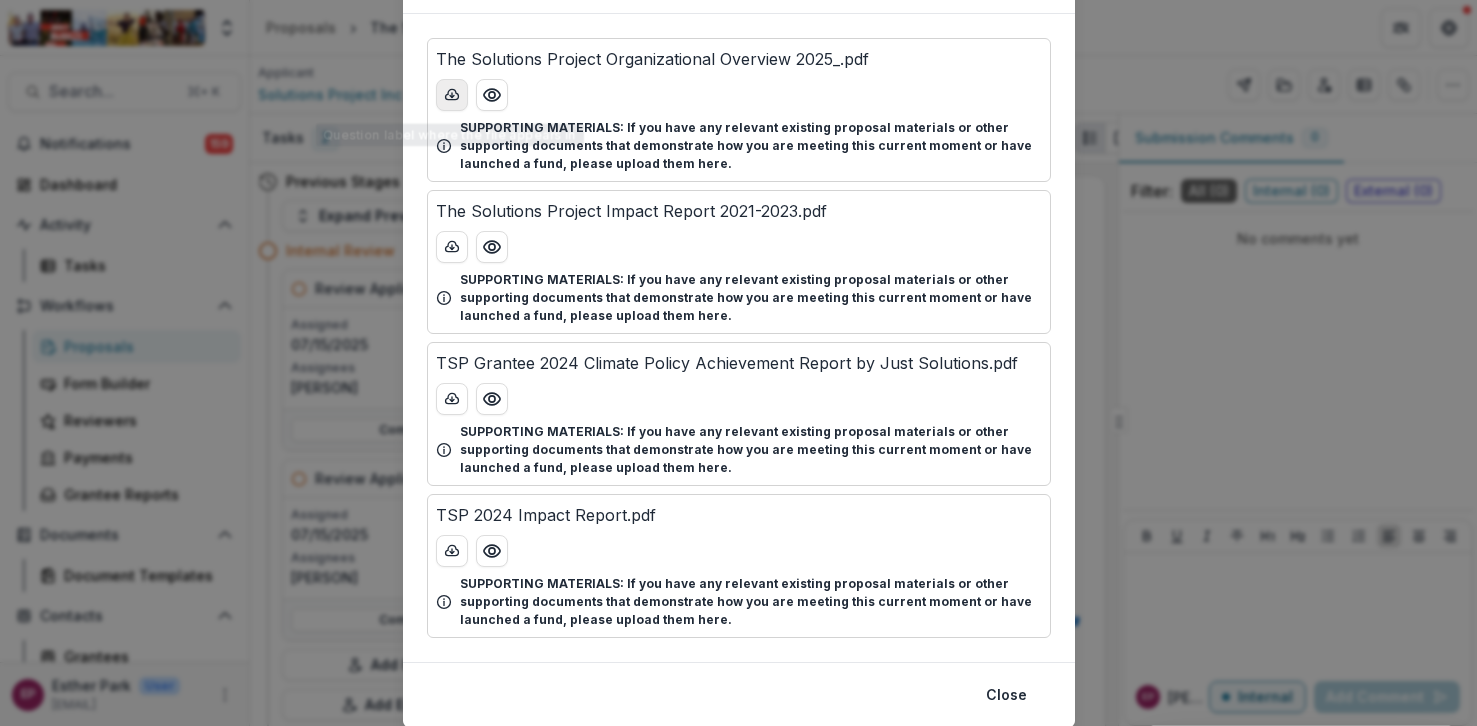 scroll, scrollTop: 114, scrollLeft: 0, axis: vertical 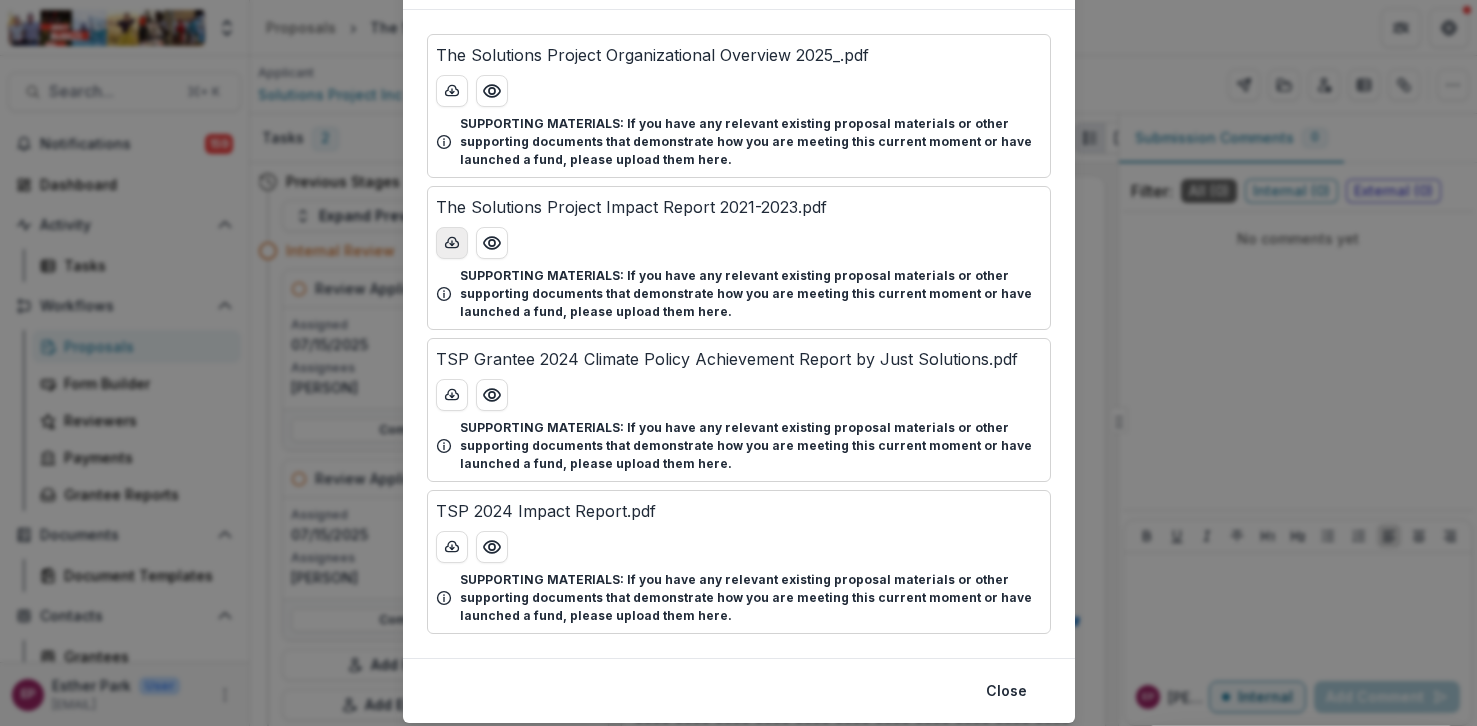 click at bounding box center (452, 243) 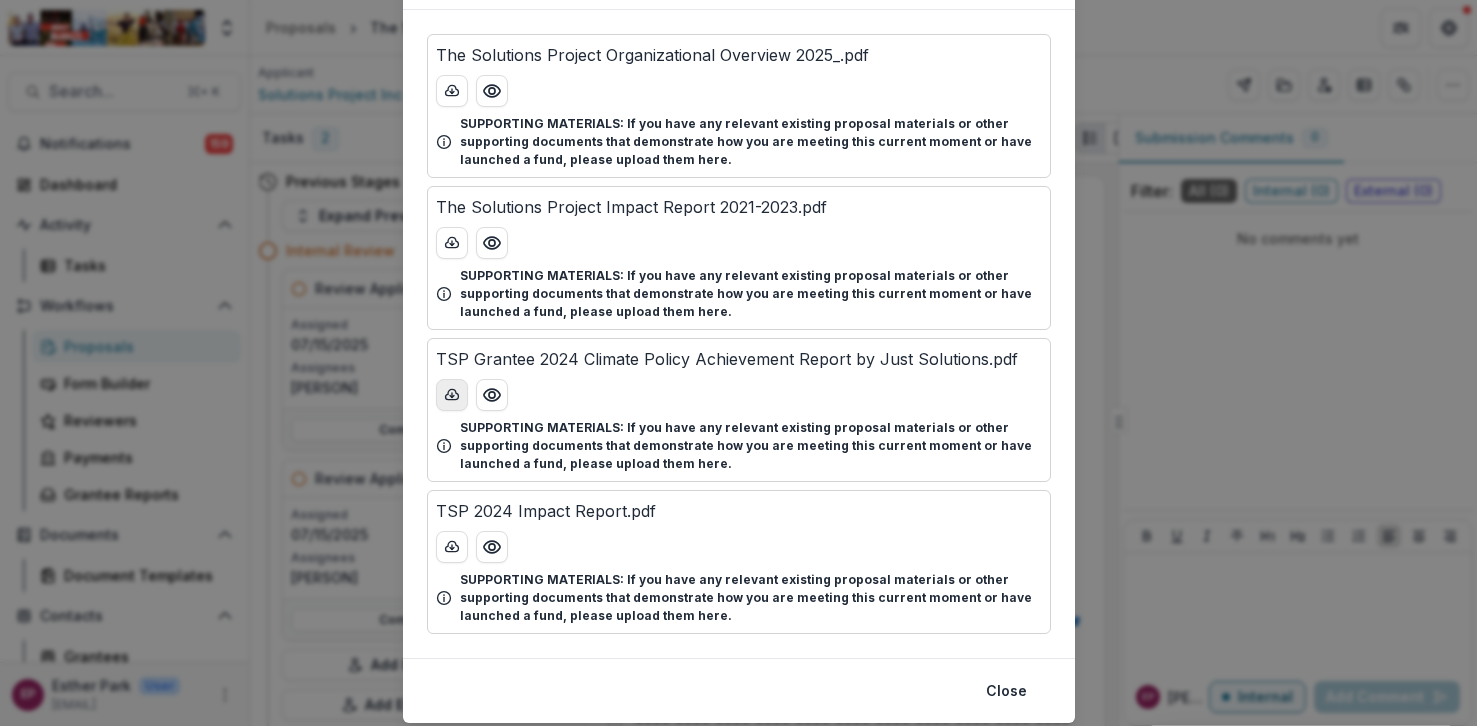 click 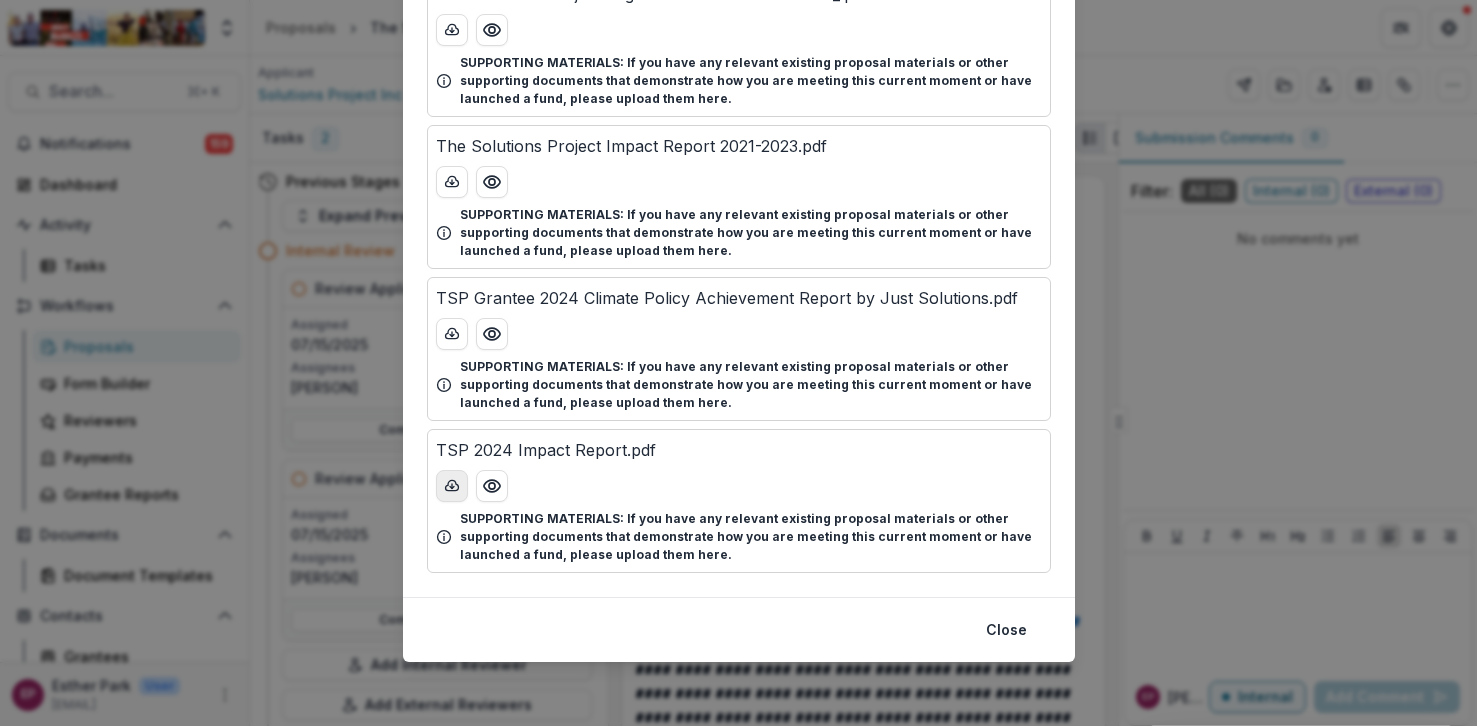click 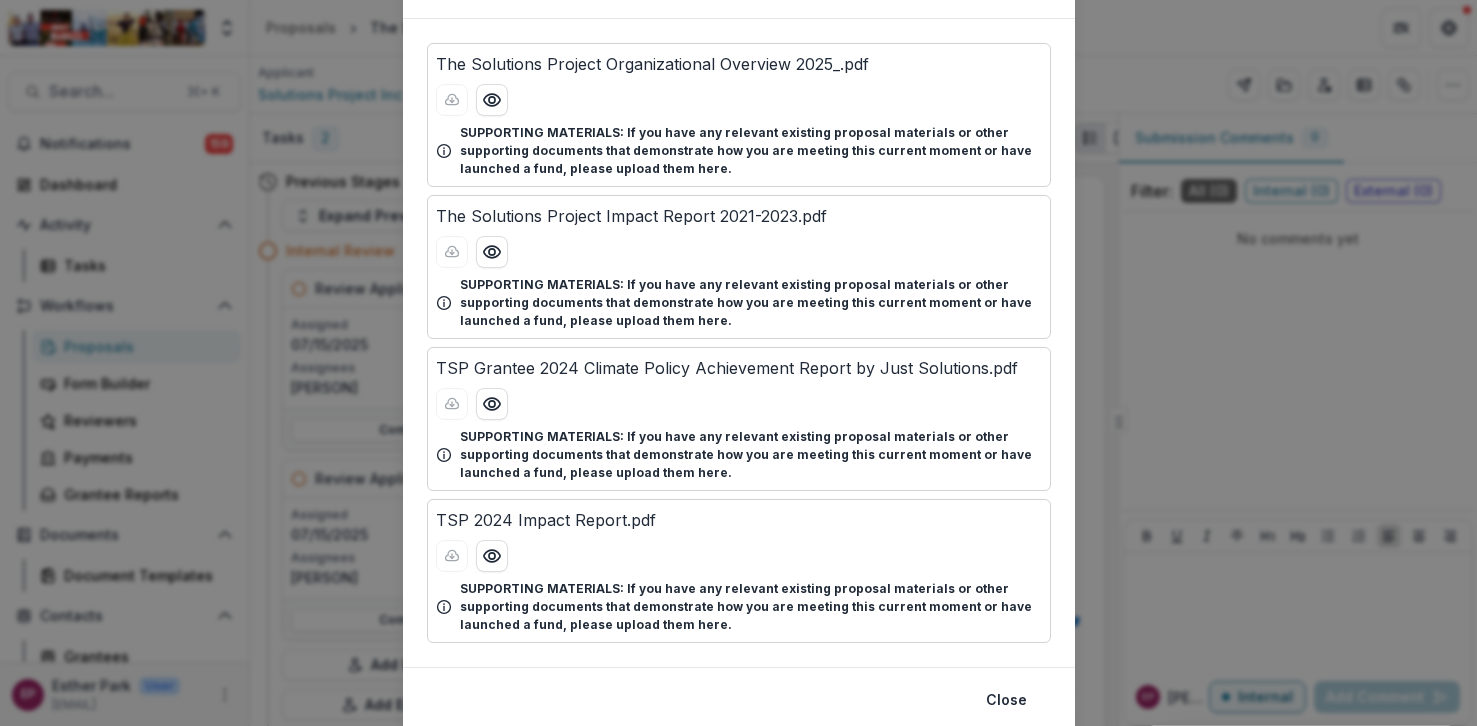 scroll, scrollTop: 83, scrollLeft: 0, axis: vertical 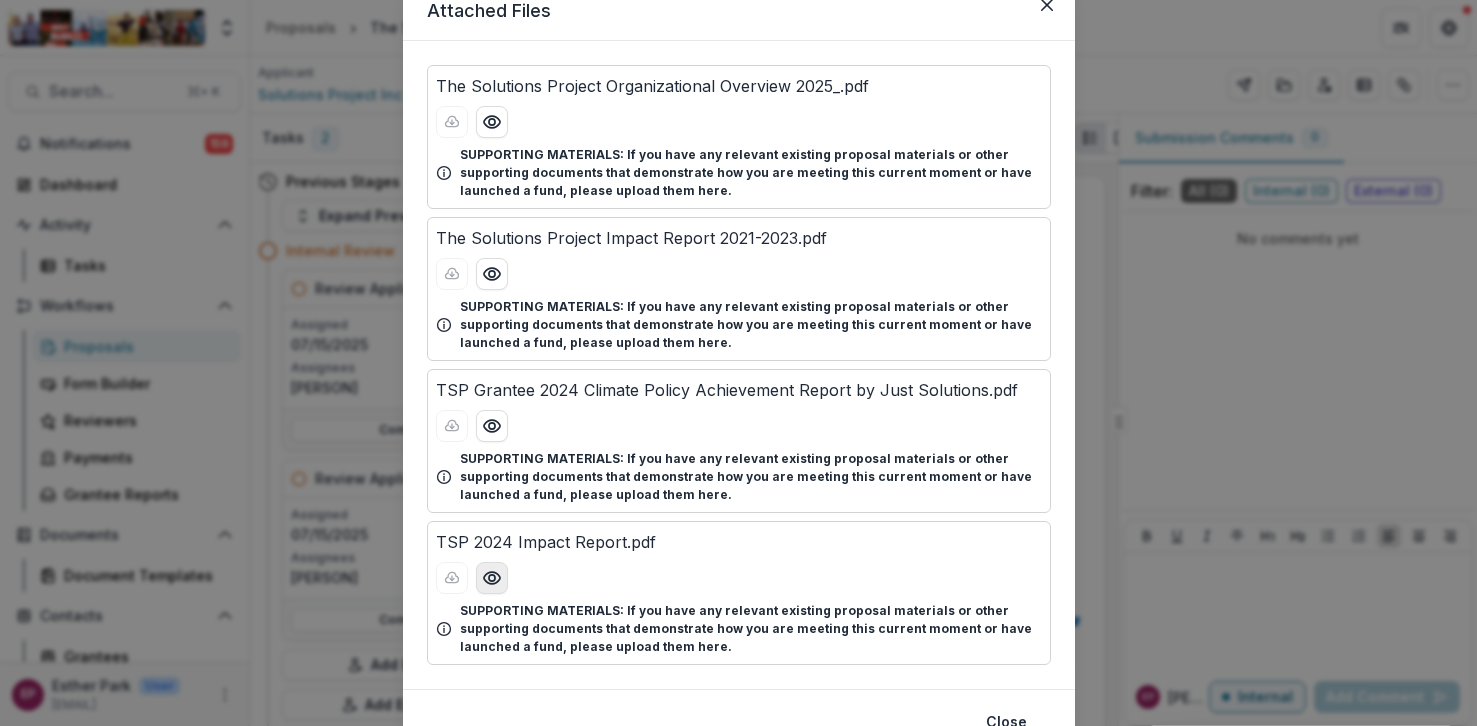 click at bounding box center (492, 578) 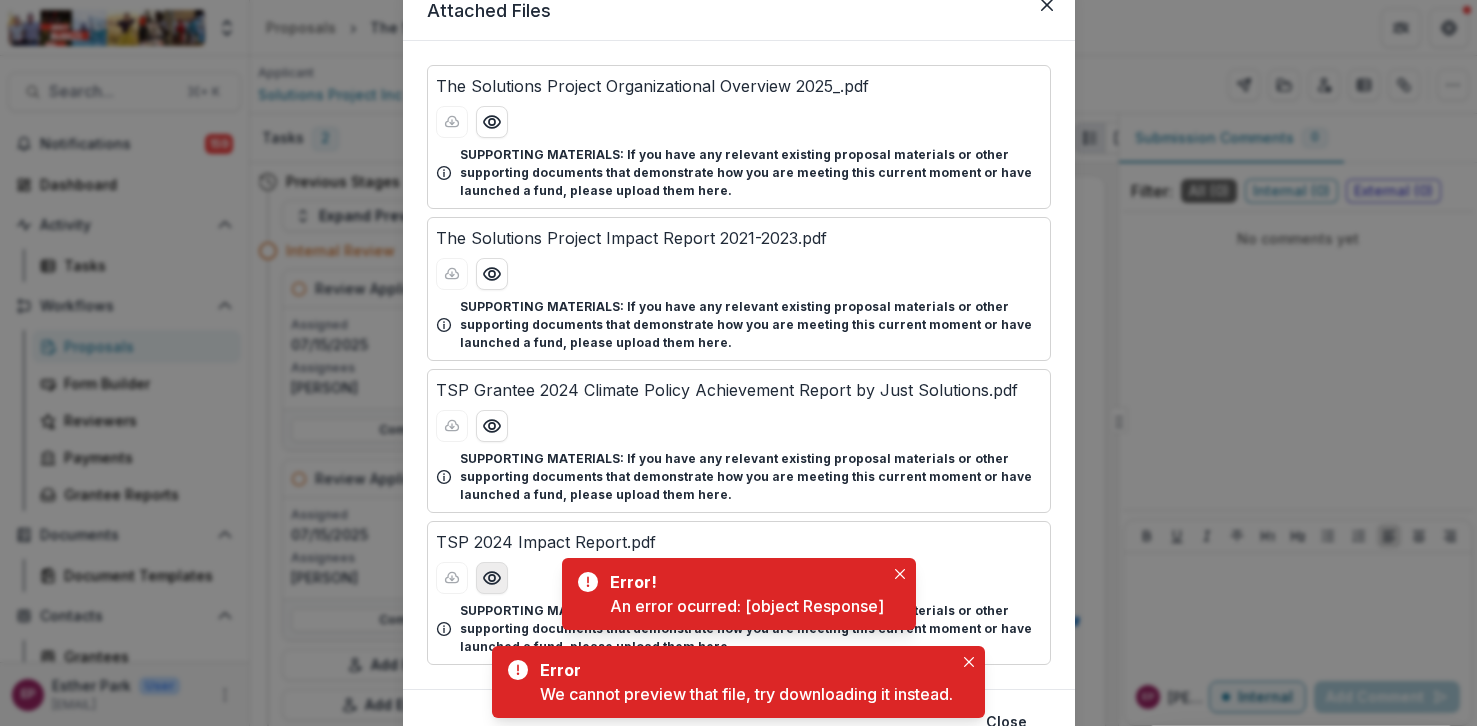 click 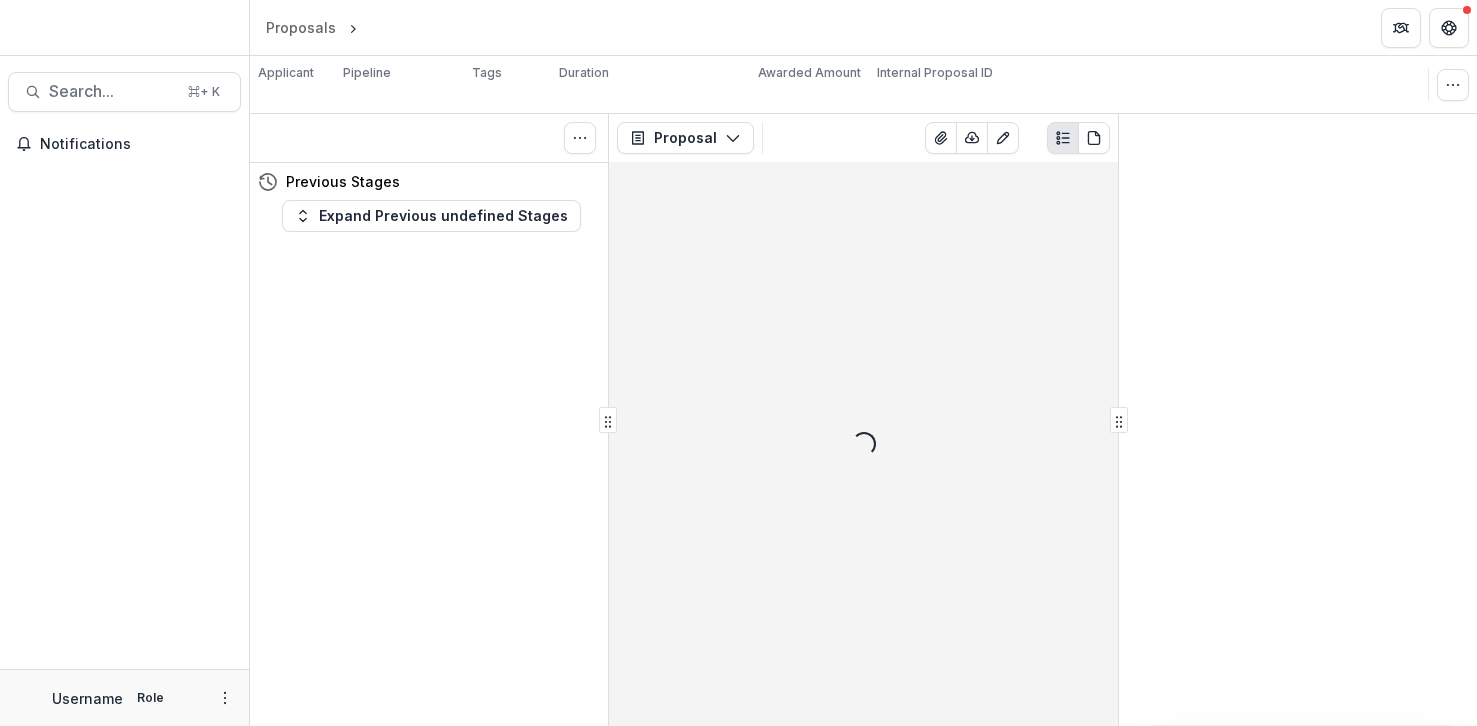 scroll, scrollTop: 0, scrollLeft: 0, axis: both 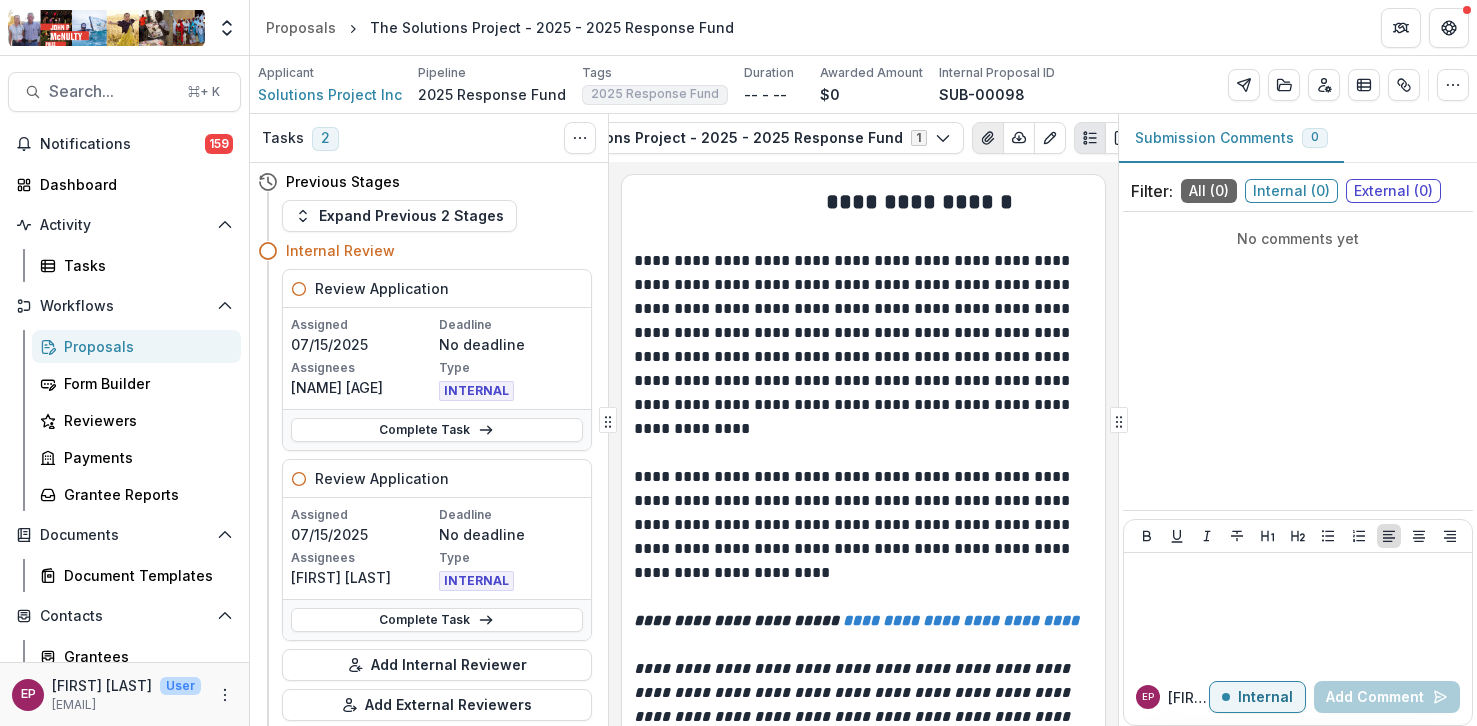 click 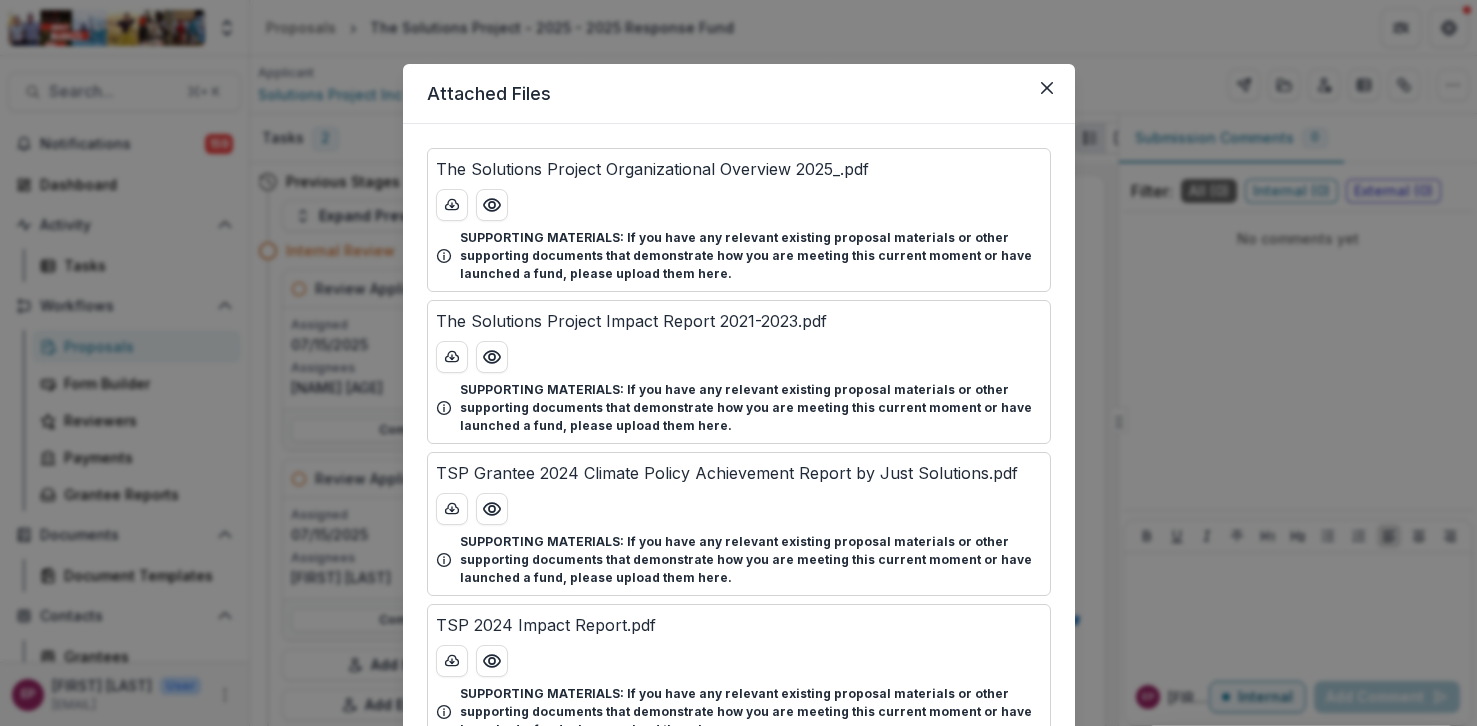 scroll, scrollTop: 175, scrollLeft: 0, axis: vertical 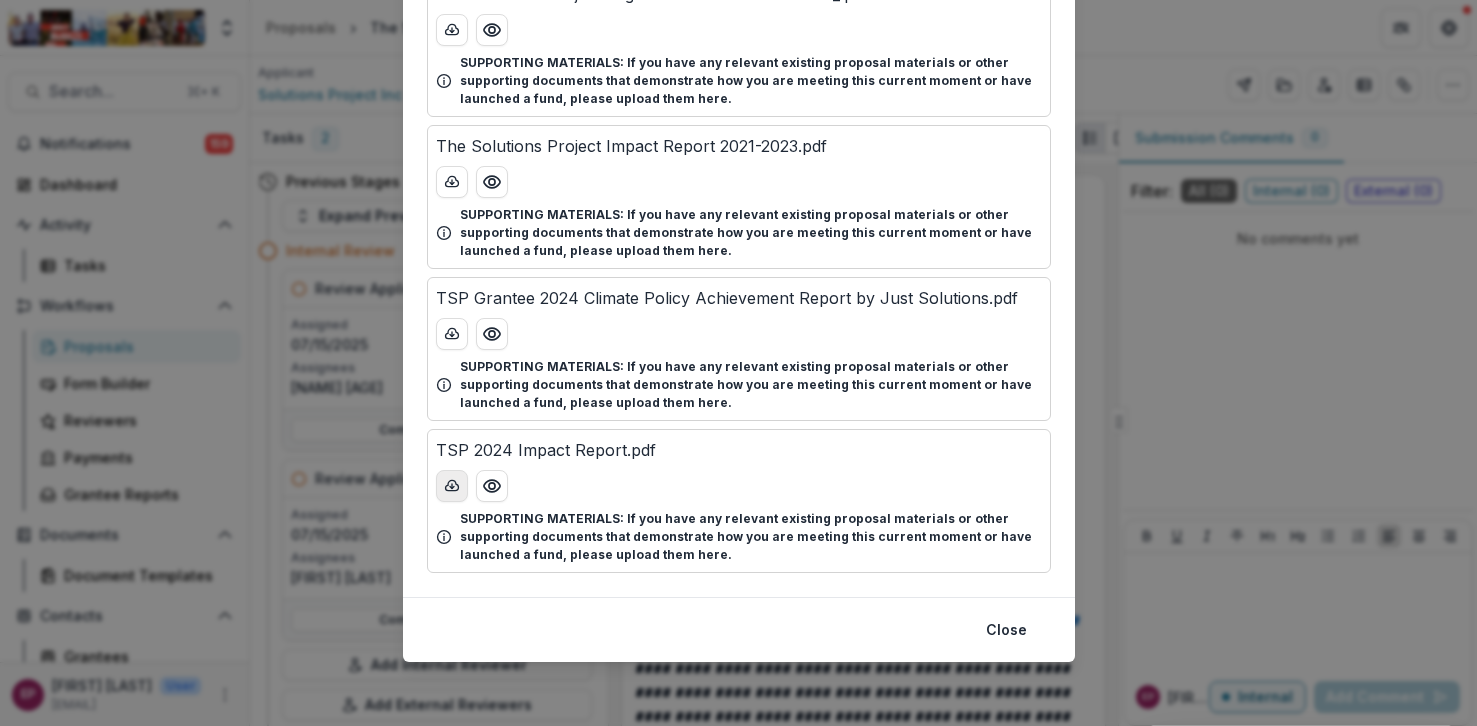 click 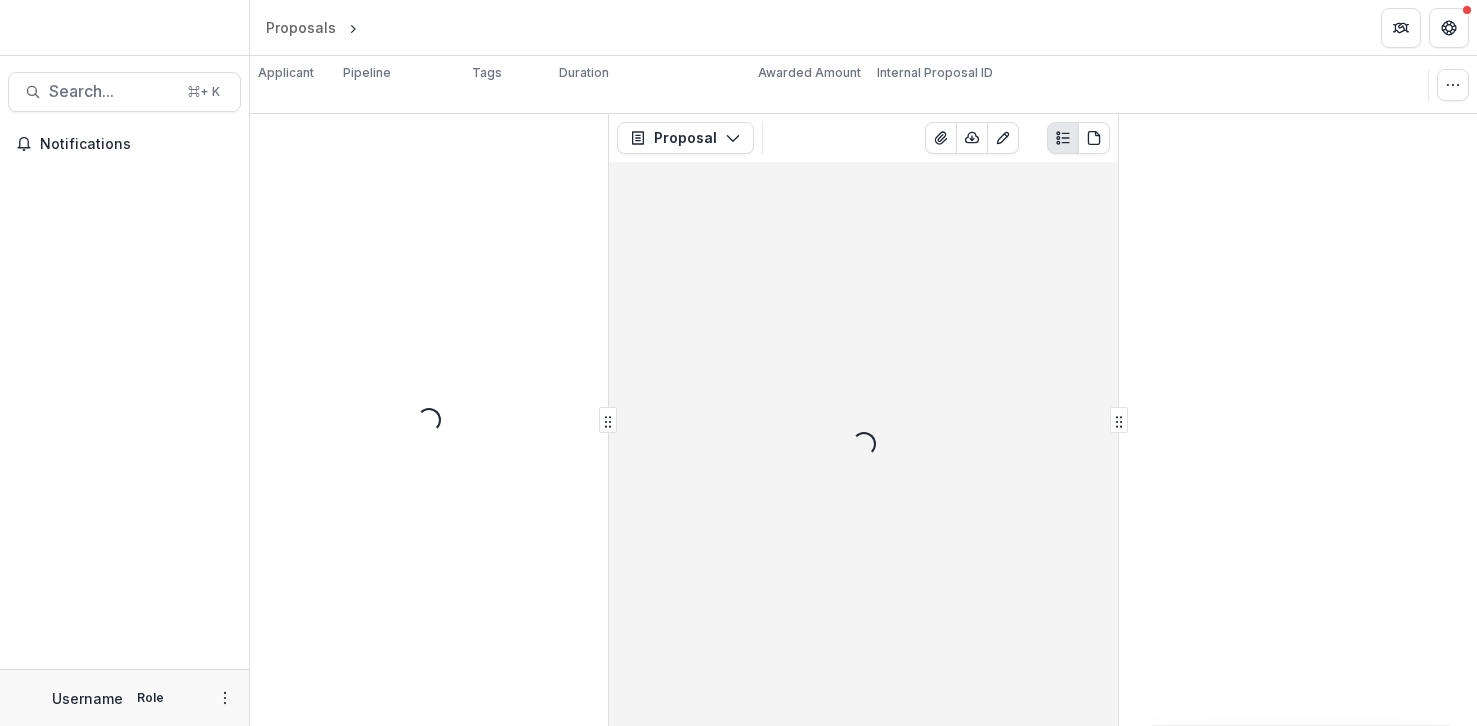 scroll, scrollTop: 0, scrollLeft: 0, axis: both 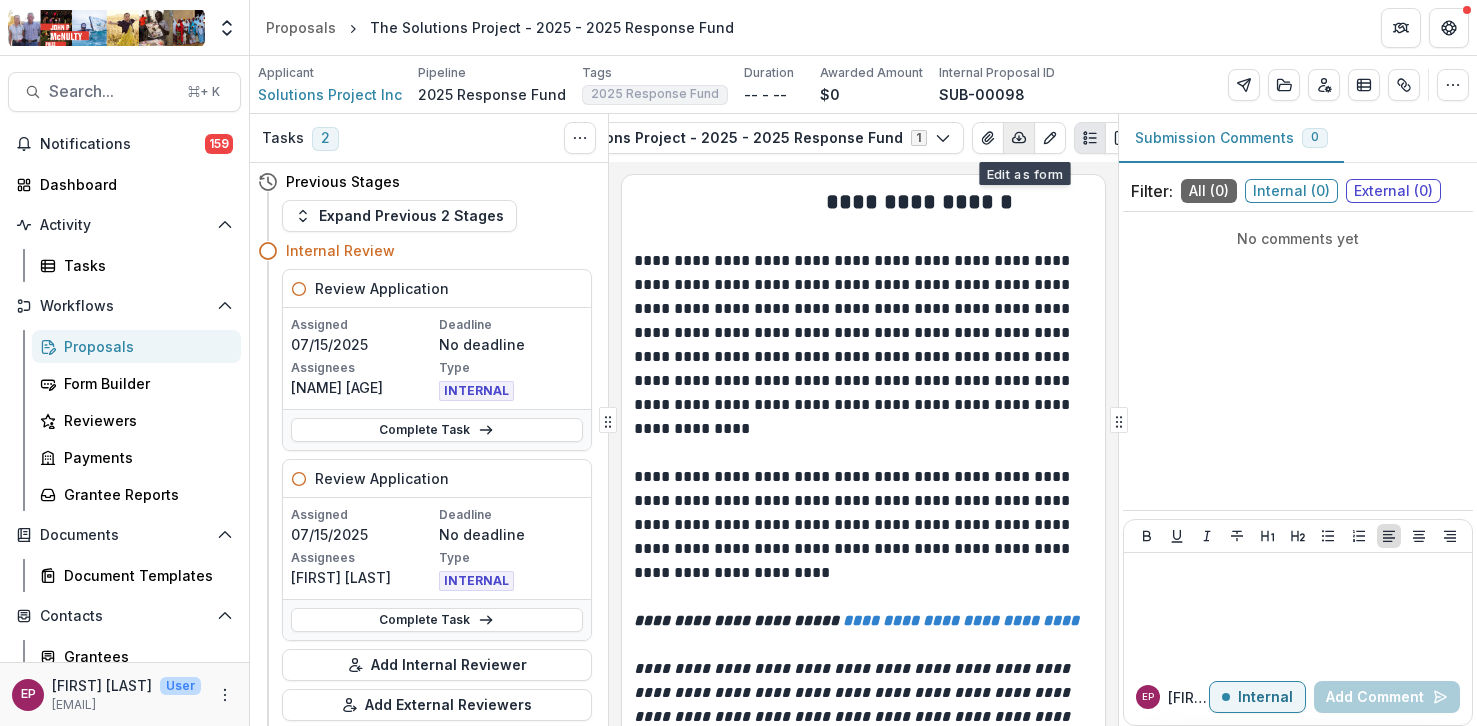 click at bounding box center [1019, 138] 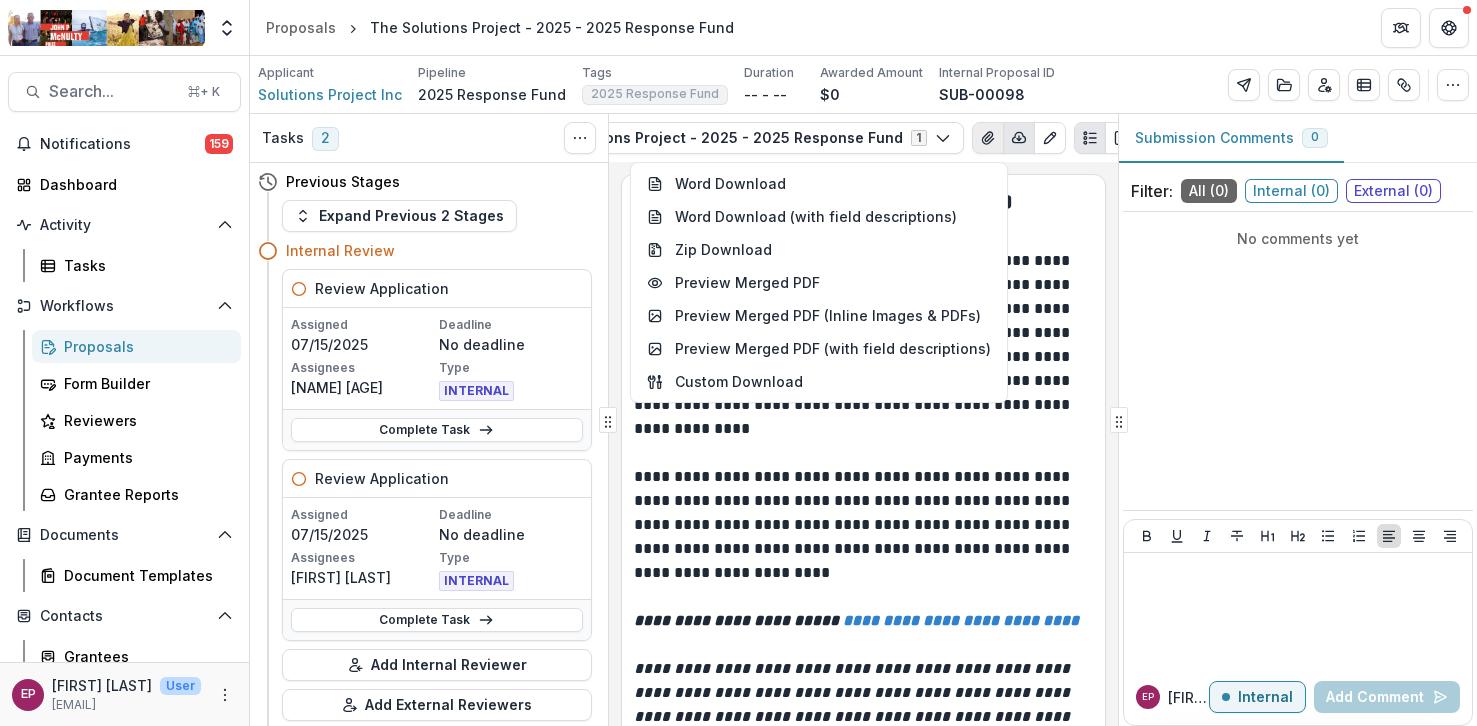 click 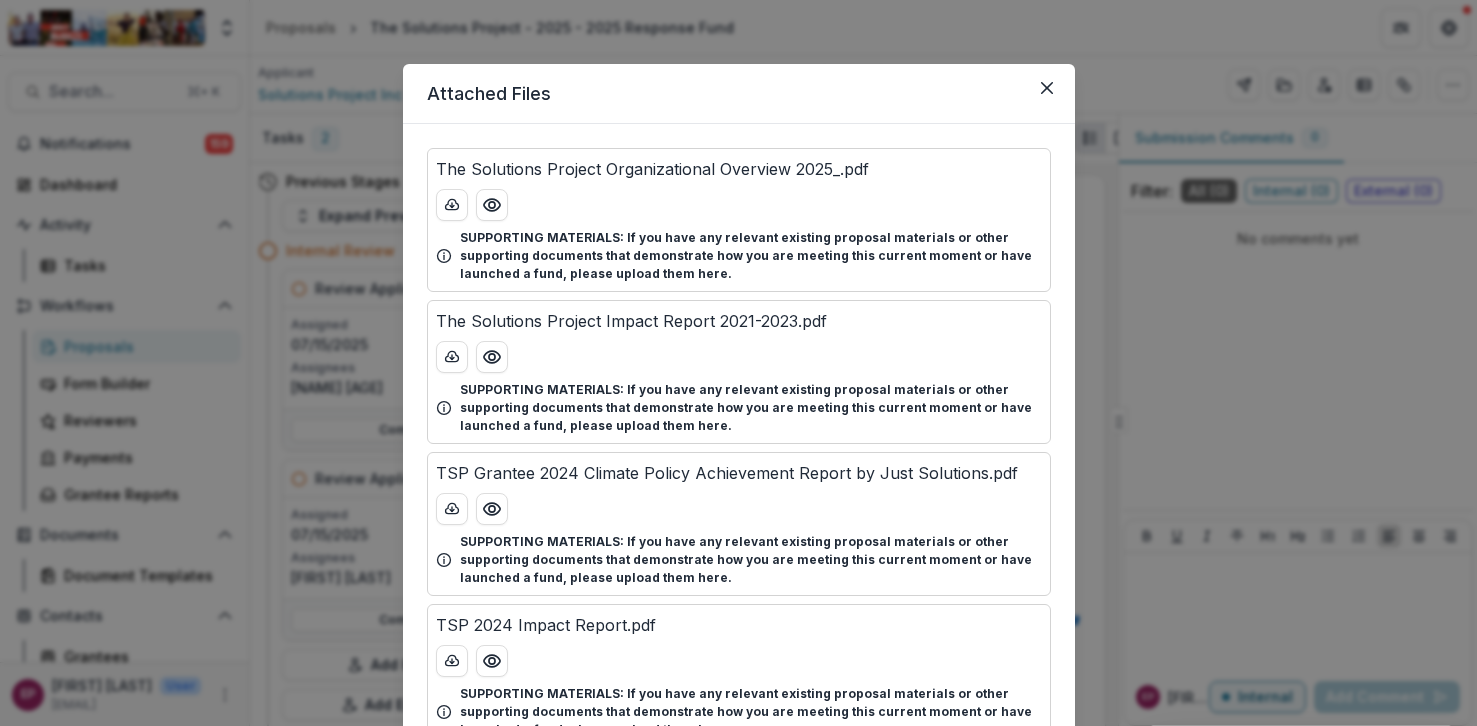 scroll, scrollTop: 175, scrollLeft: 0, axis: vertical 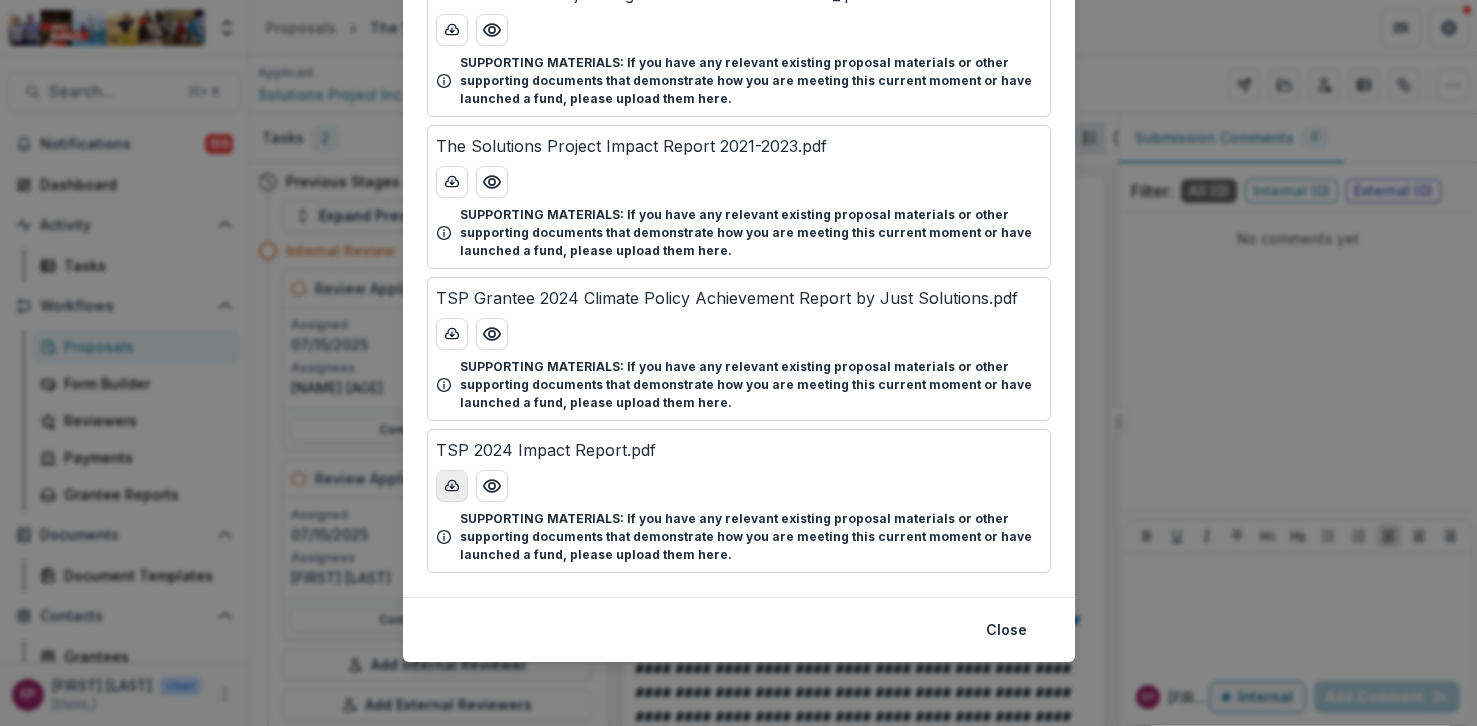 click 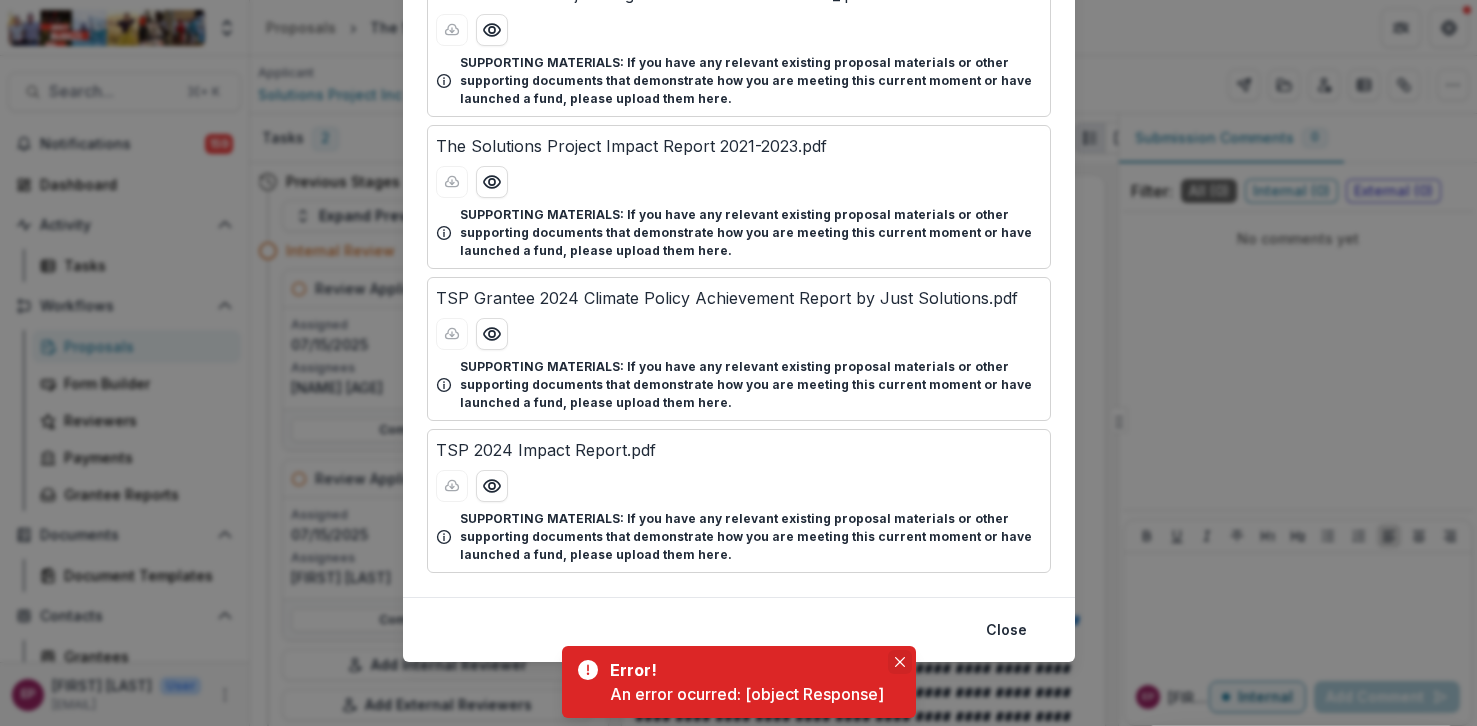 click 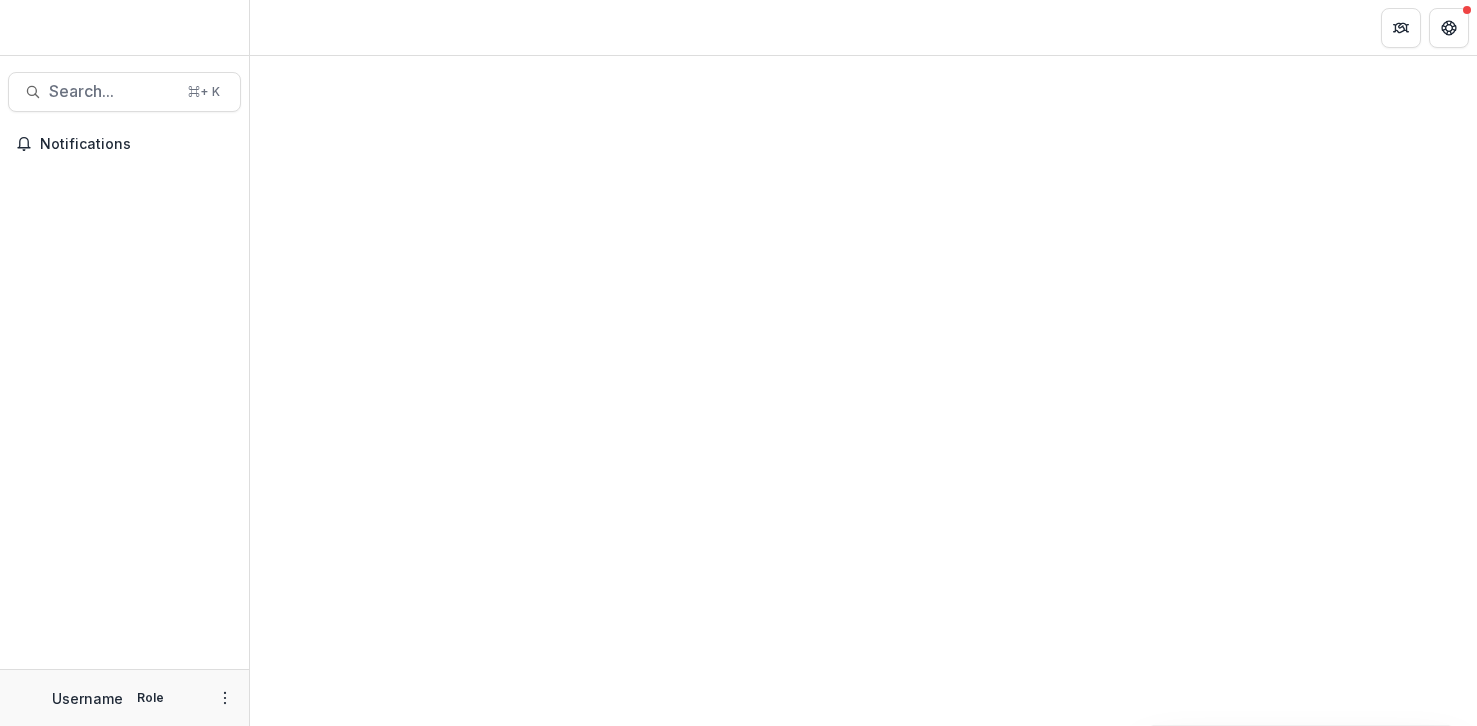 scroll, scrollTop: 0, scrollLeft: 0, axis: both 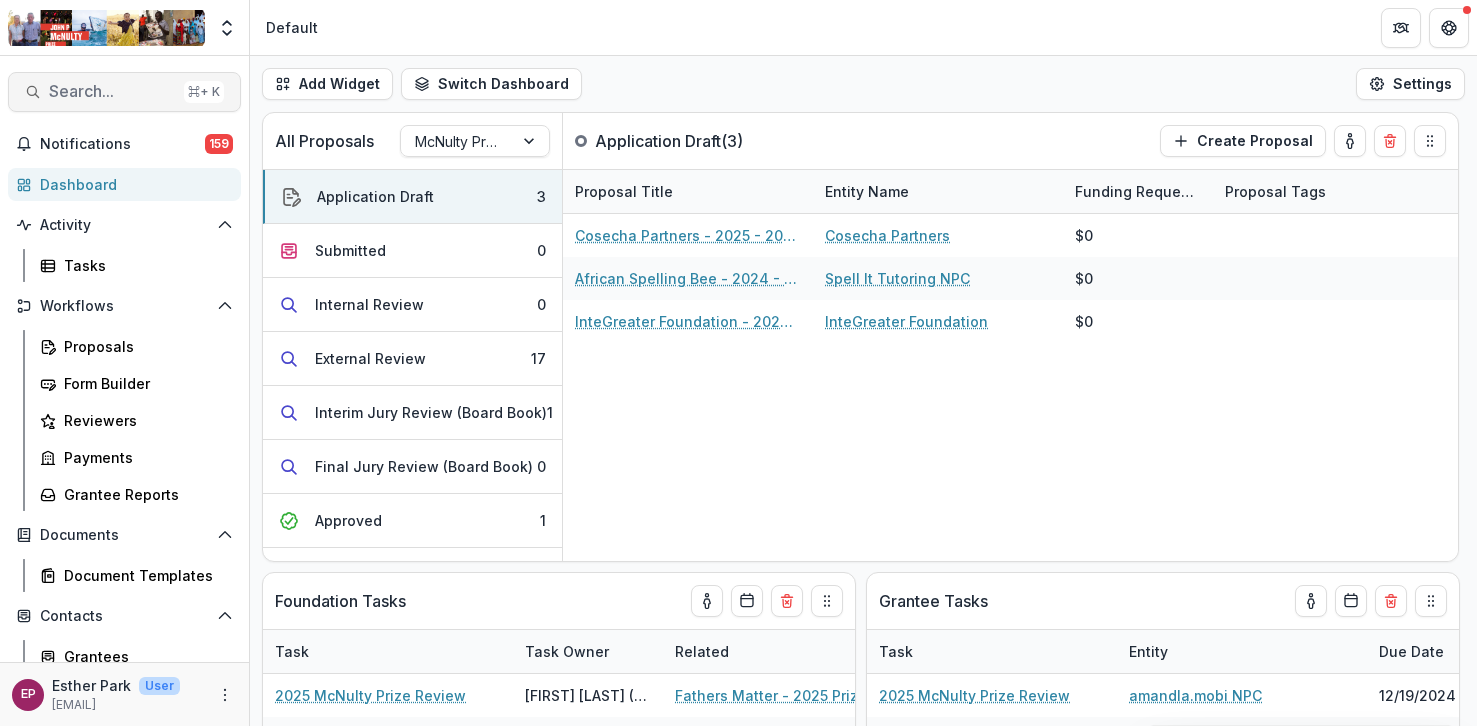 click on "Search..." at bounding box center (112, 91) 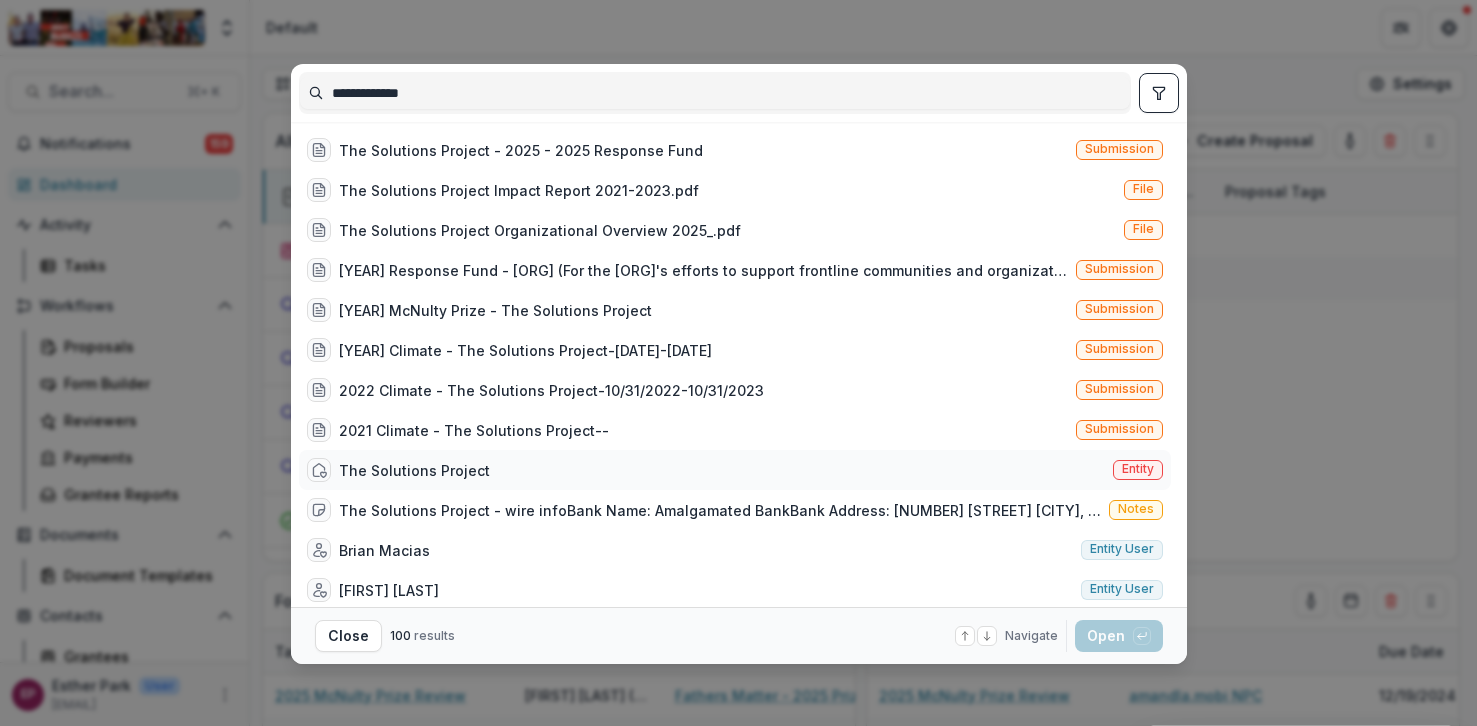 type on "**********" 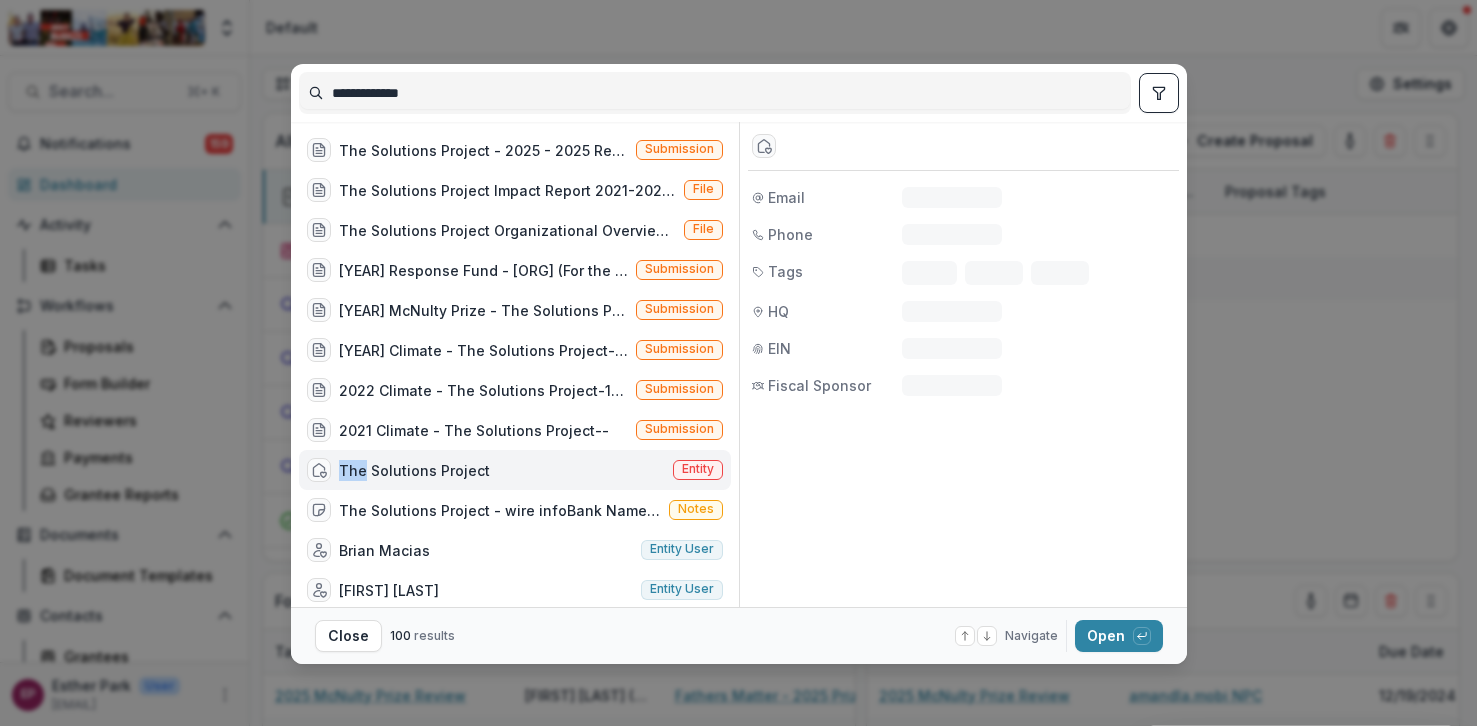 click on "The Solutions Project Entity" at bounding box center [515, 470] 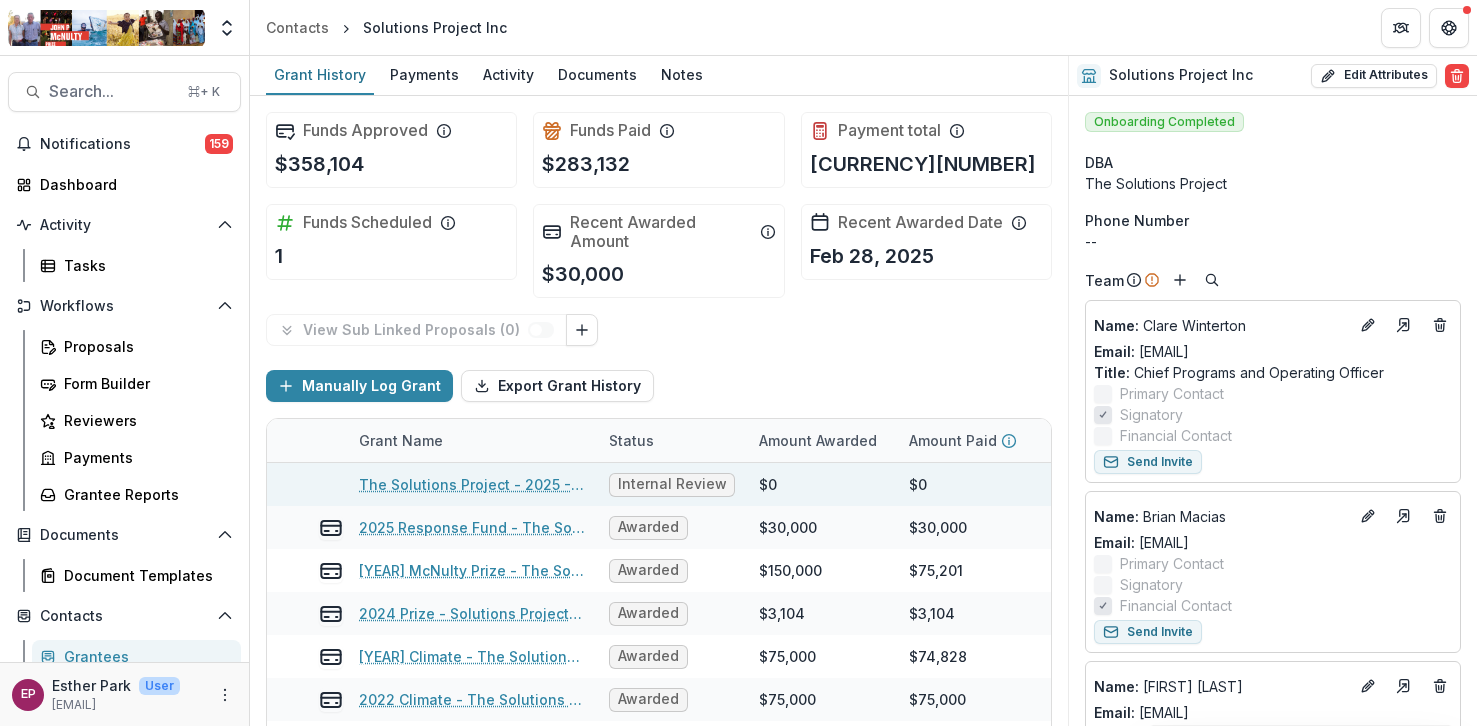 click on "The Solutions Project - 2025 - 2025 Response Fund" at bounding box center [472, 484] 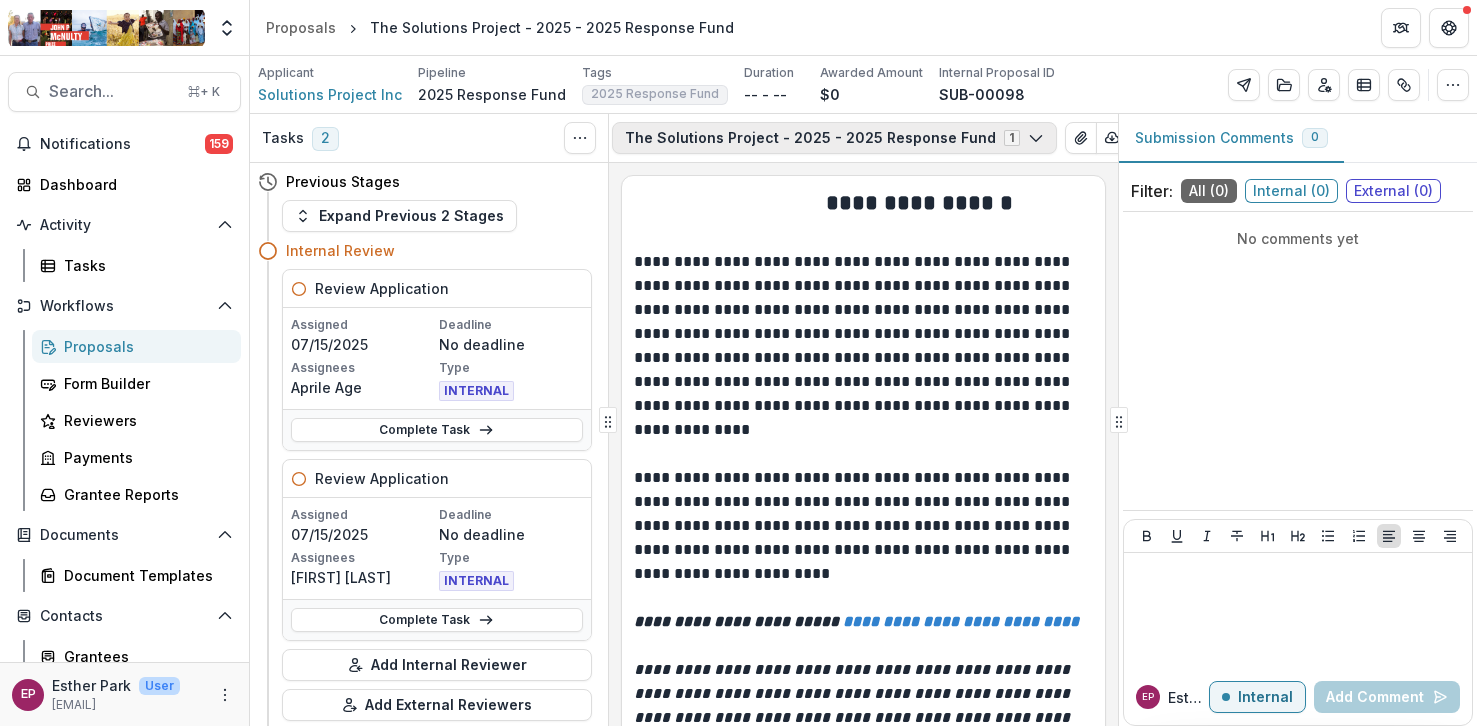 scroll, scrollTop: 0, scrollLeft: 252, axis: horizontal 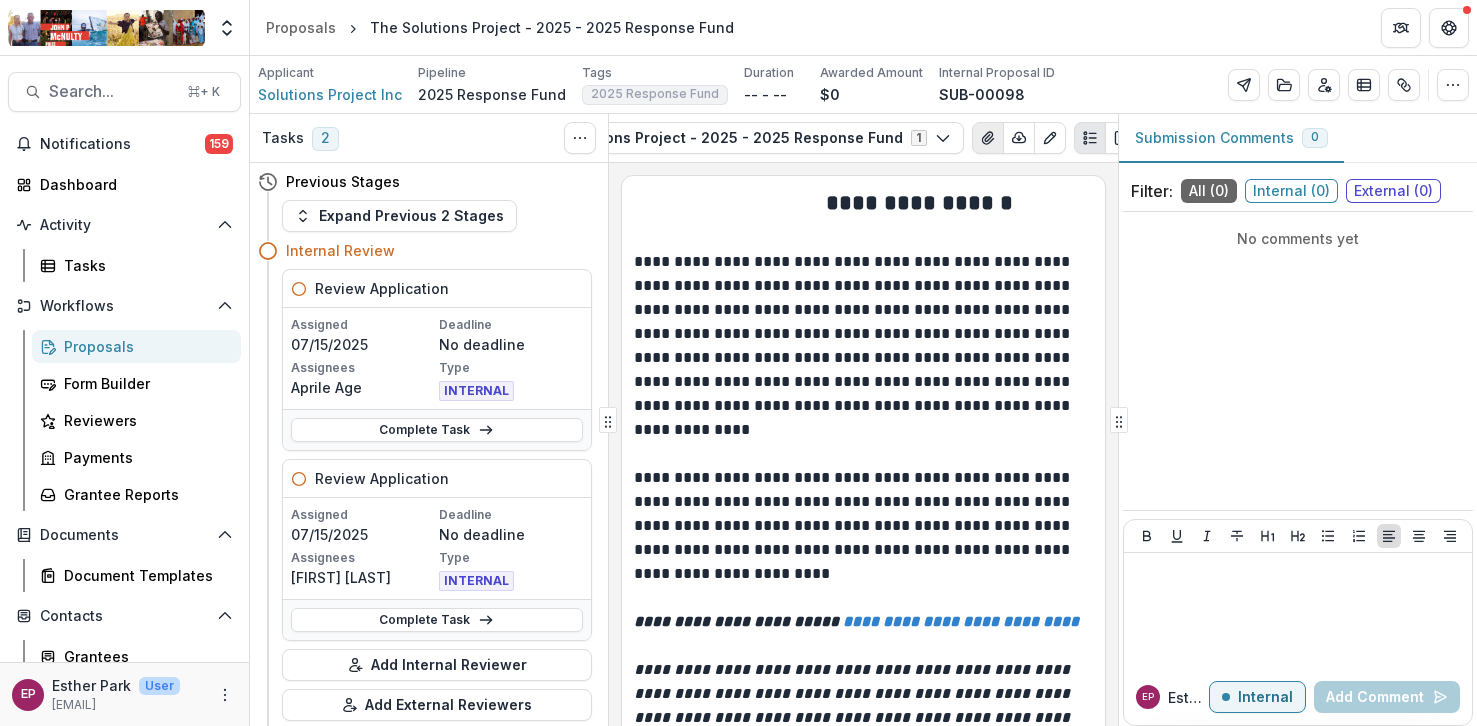 click 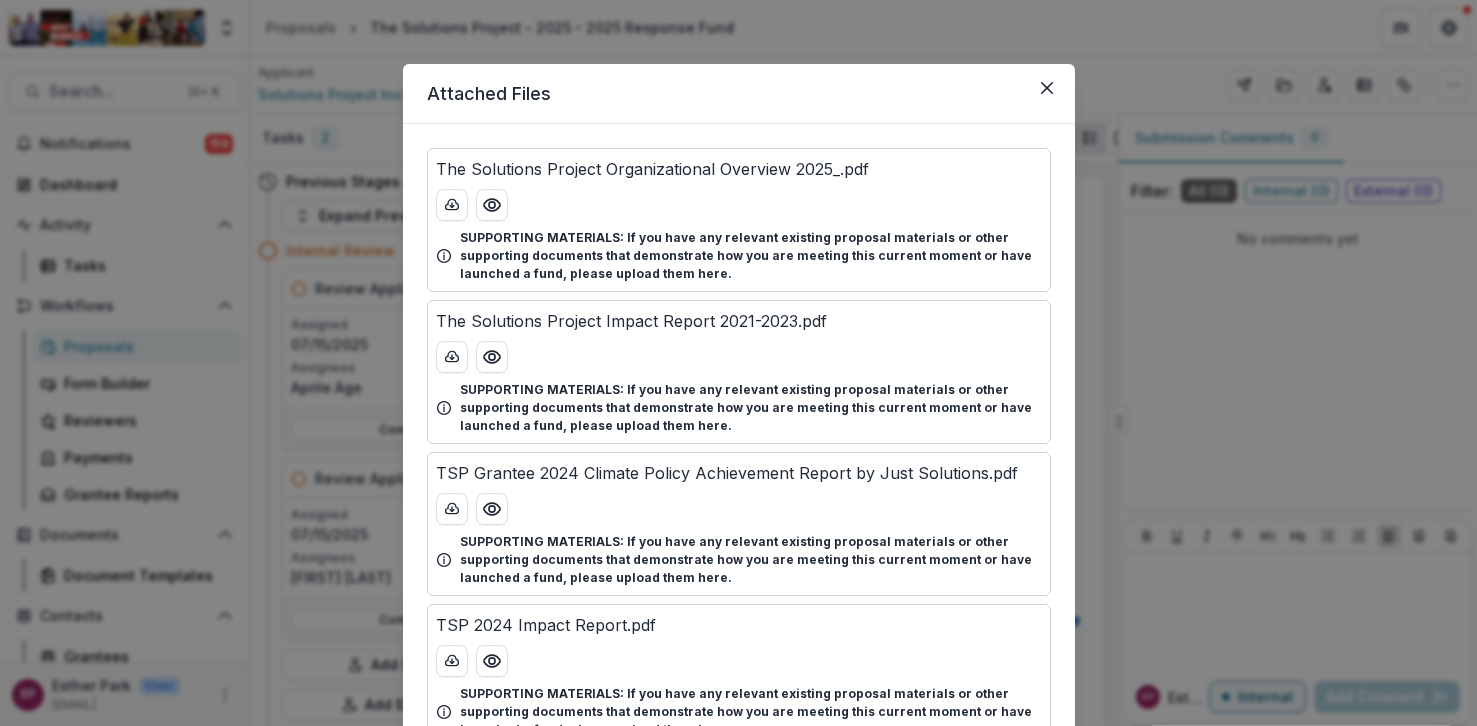 scroll, scrollTop: 175, scrollLeft: 0, axis: vertical 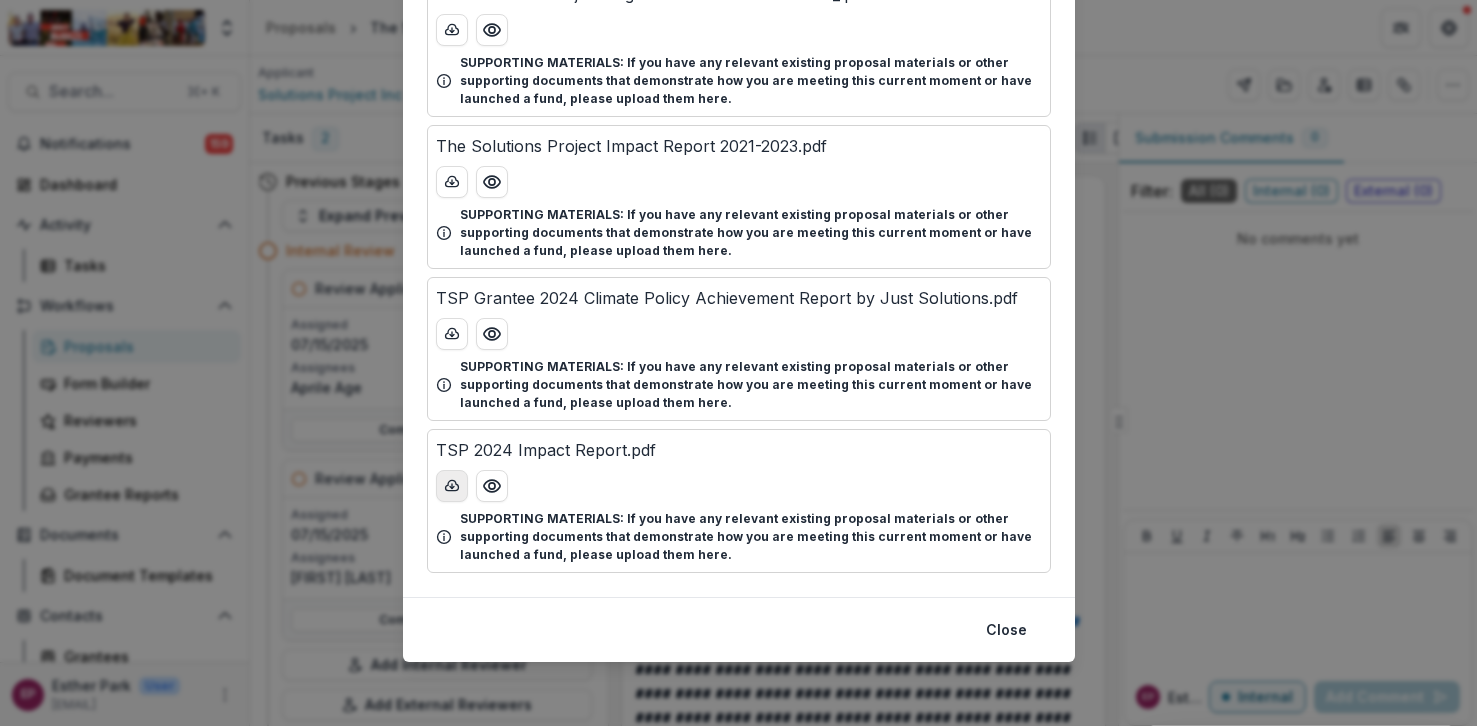 click 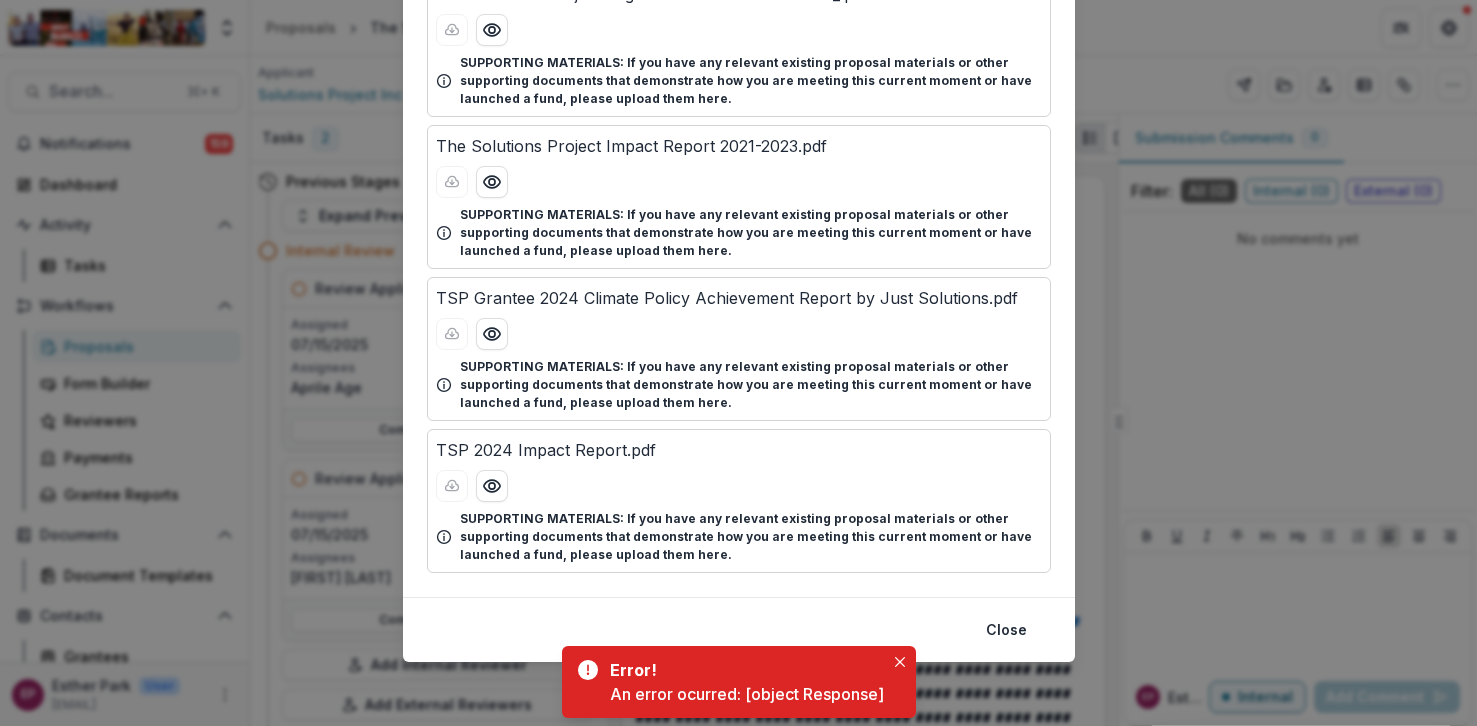 click at bounding box center (739, 486) 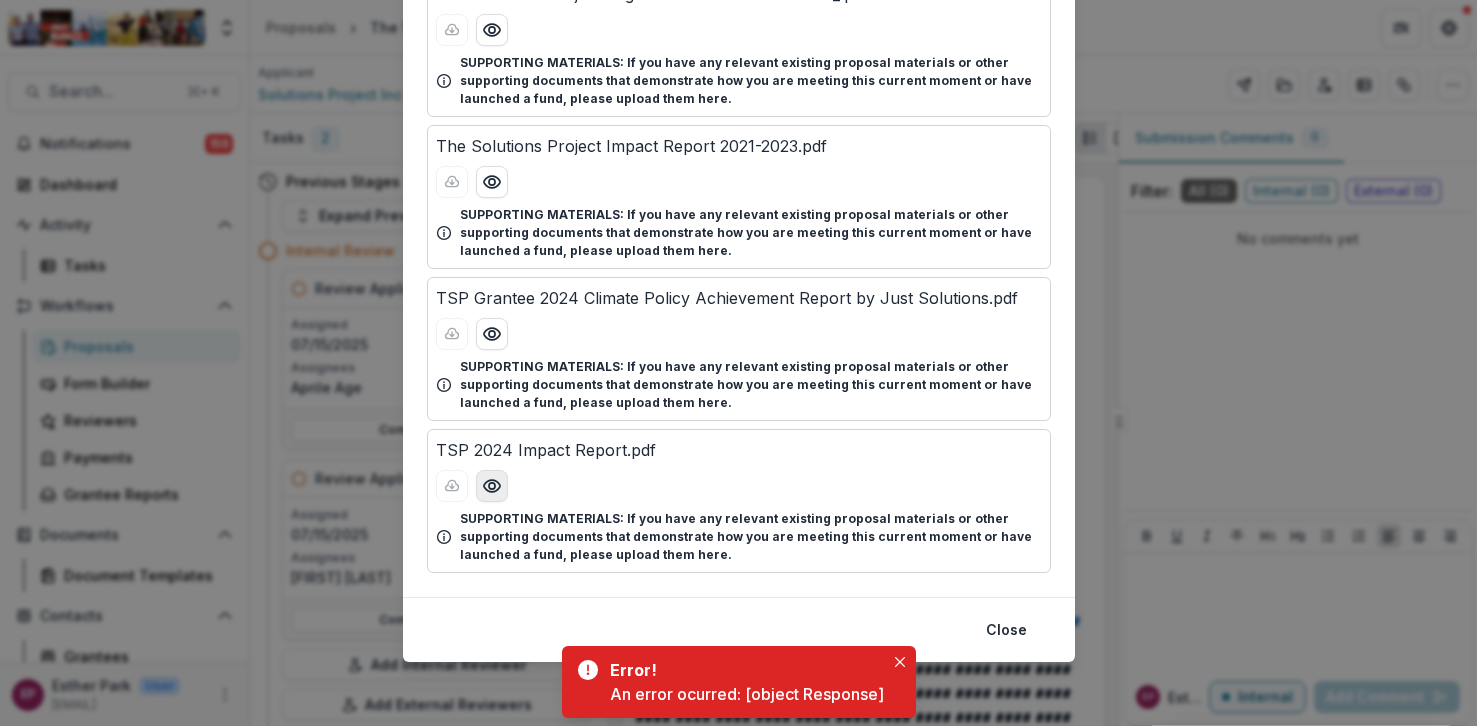 click 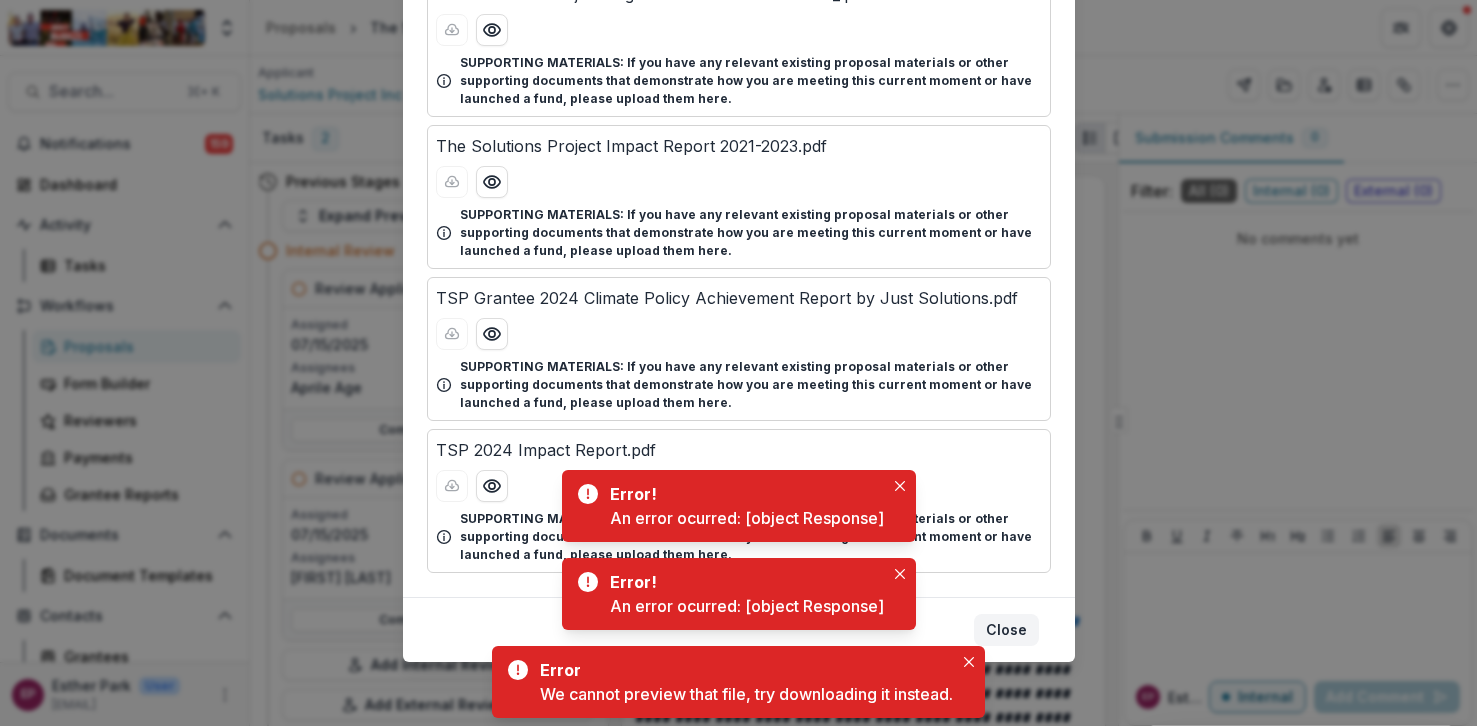 click on "Close" at bounding box center (1006, 630) 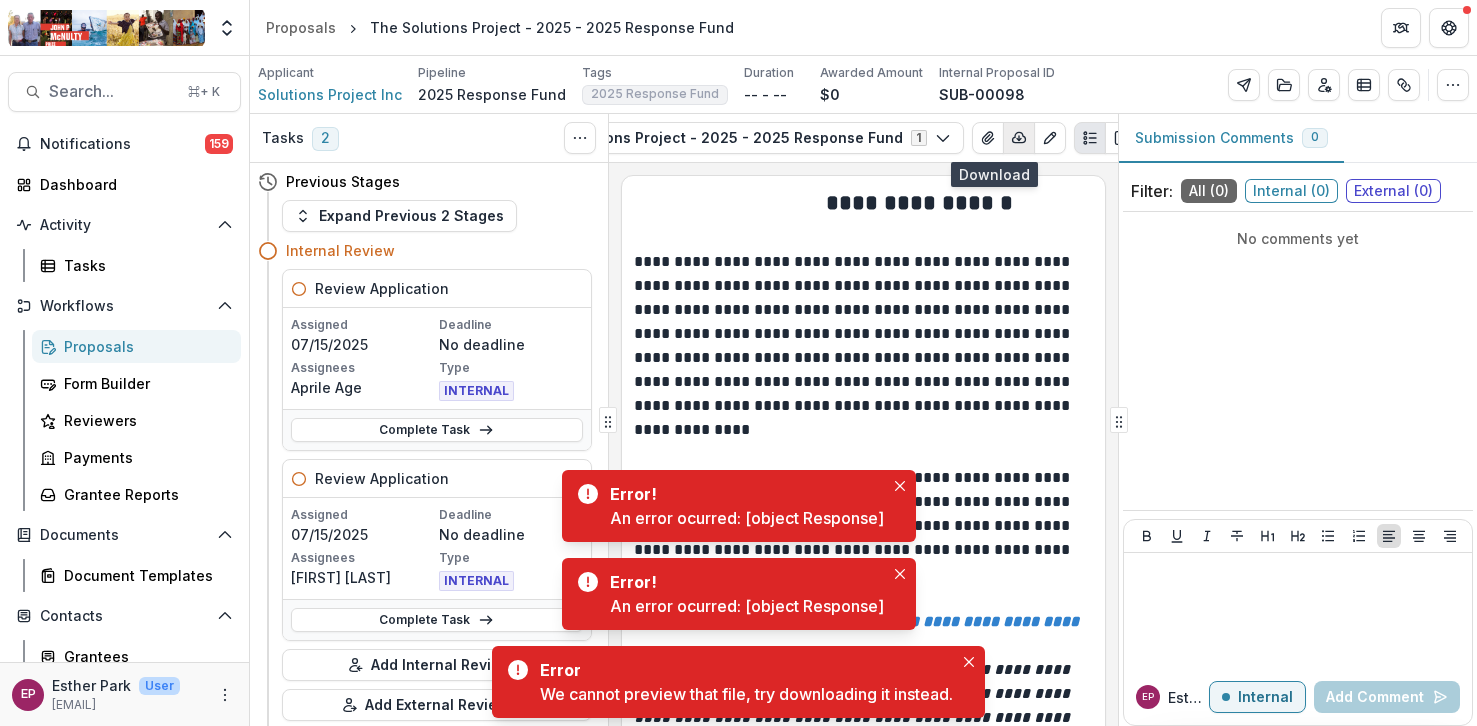 click 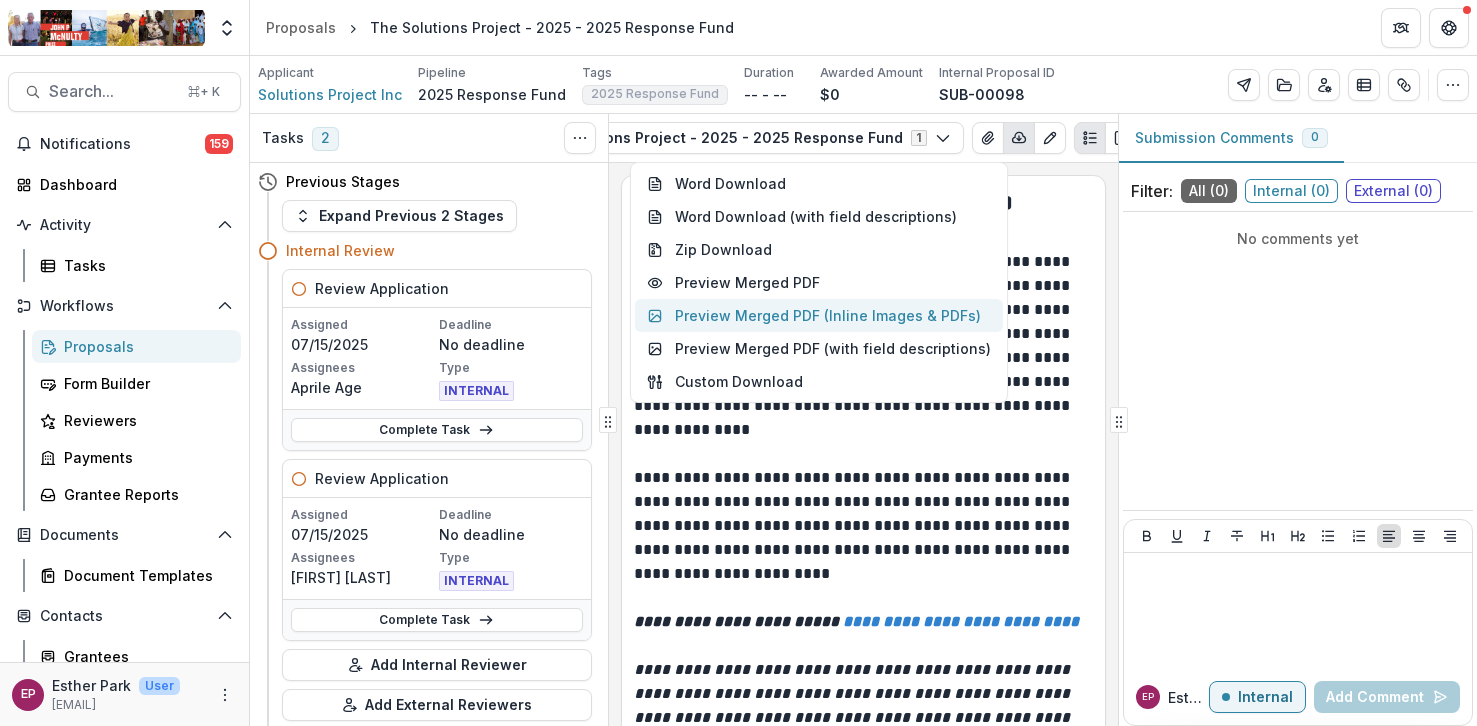 click on "Preview Merged PDF (Inline Images & PDFs)" at bounding box center (819, 315) 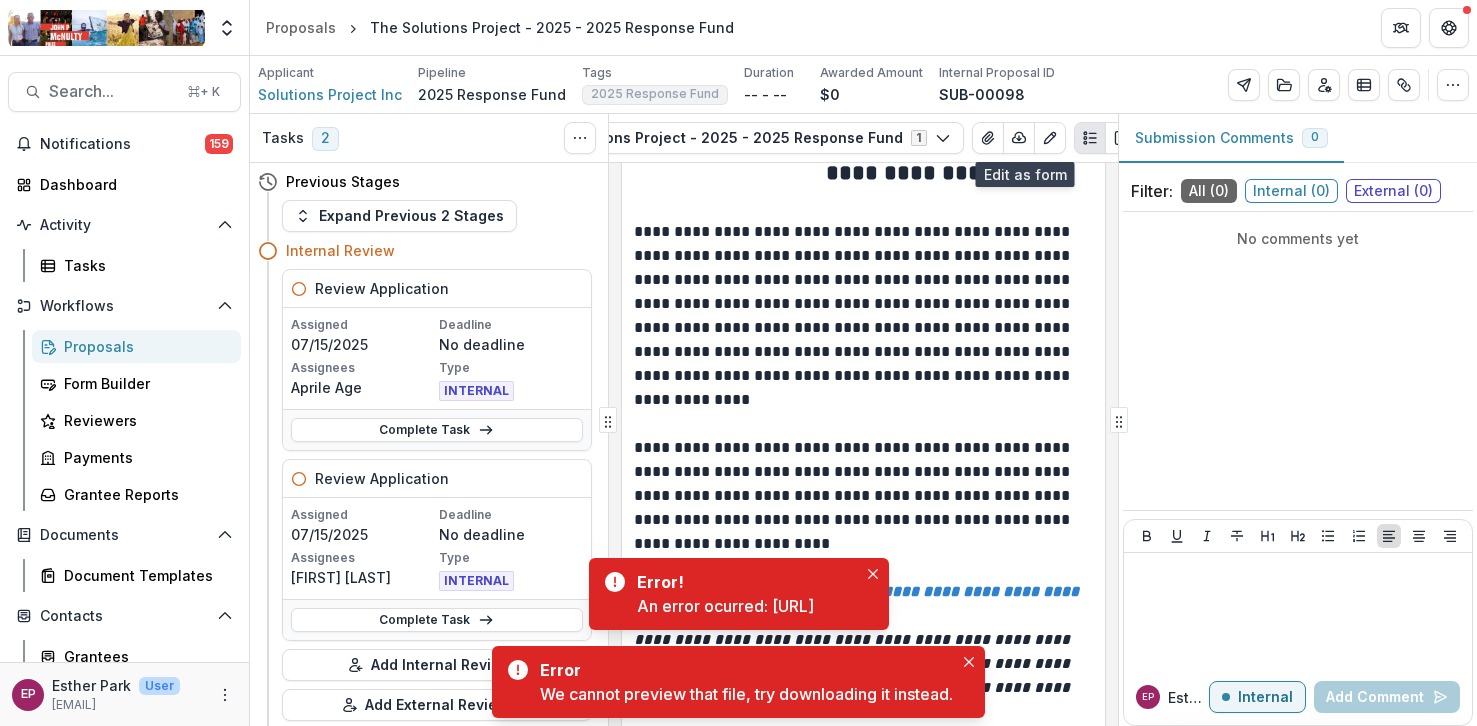 scroll, scrollTop: 0, scrollLeft: 0, axis: both 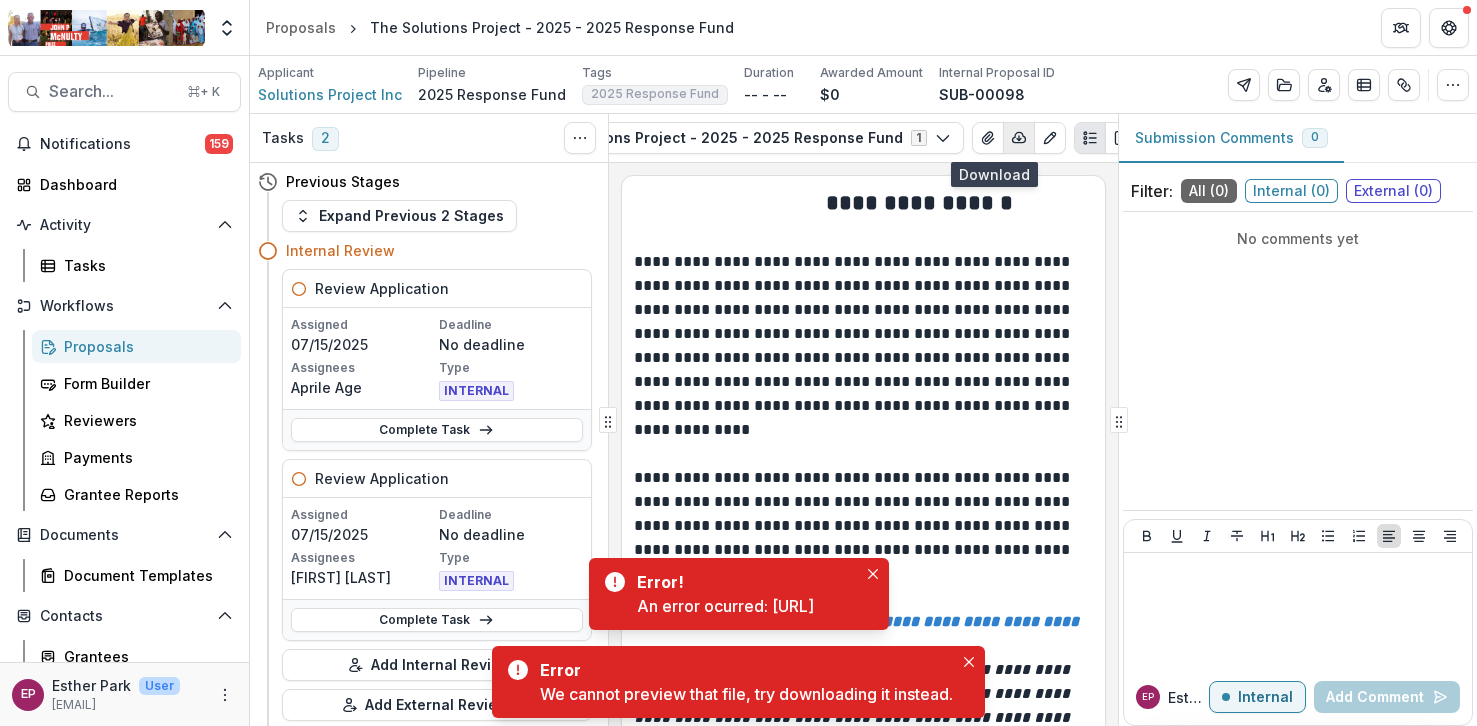 click at bounding box center (1019, 138) 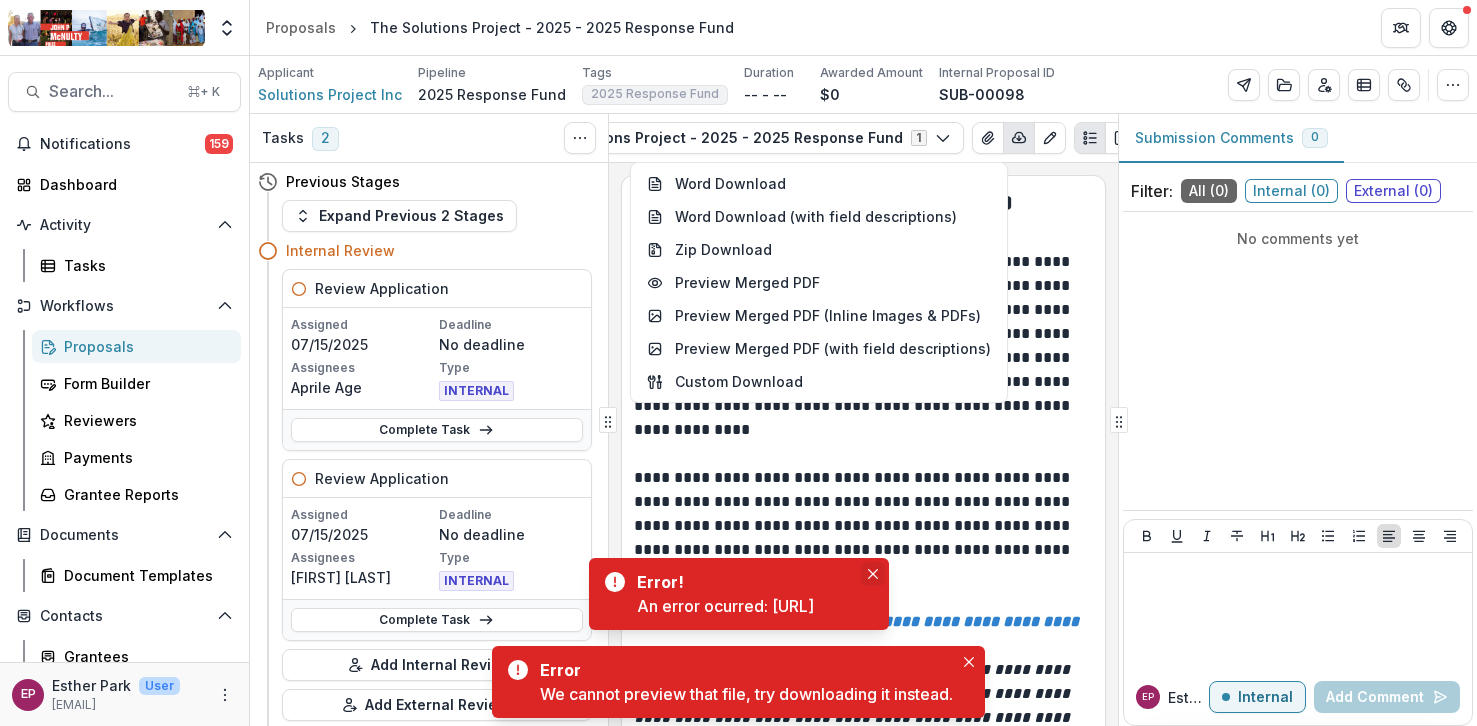 click 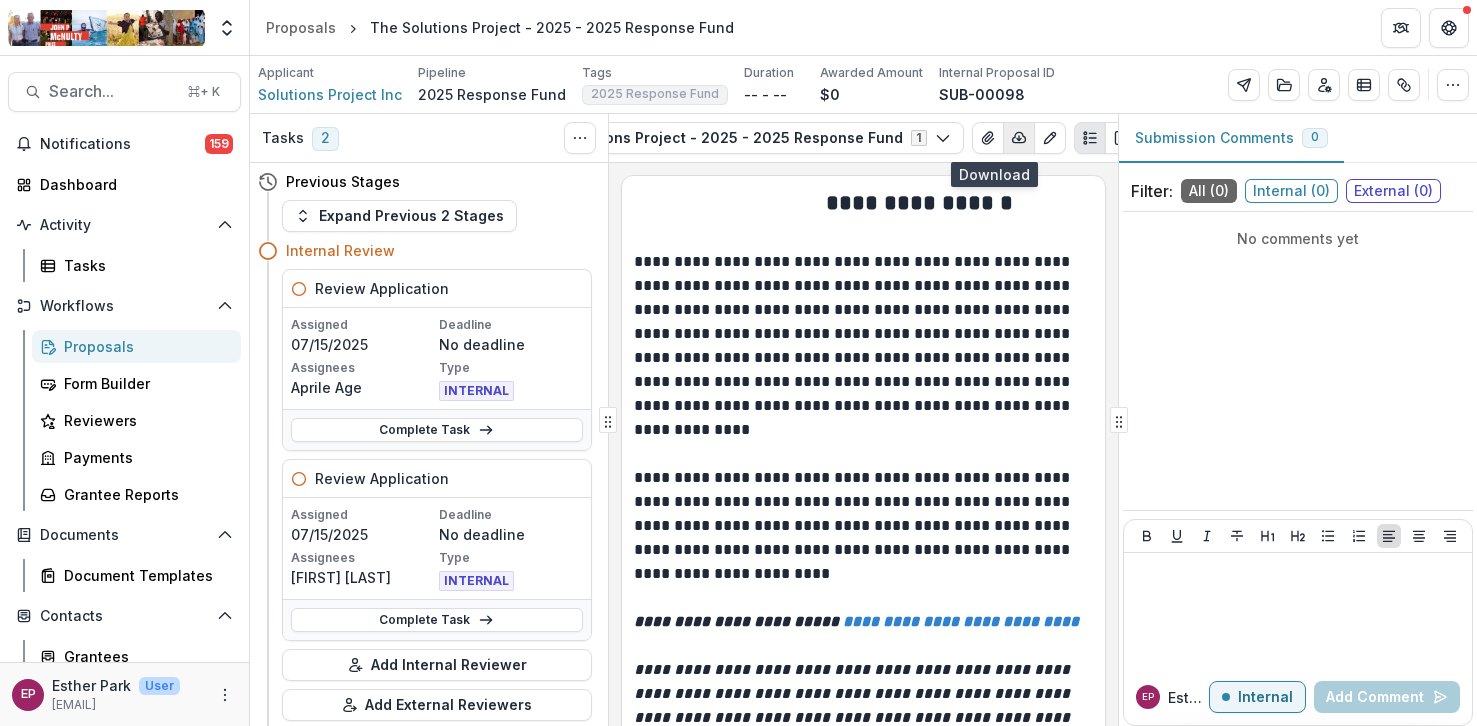 click at bounding box center [1019, 138] 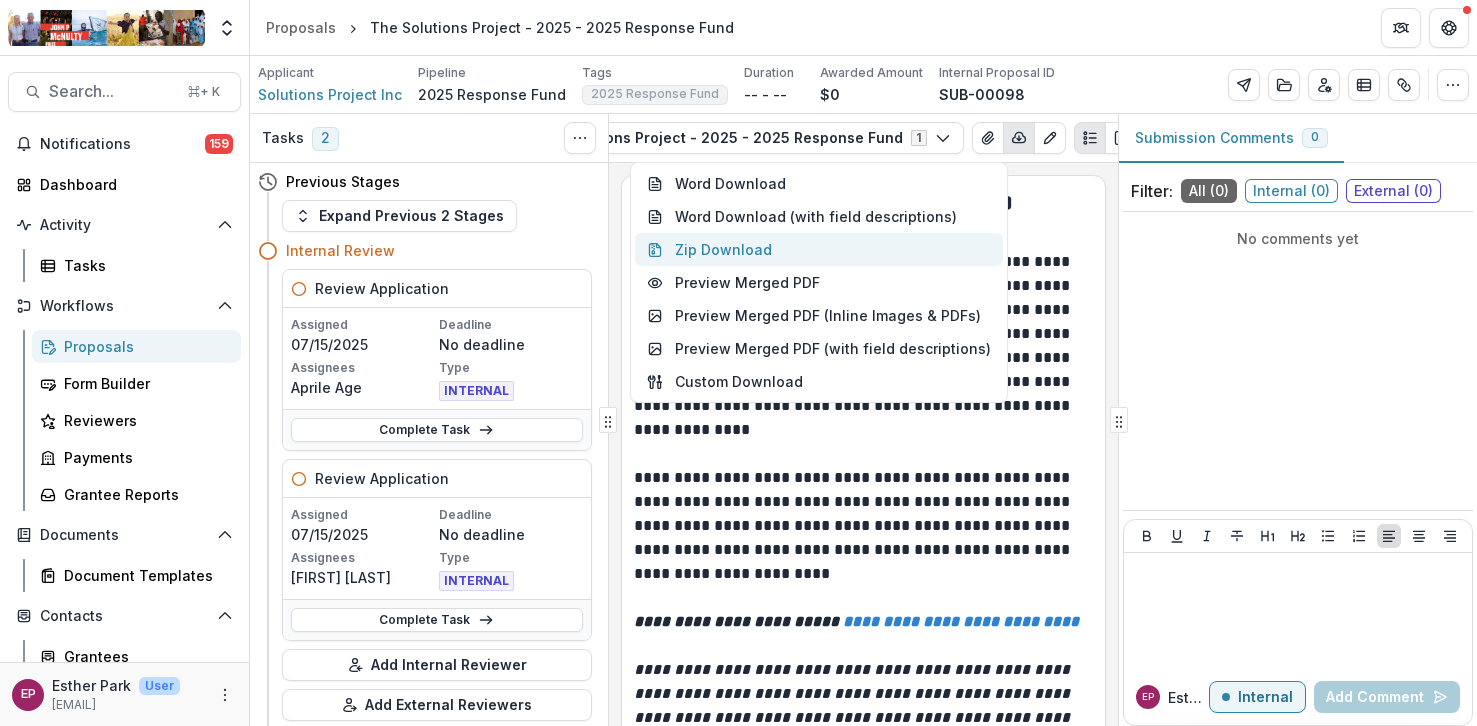click on "Zip Download" at bounding box center [819, 249] 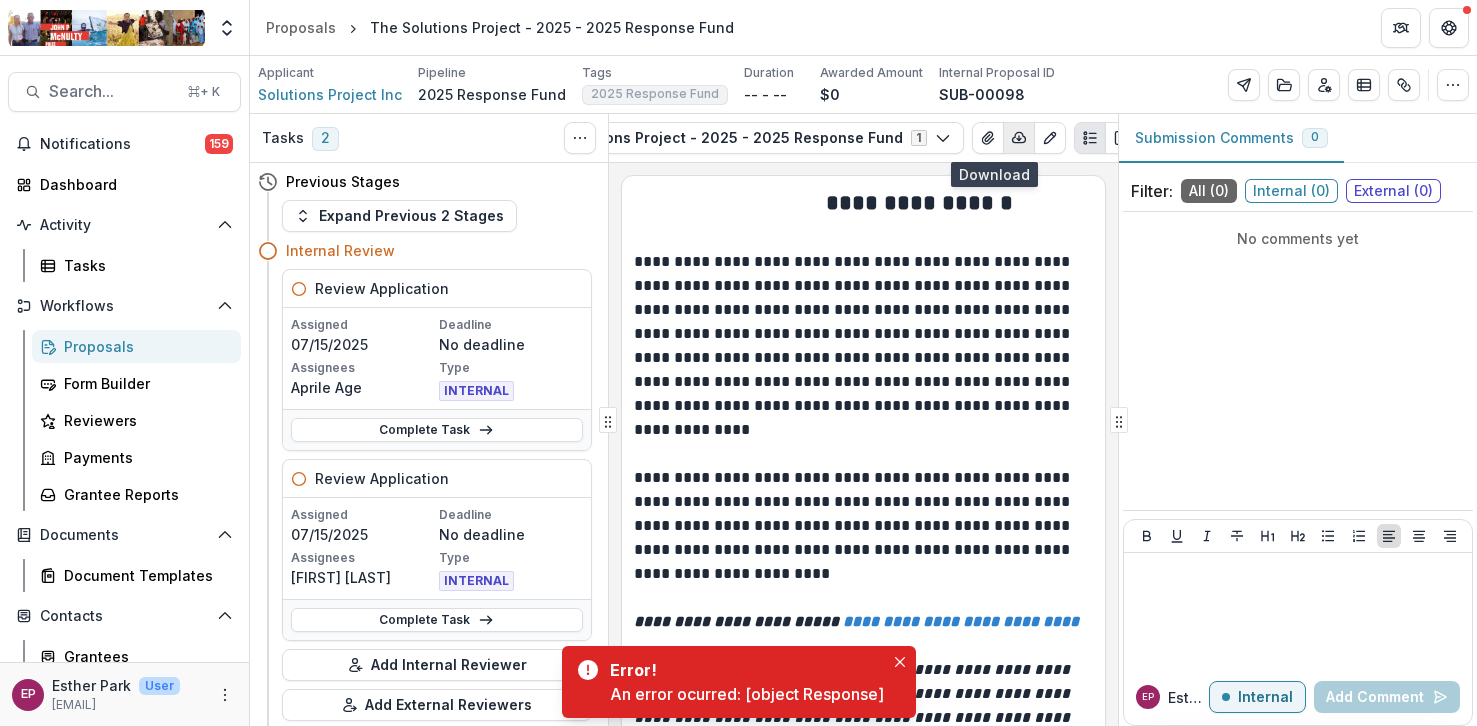 click at bounding box center [1019, 138] 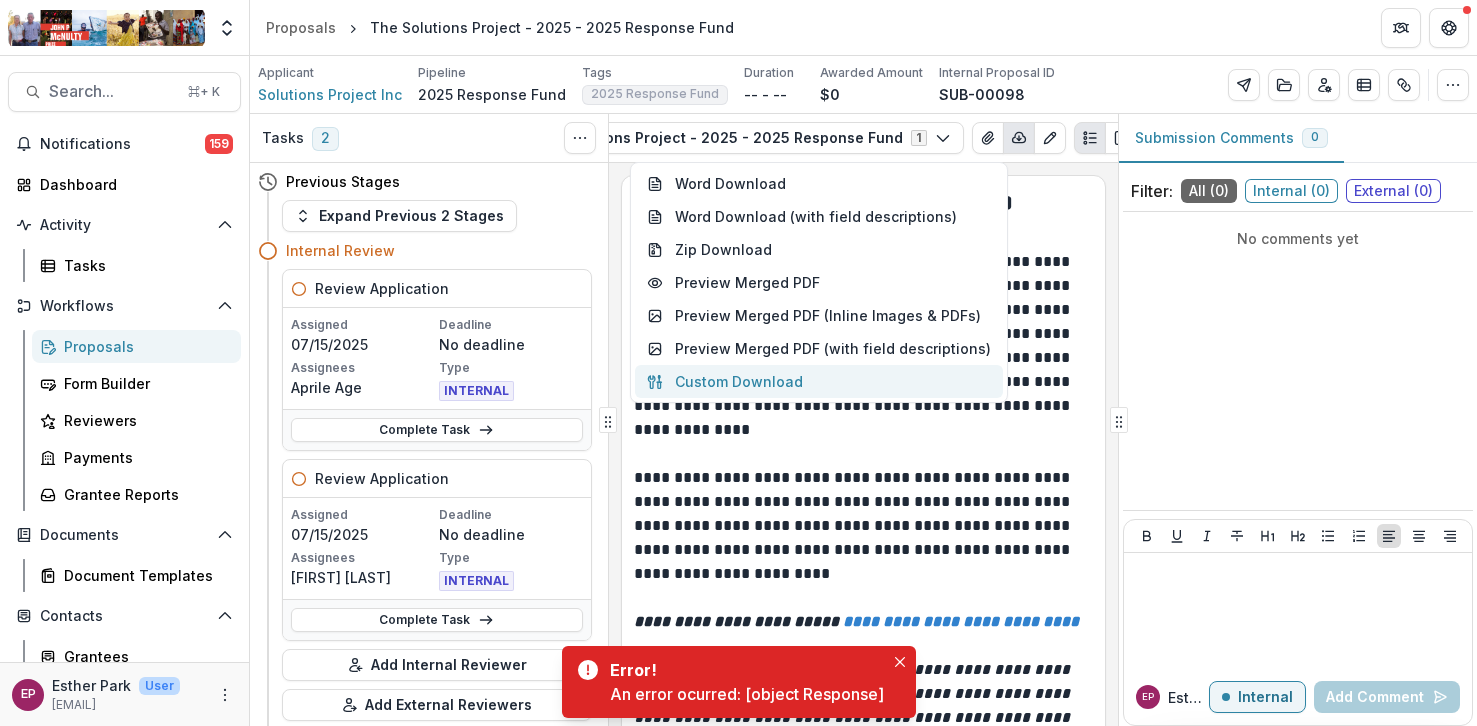 click on "Custom Download" at bounding box center [819, 381] 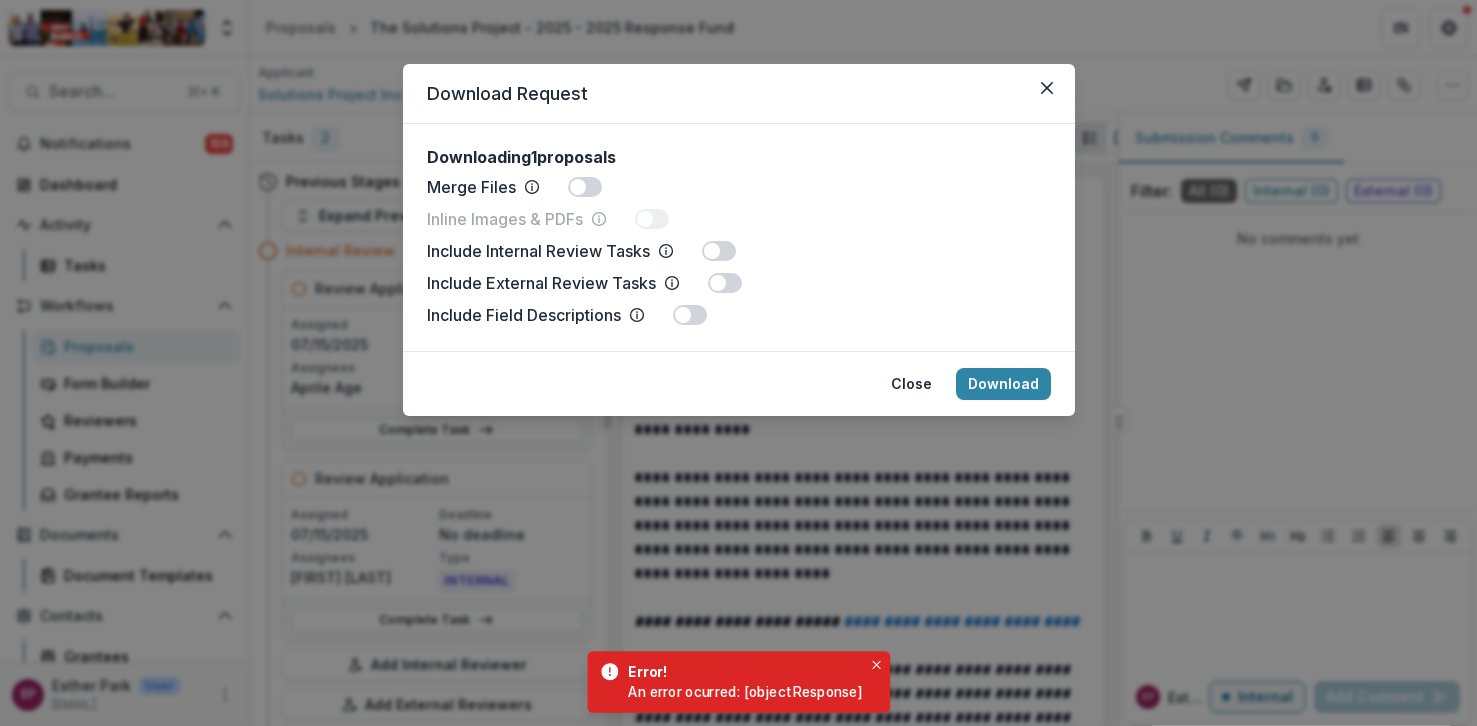 click at bounding box center (585, 187) 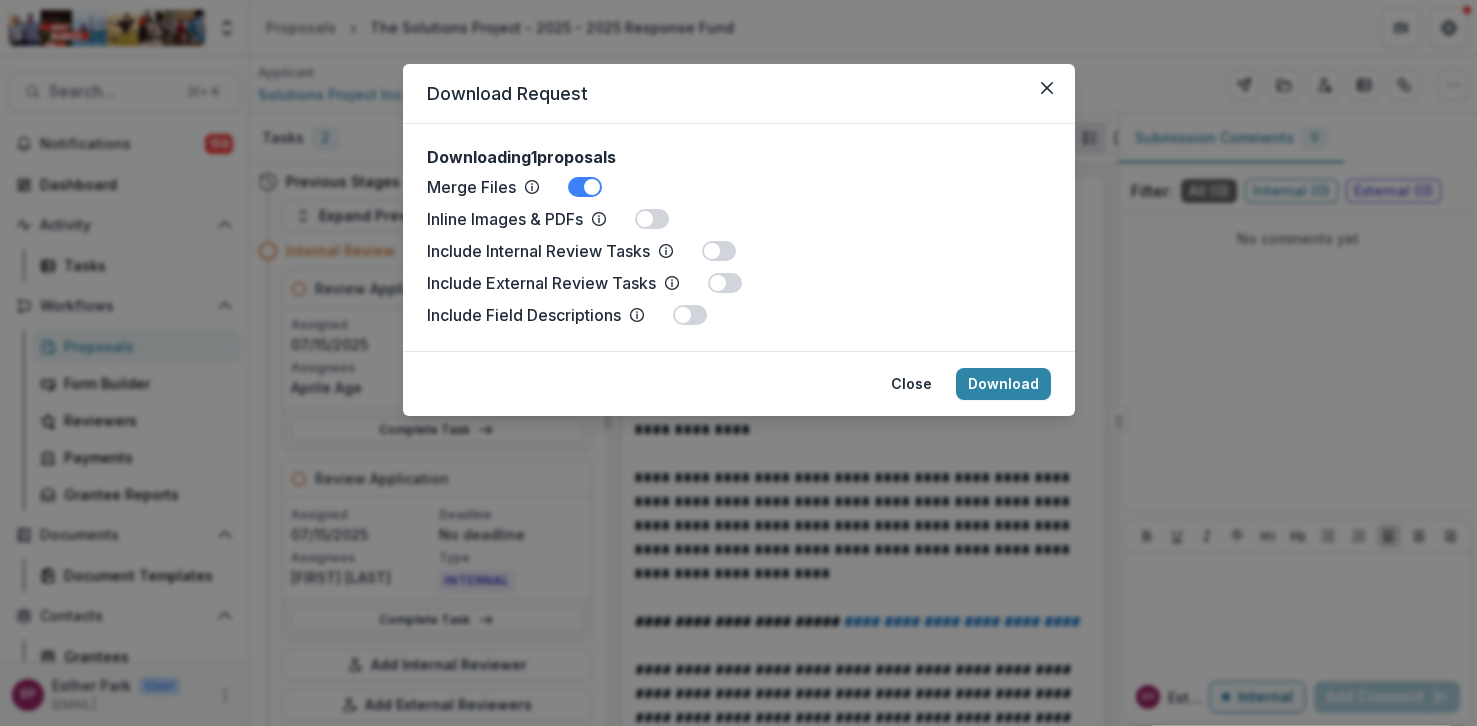 click at bounding box center (652, 219) 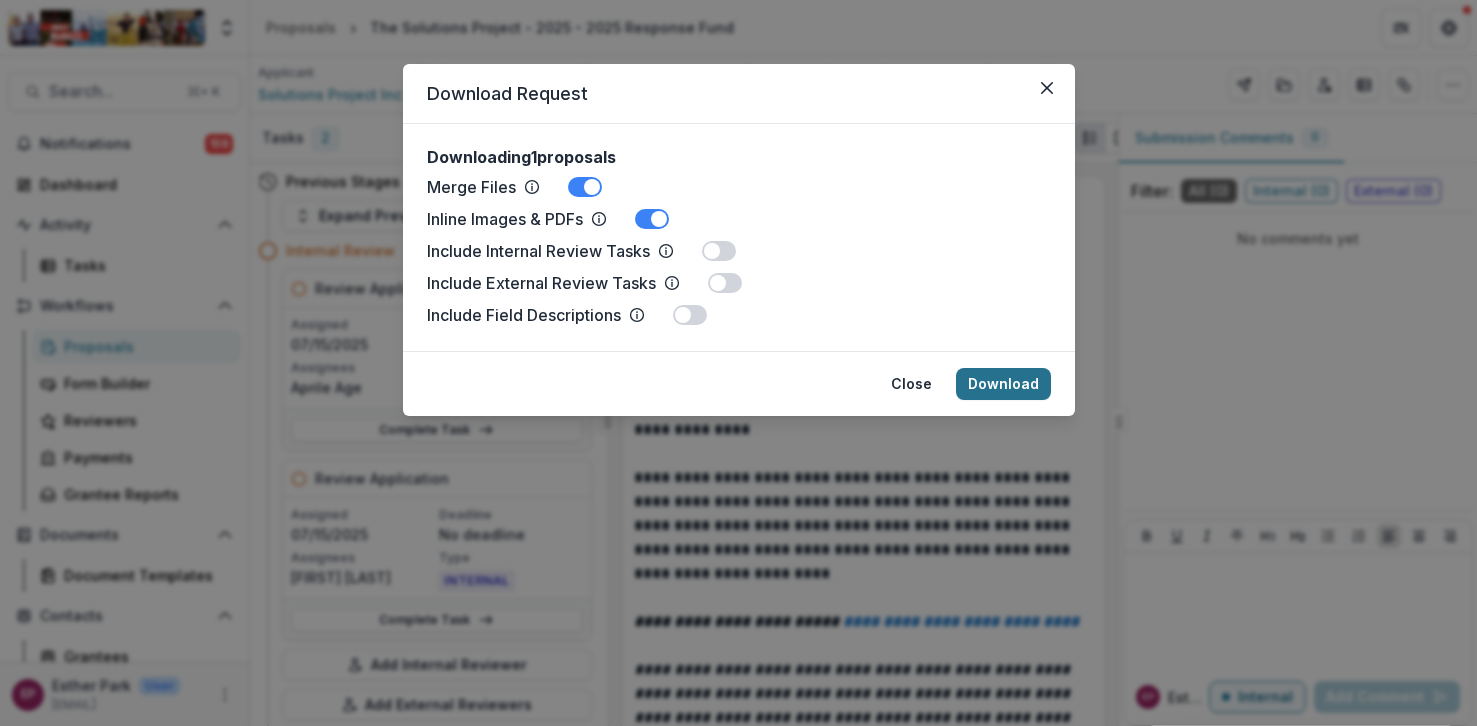 click on "Download" at bounding box center (1003, 384) 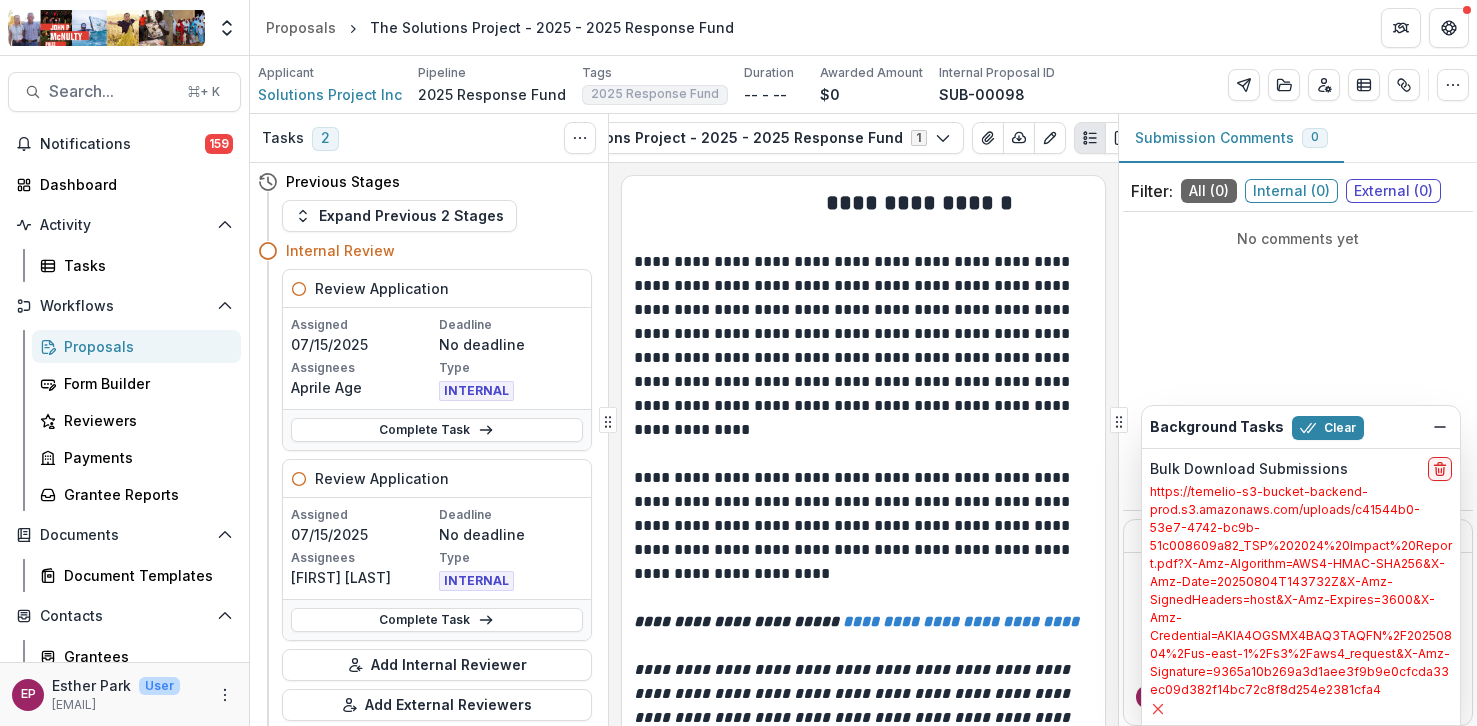 click 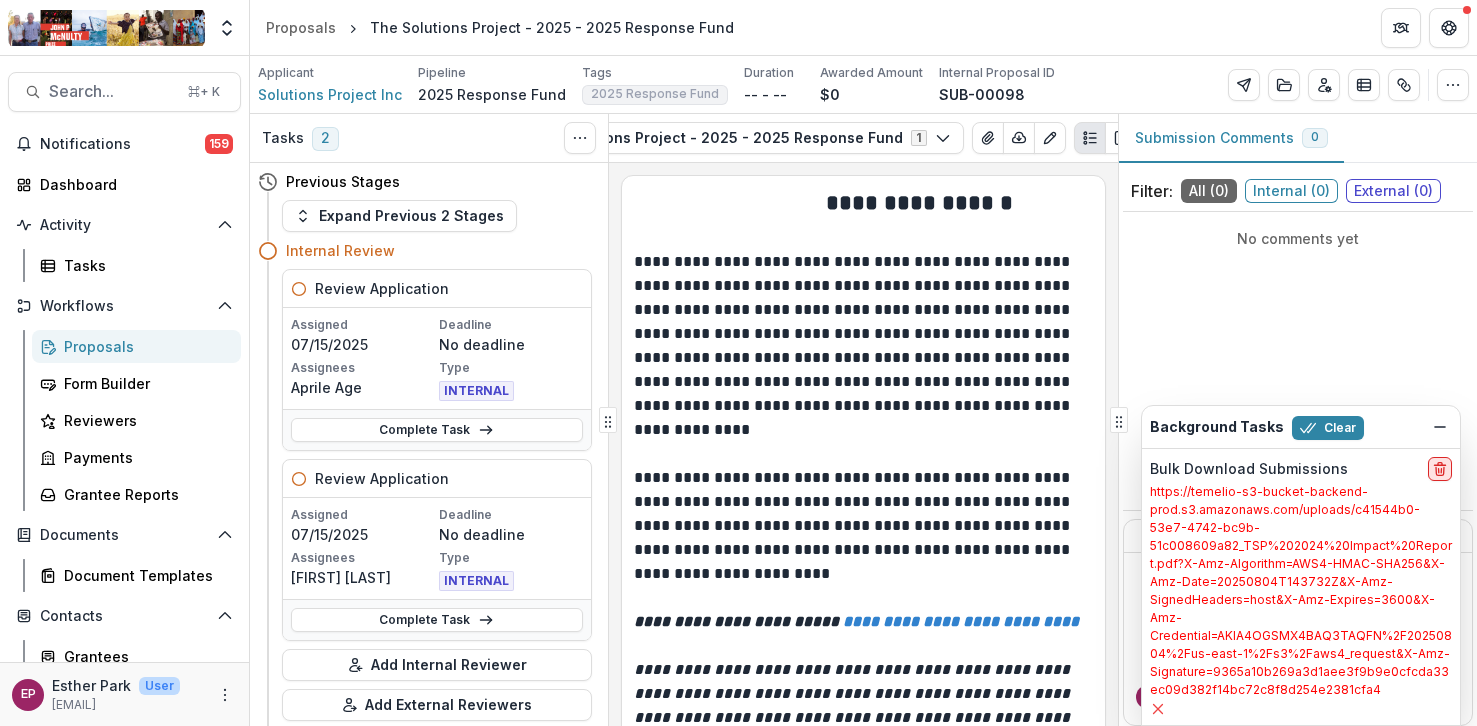 click 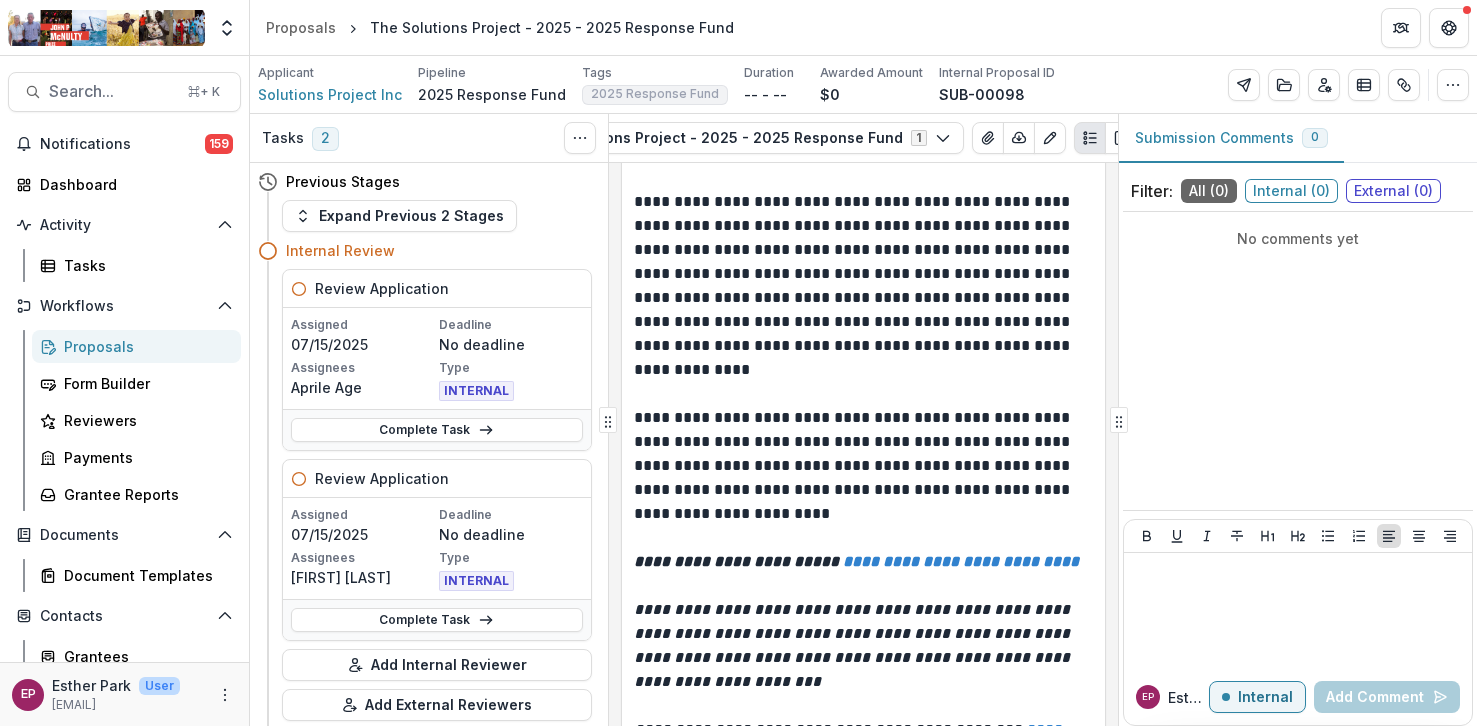 scroll, scrollTop: 0, scrollLeft: 0, axis: both 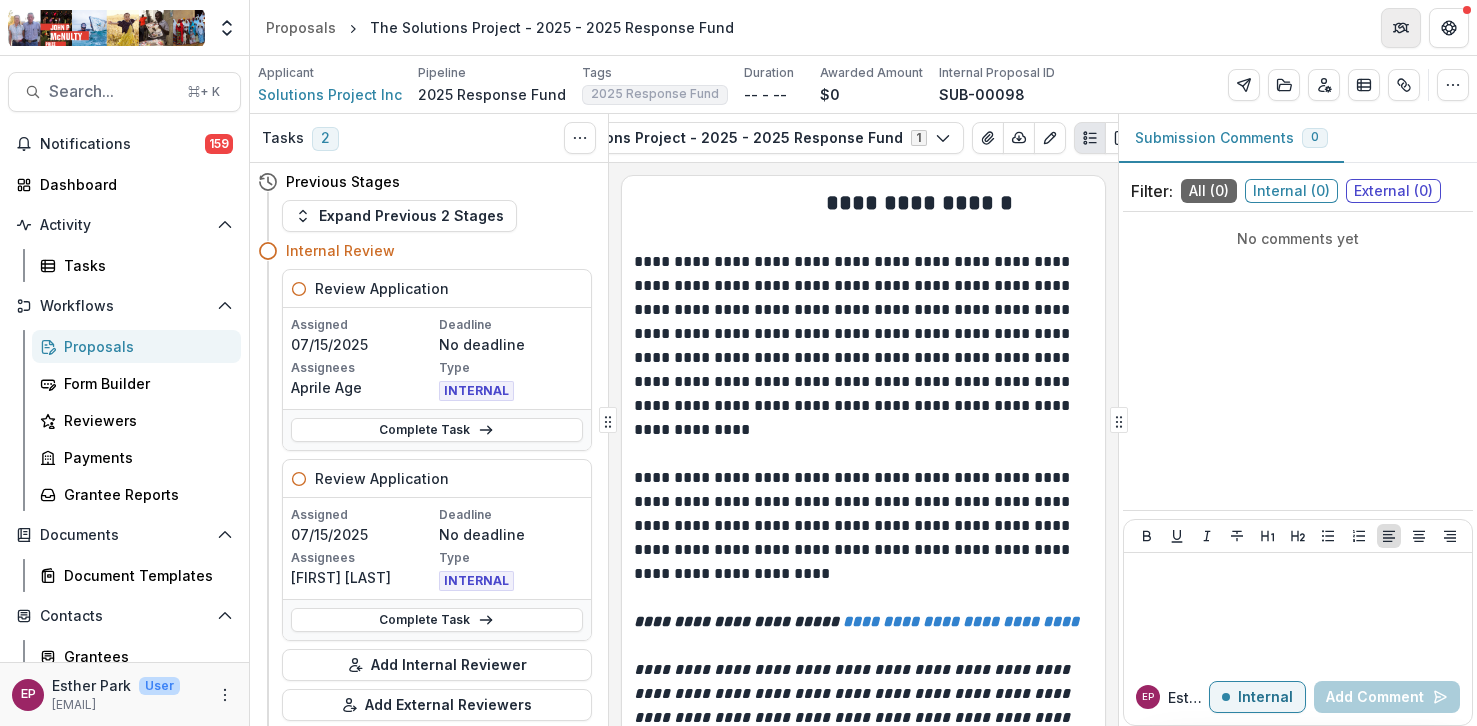 click at bounding box center (1401, 28) 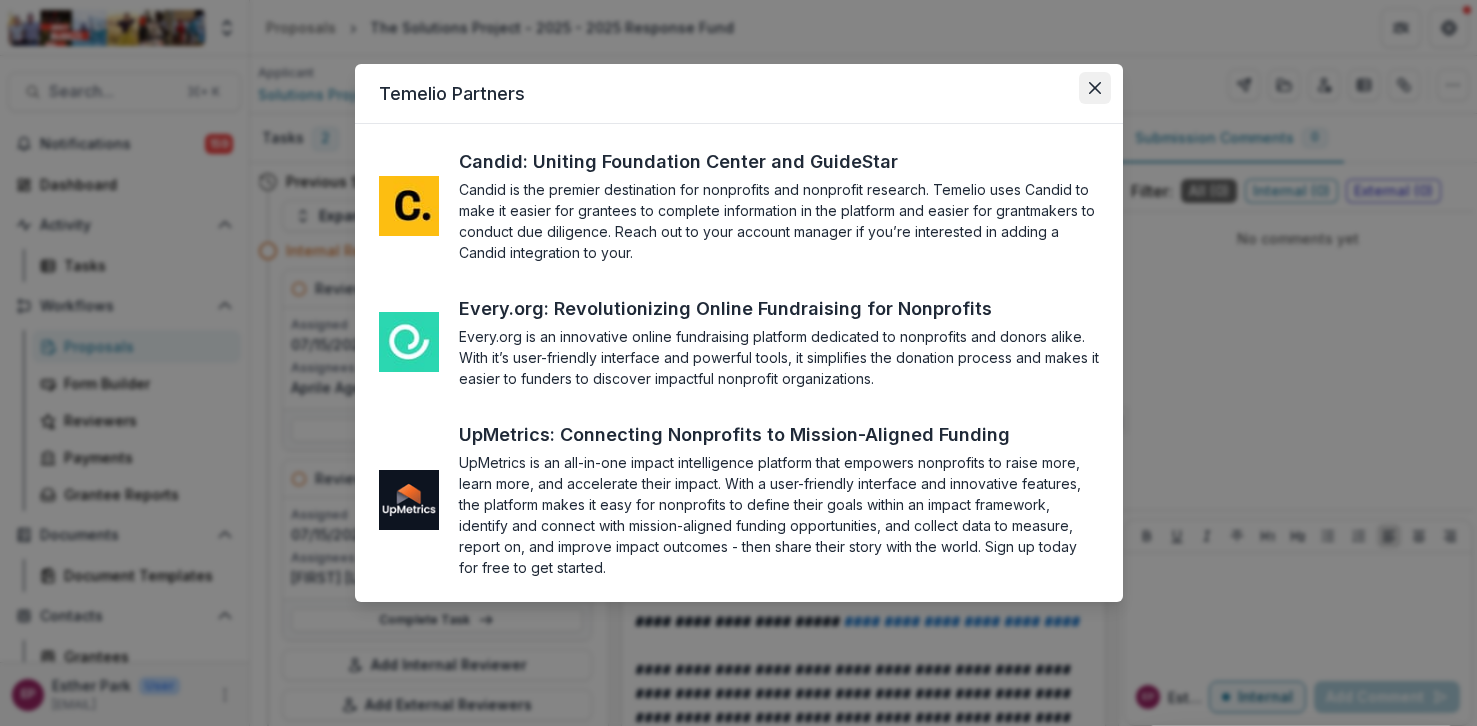 click at bounding box center [1095, 88] 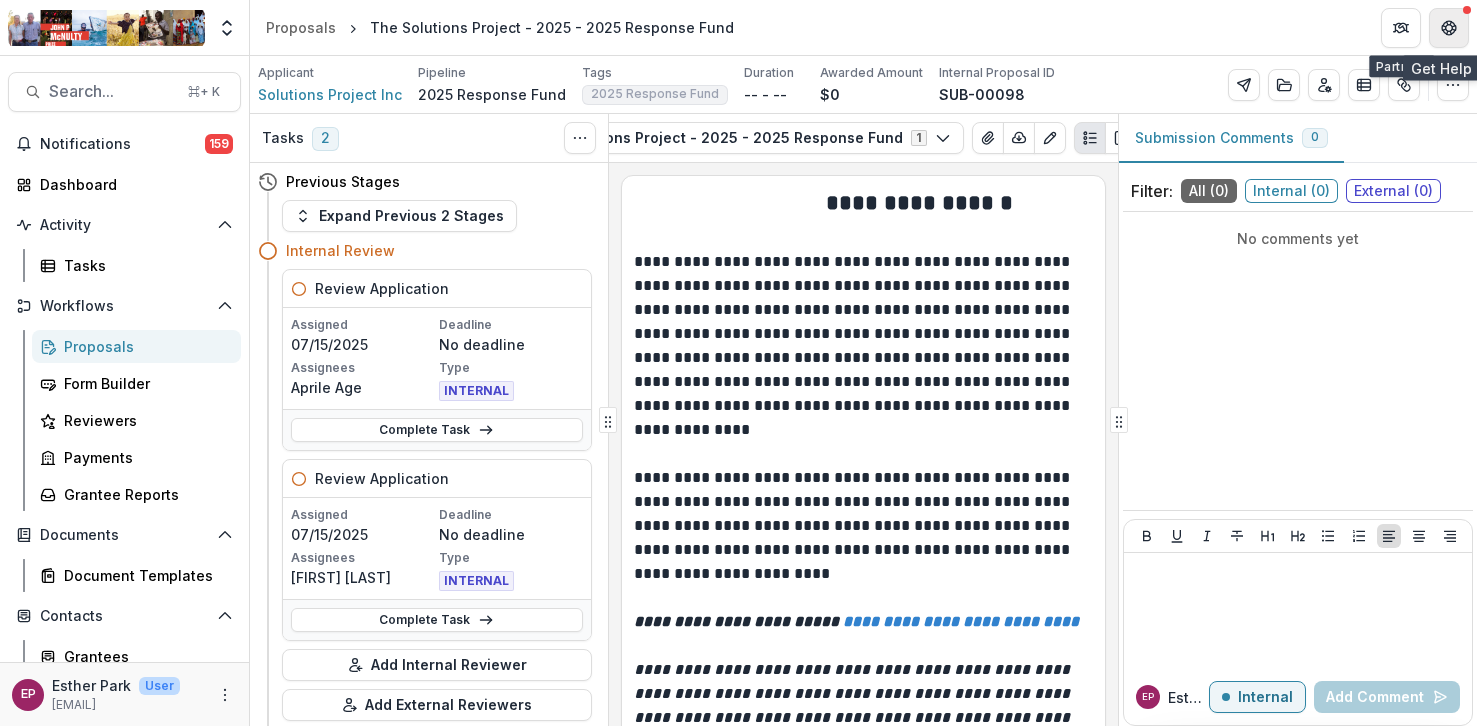 click at bounding box center [1449, 28] 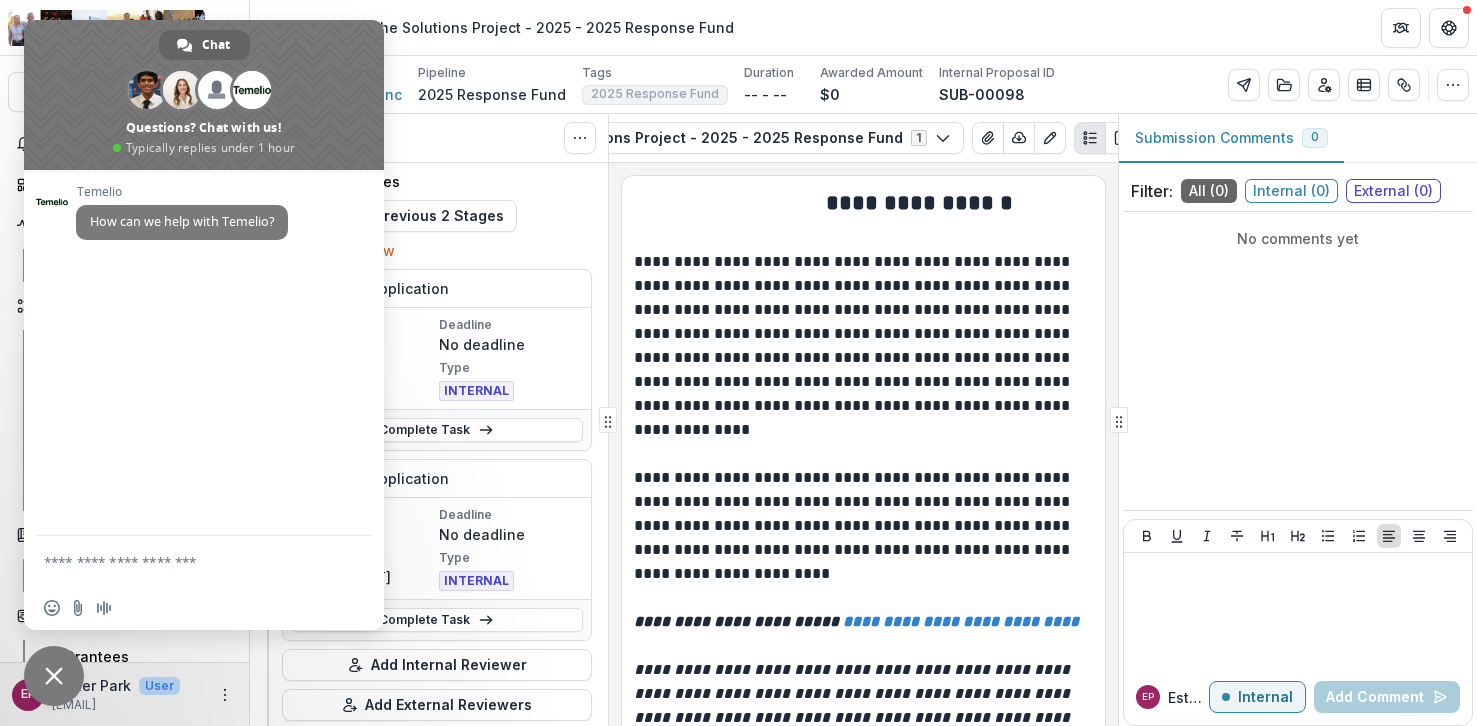 click at bounding box center (184, 561) 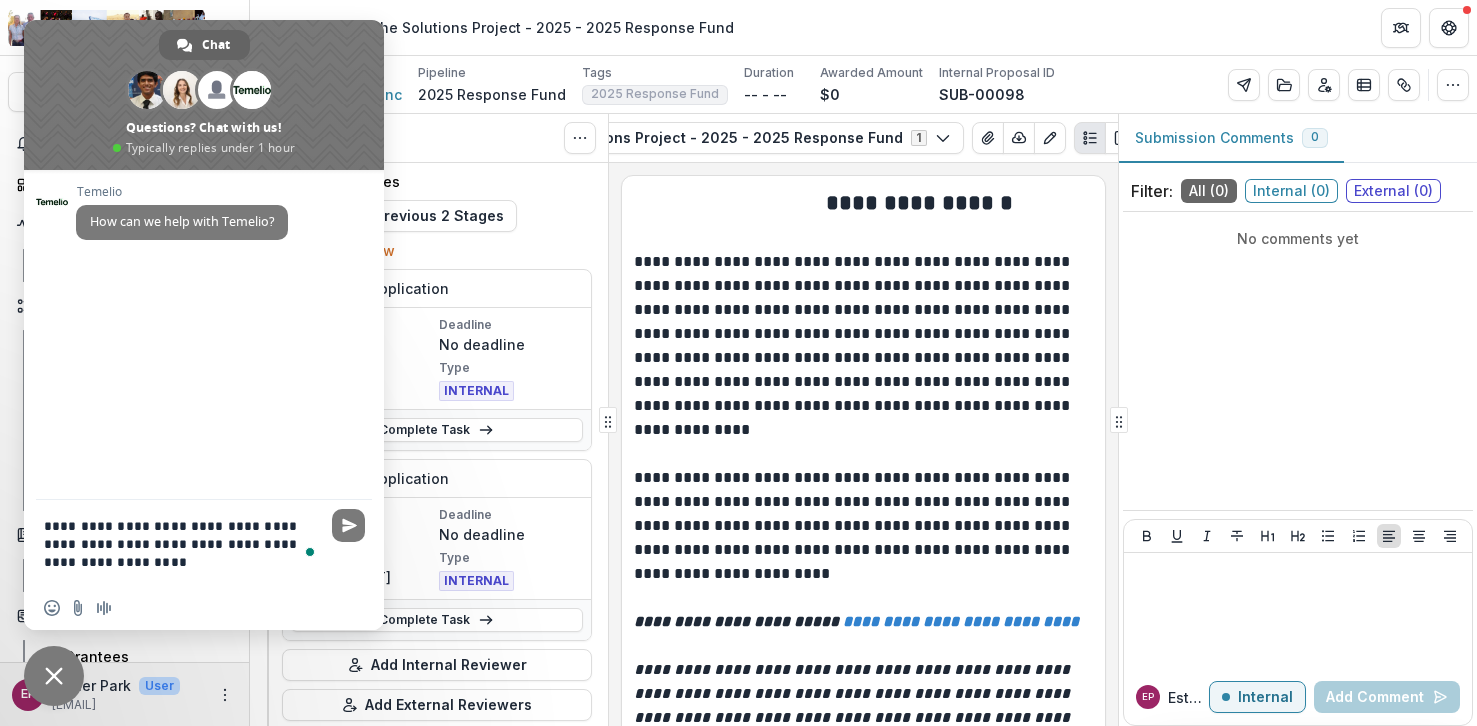 type on "**********" 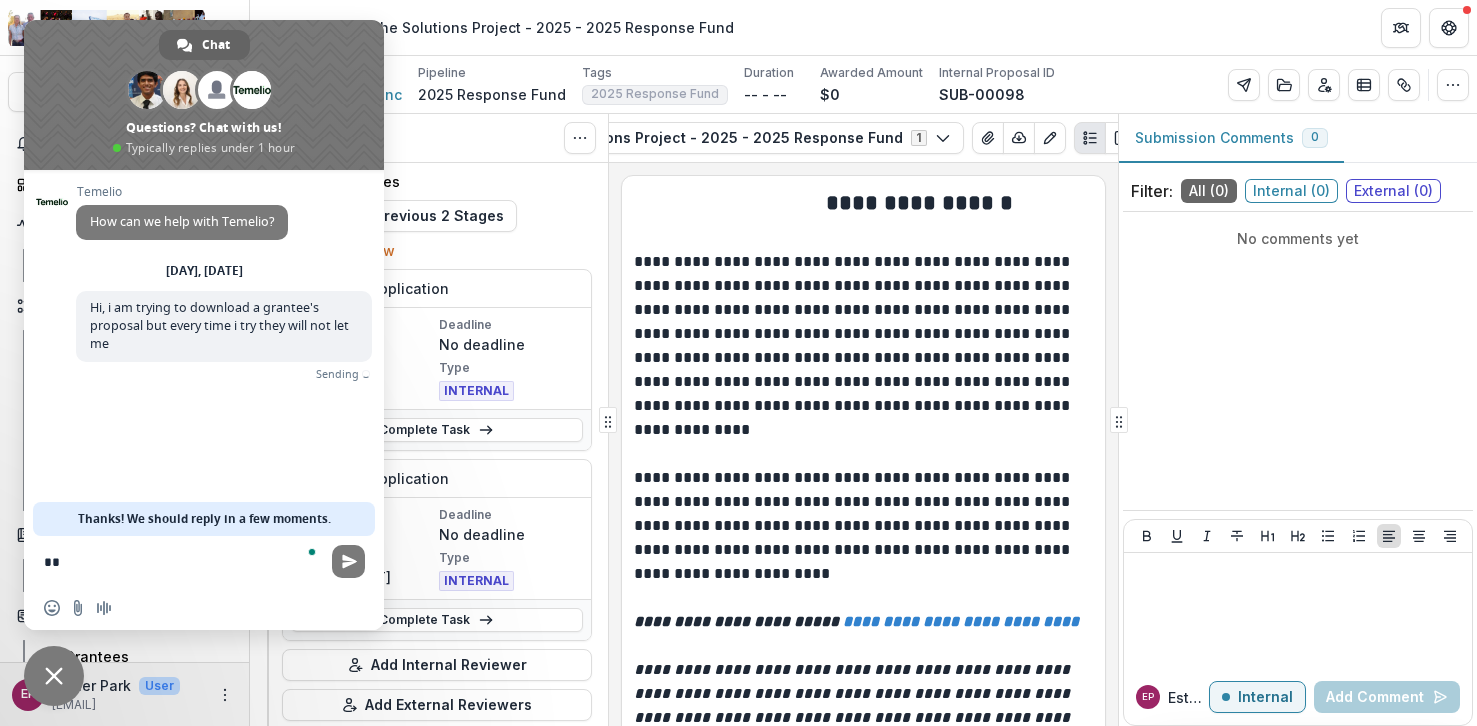 type on "*" 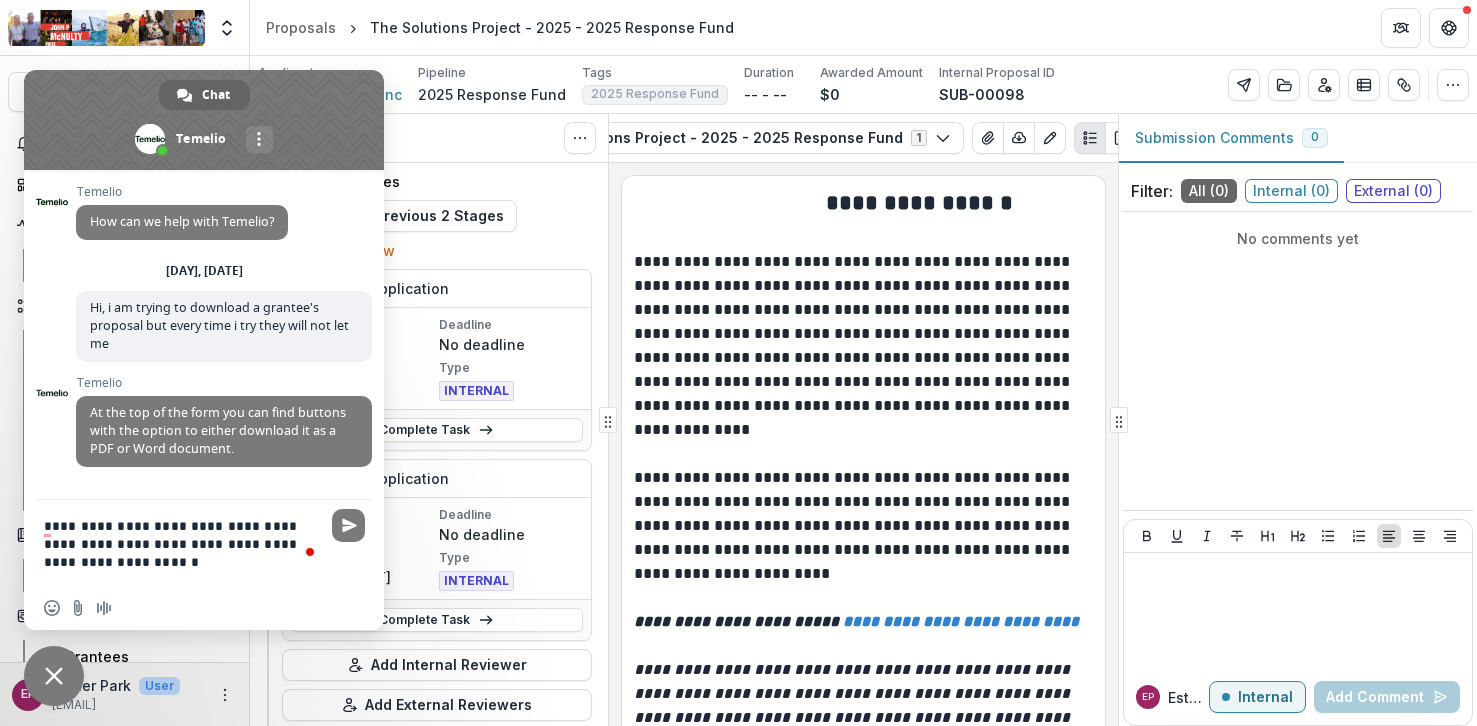 type on "**********" 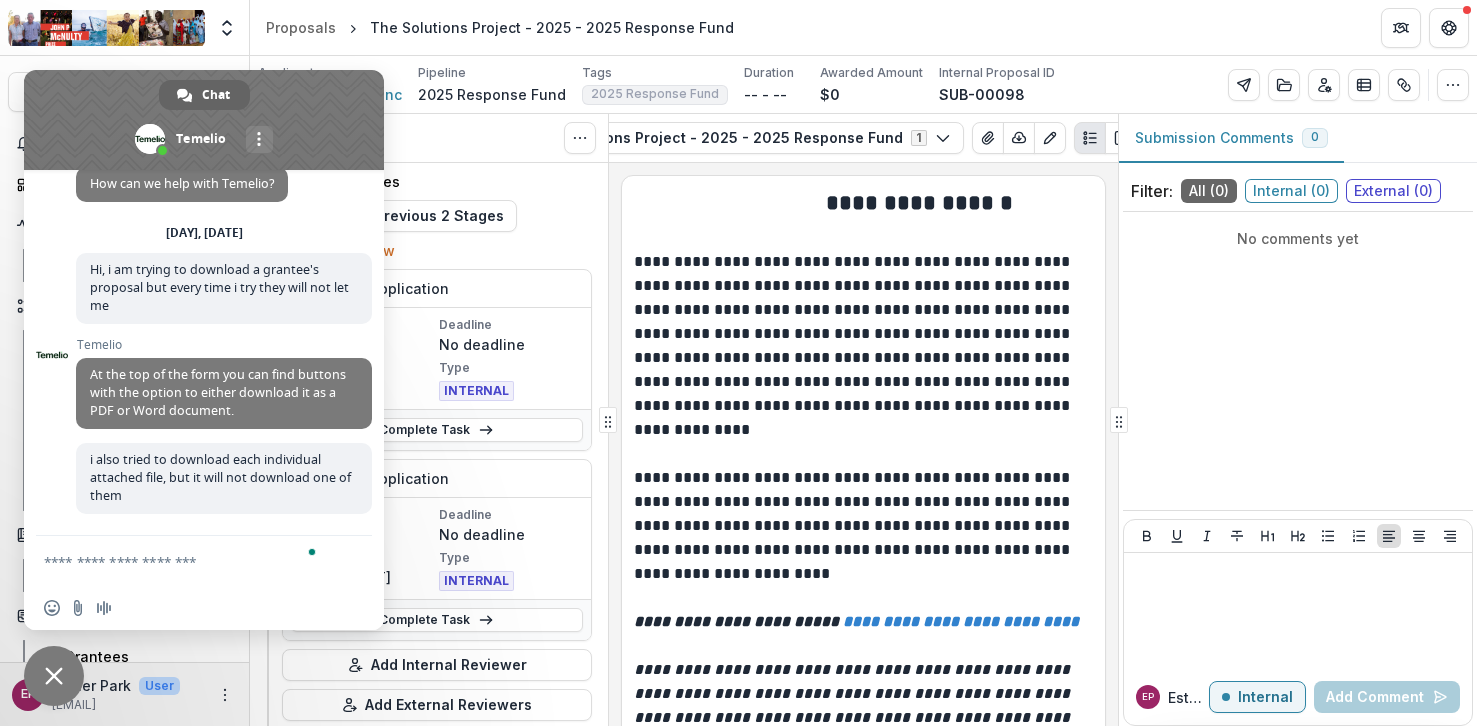 scroll, scrollTop: 24, scrollLeft: 0, axis: vertical 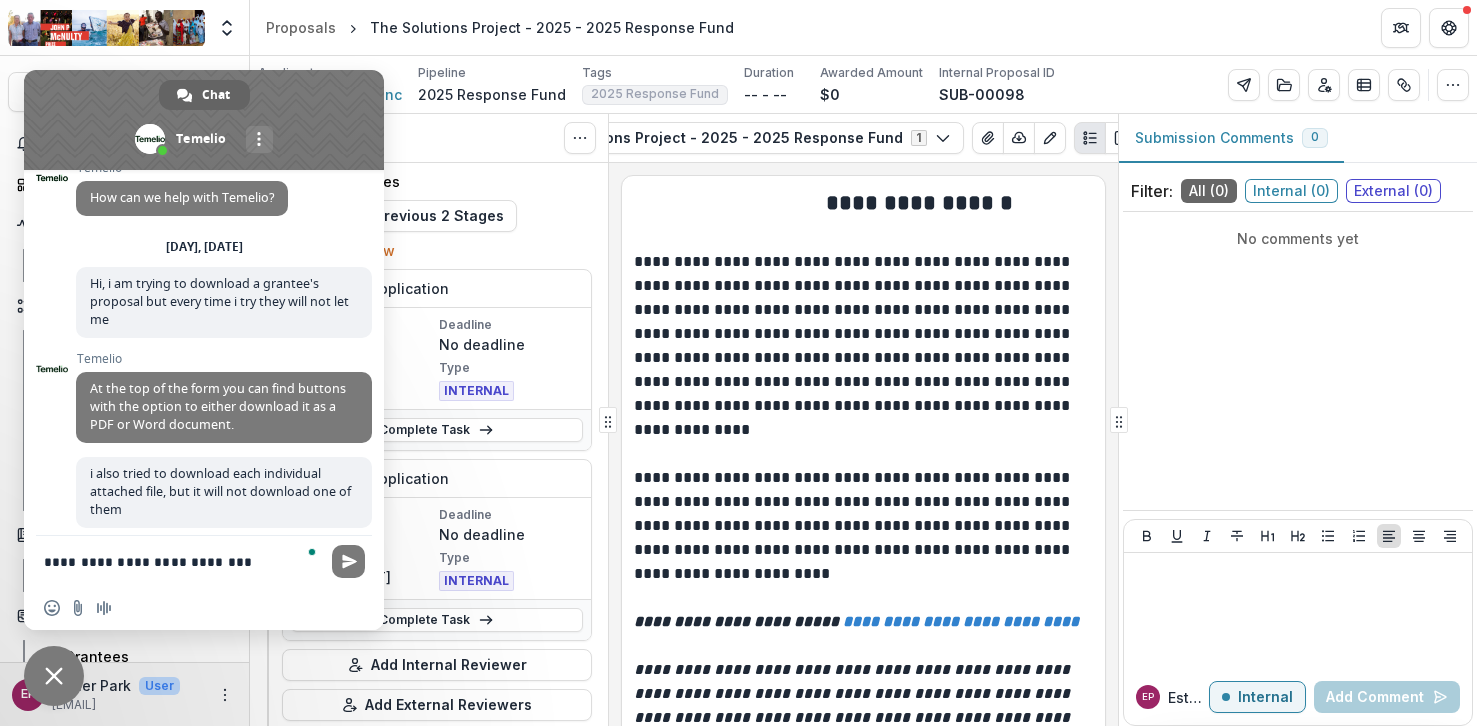 type on "**********" 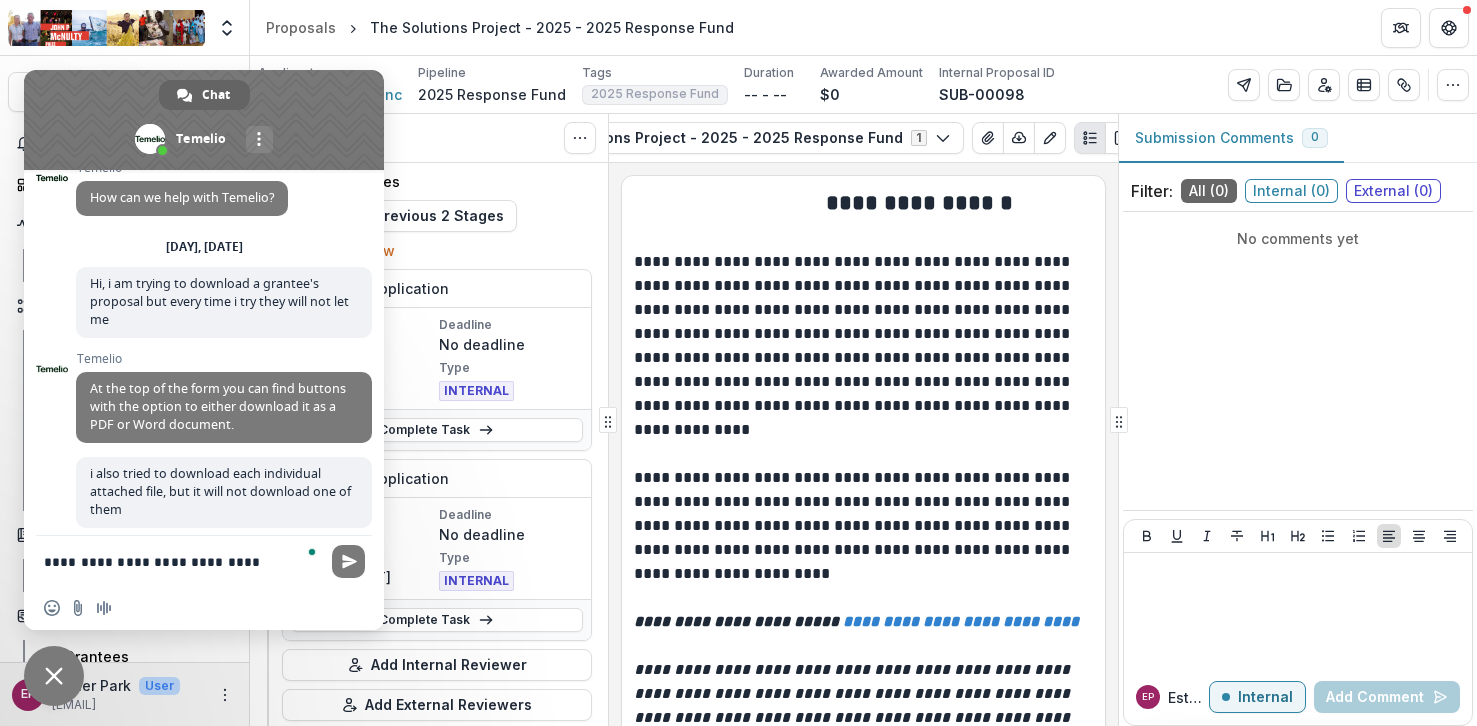 type 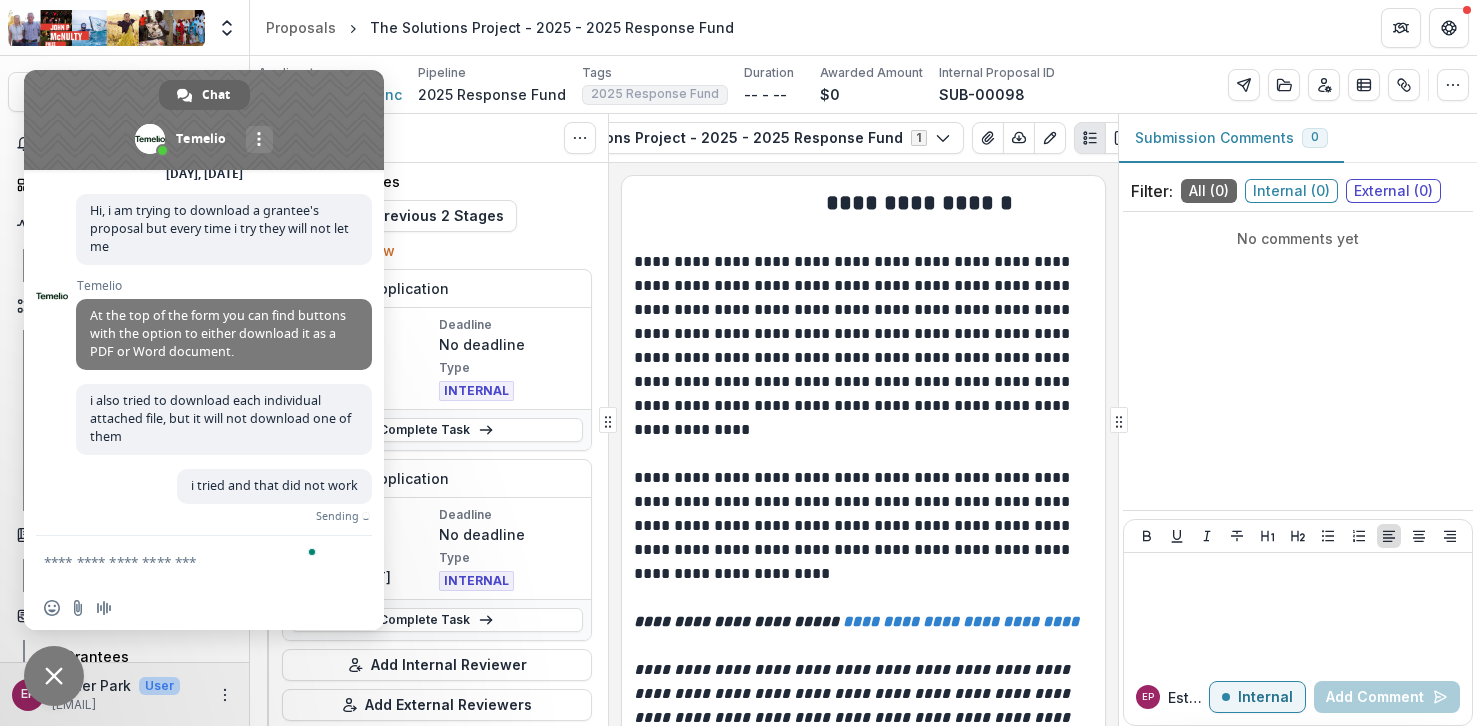 scroll, scrollTop: 66, scrollLeft: 0, axis: vertical 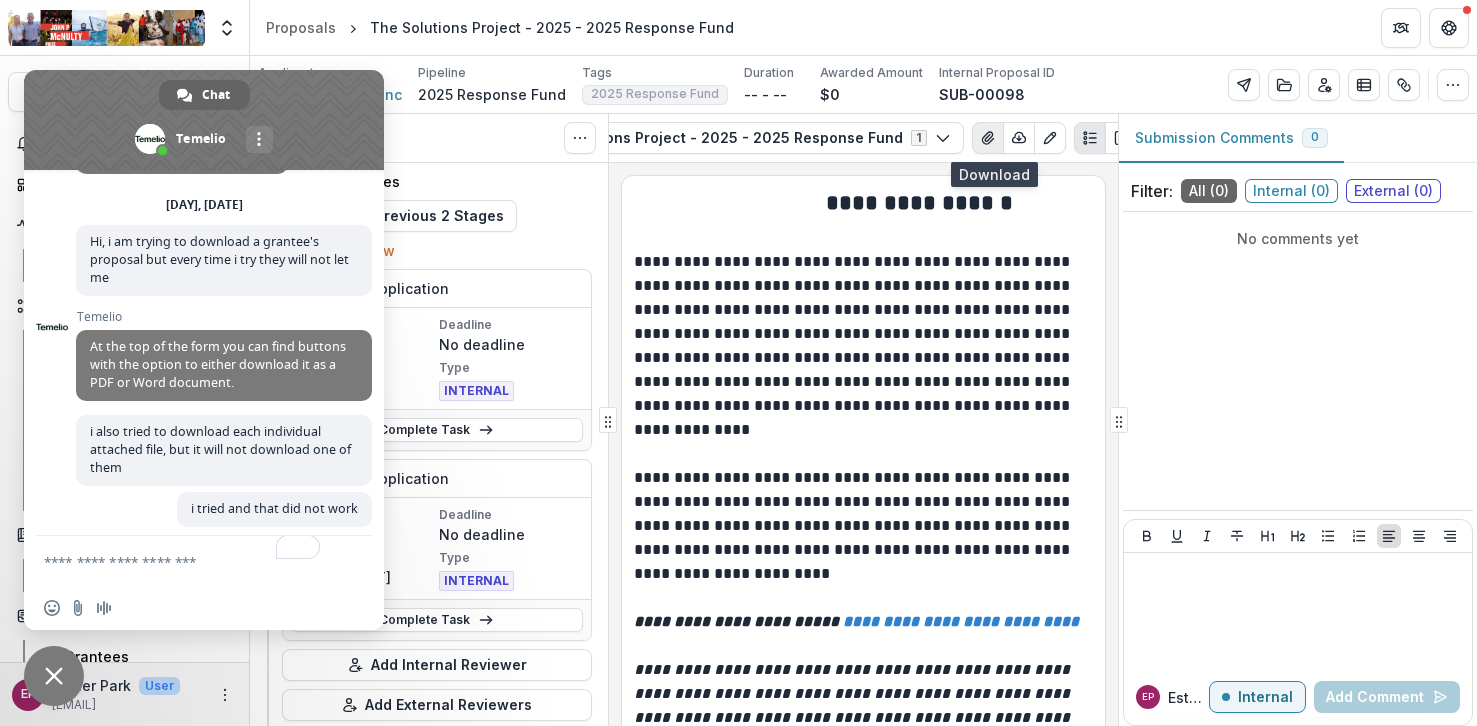click 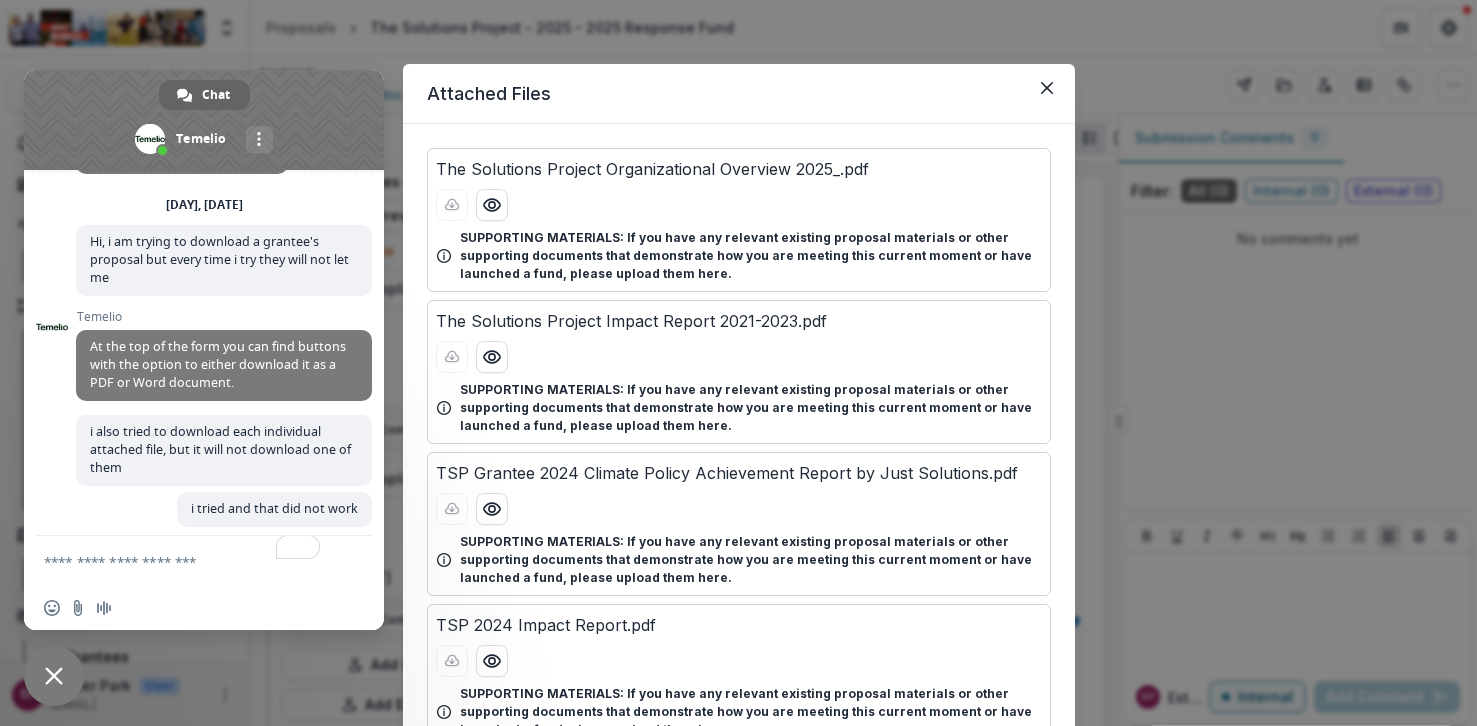 scroll, scrollTop: 175, scrollLeft: 0, axis: vertical 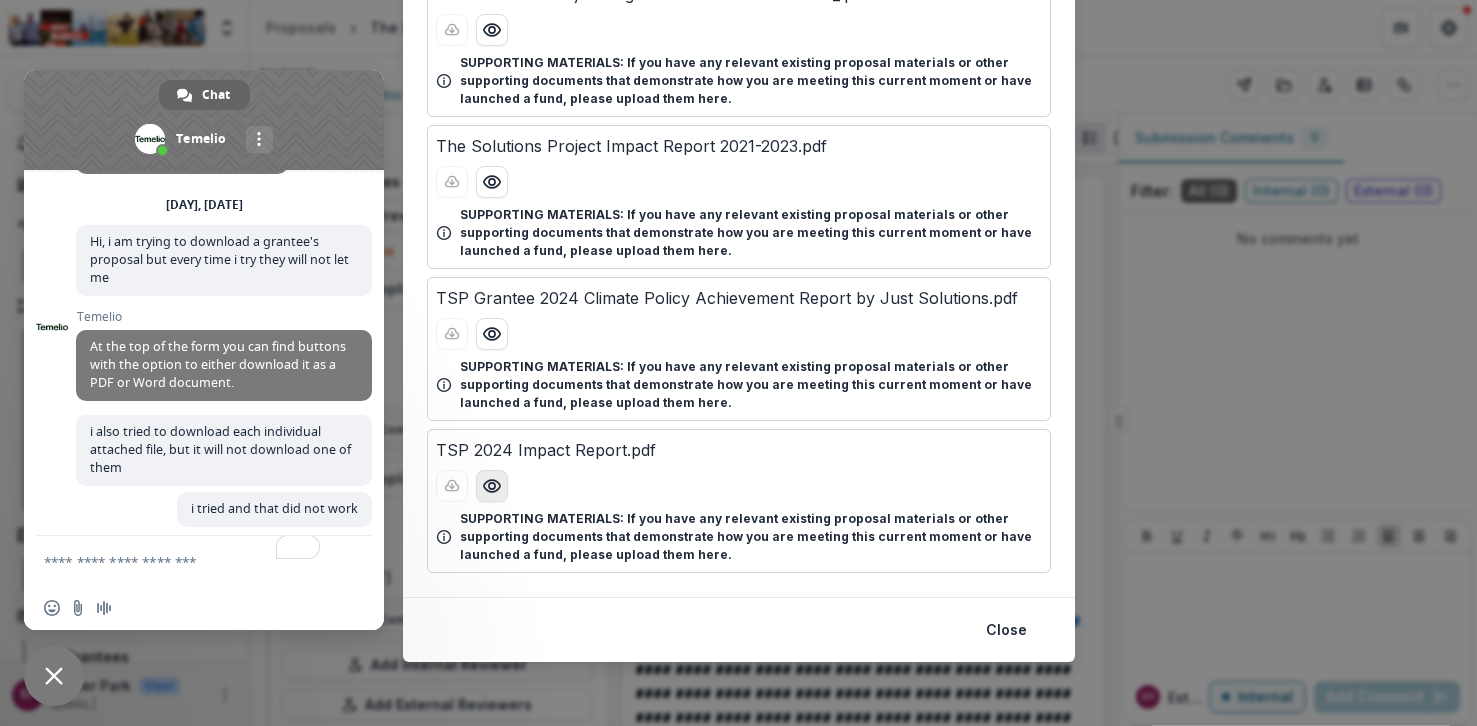 click 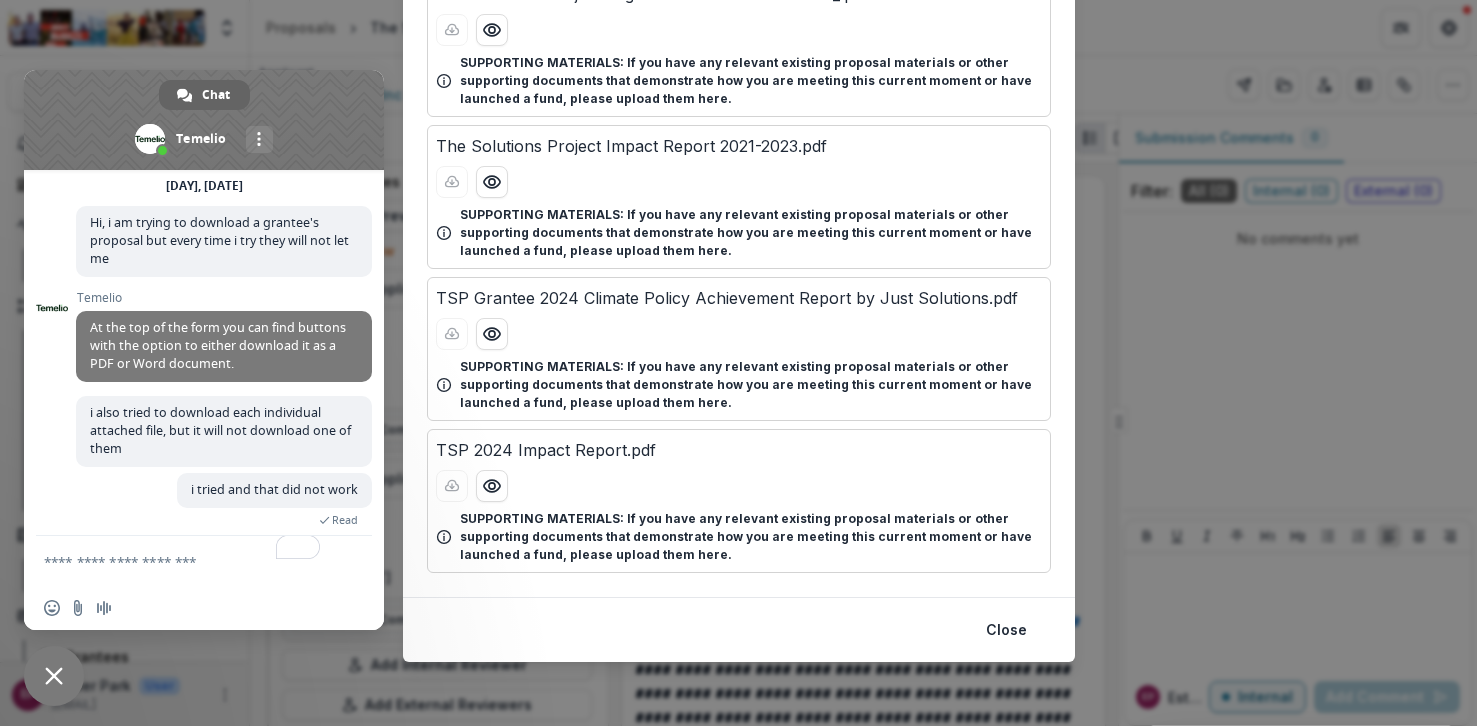 scroll, scrollTop: 66, scrollLeft: 0, axis: vertical 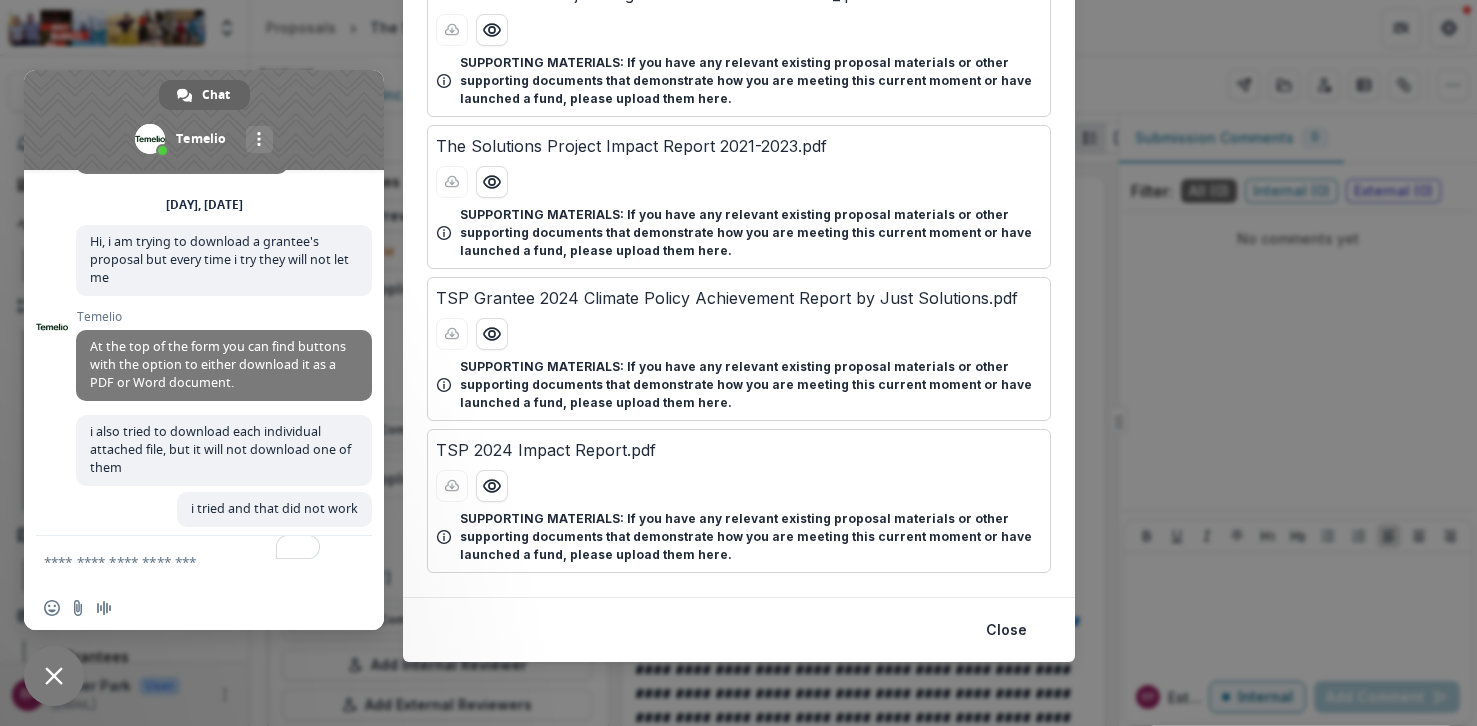 click on "Attached Files The Solutions Project Organizational Overview 2025_.pdf SUPPORTING MATERIALS: If you have any relevant existing proposal materials or other supporting documents that demonstrate how you are meeting this current moment or have launched a fund, please upload them here. The Solutions Project Impact Report 2021-2023.pdf SUPPORTING MATERIALS: If you have any relevant existing proposal materials or other supporting documents that demonstrate how you are meeting this current moment or have launched a fund, please upload them here. TSP Grantee 2024 Climate Policy Achievement Report by Just Solutions.pdf SUPPORTING MATERIALS: If you have any relevant existing proposal materials or other supporting documents that demonstrate how you are meeting this current moment or have launched a fund, please upload them here. TSP 2024 Impact Report.pdf Close" at bounding box center [738, 363] 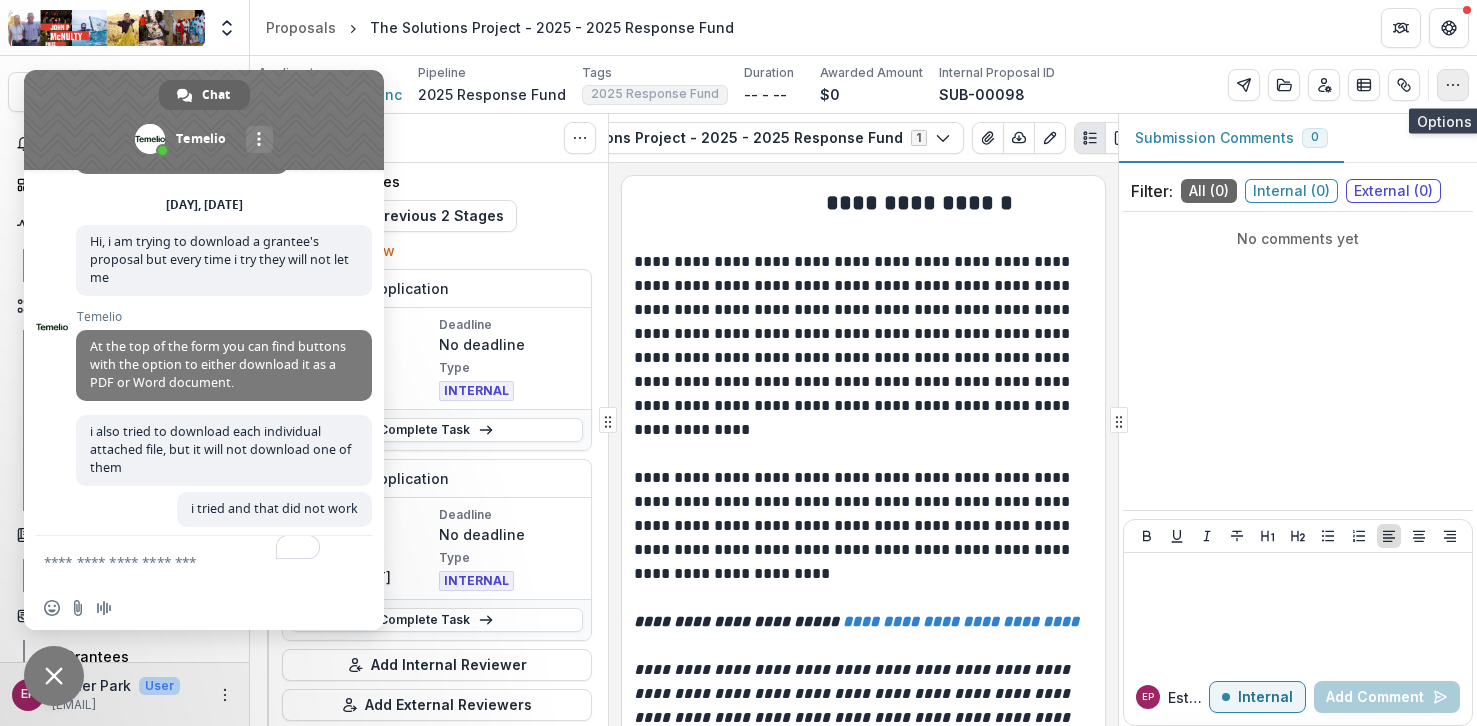 click at bounding box center (1453, 85) 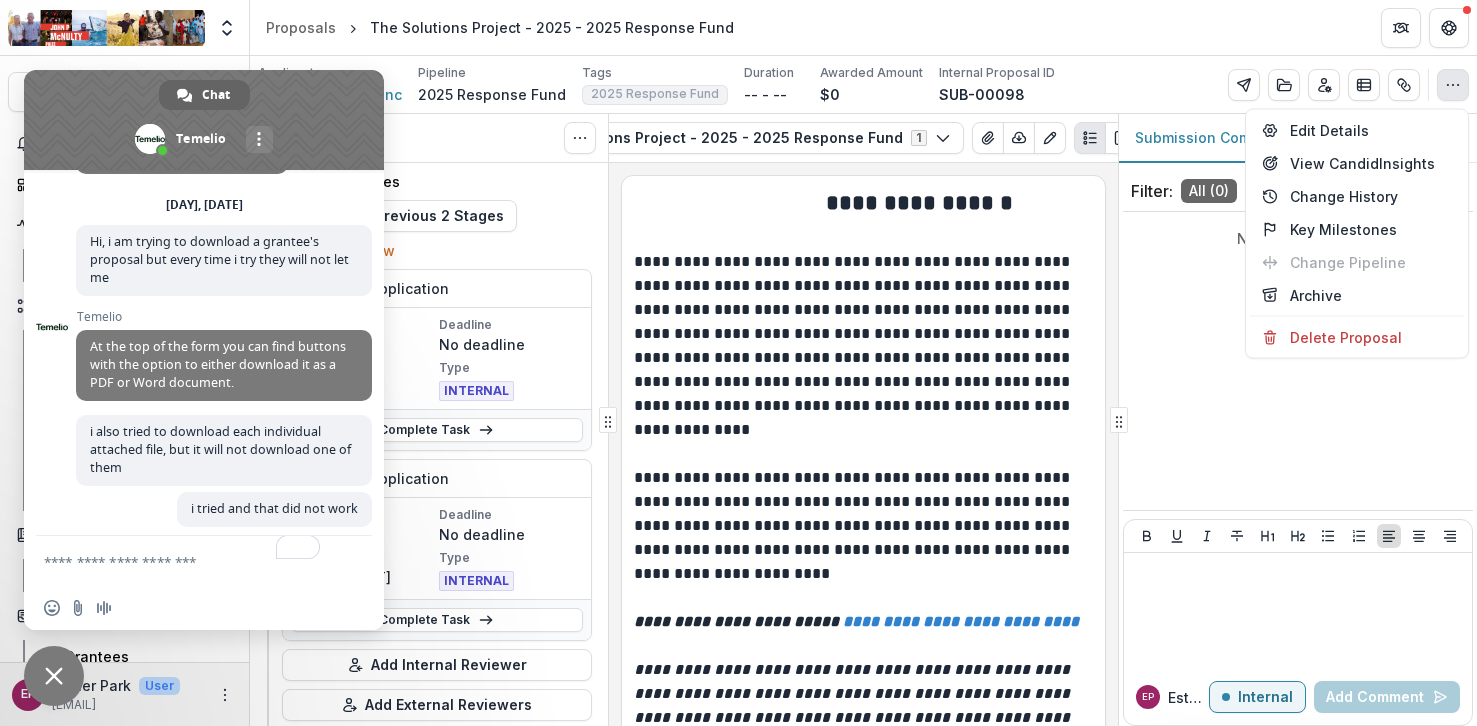 click on "Applicant Solutions Project Inc Pipeline 2025 Response Fund Tags 2025 Response Fund All tags 2025 Response Fund Duration --   -   -- Awarded Amount $0 Internal Proposal ID SUB-00098 Edit Details View Candid  Insights Change History Key Milestones Change Pipeline Archive Delete Proposal" at bounding box center (863, 84) 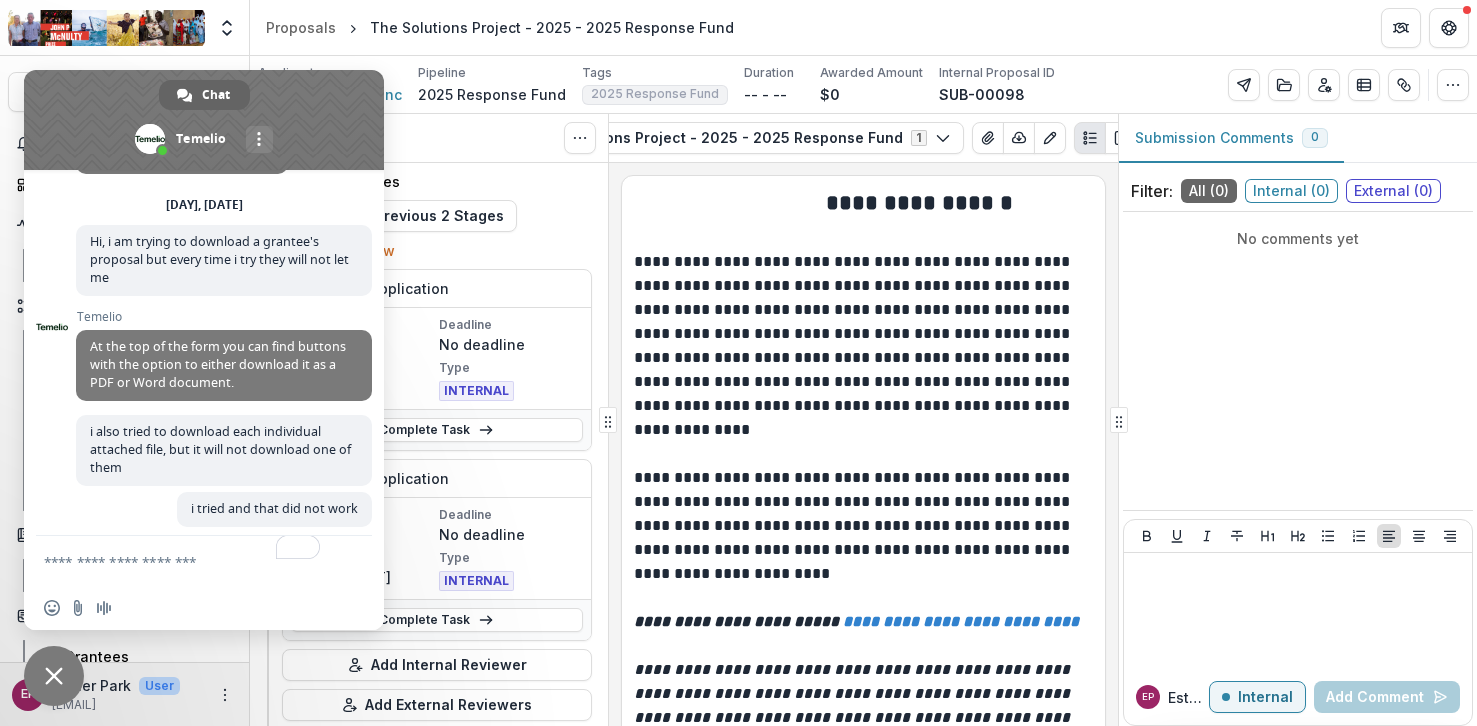 click at bounding box center (54, 676) 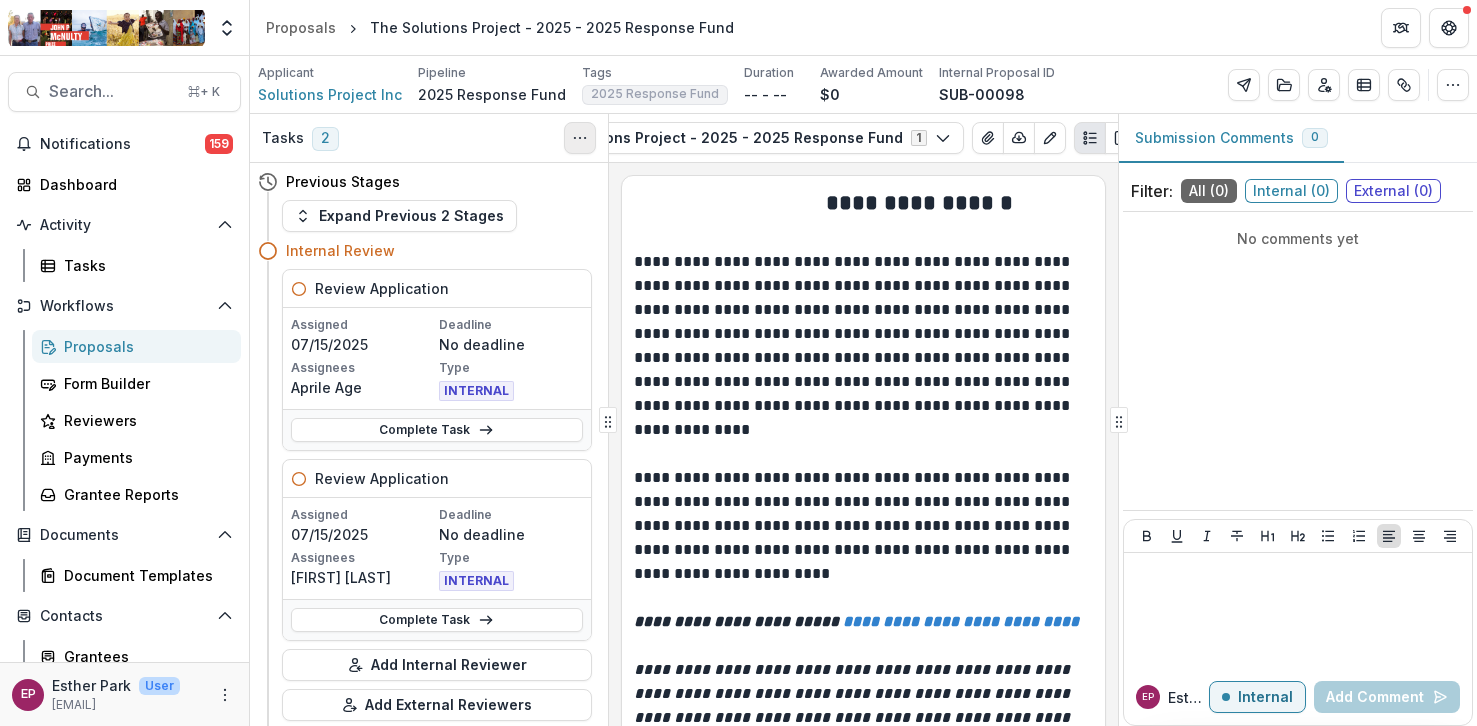 click at bounding box center (580, 138) 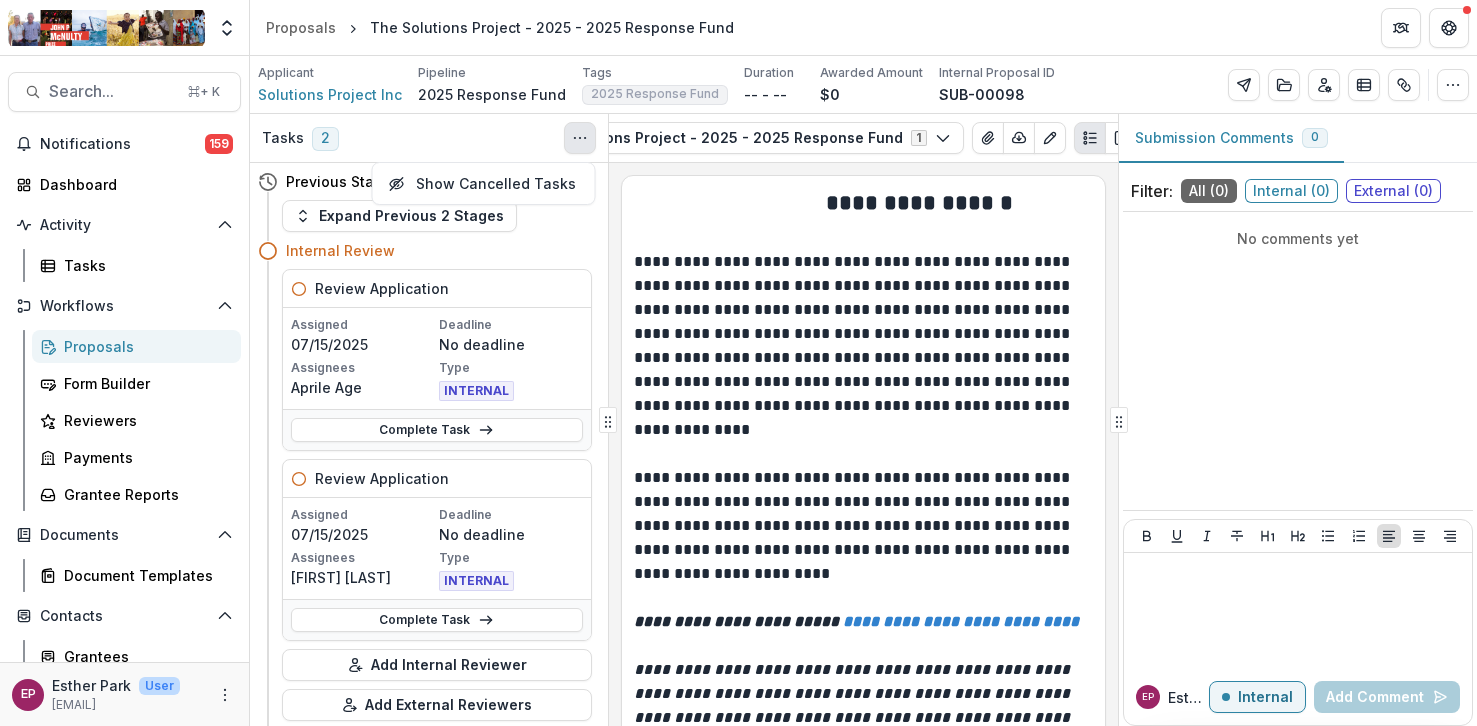 click at bounding box center [580, 138] 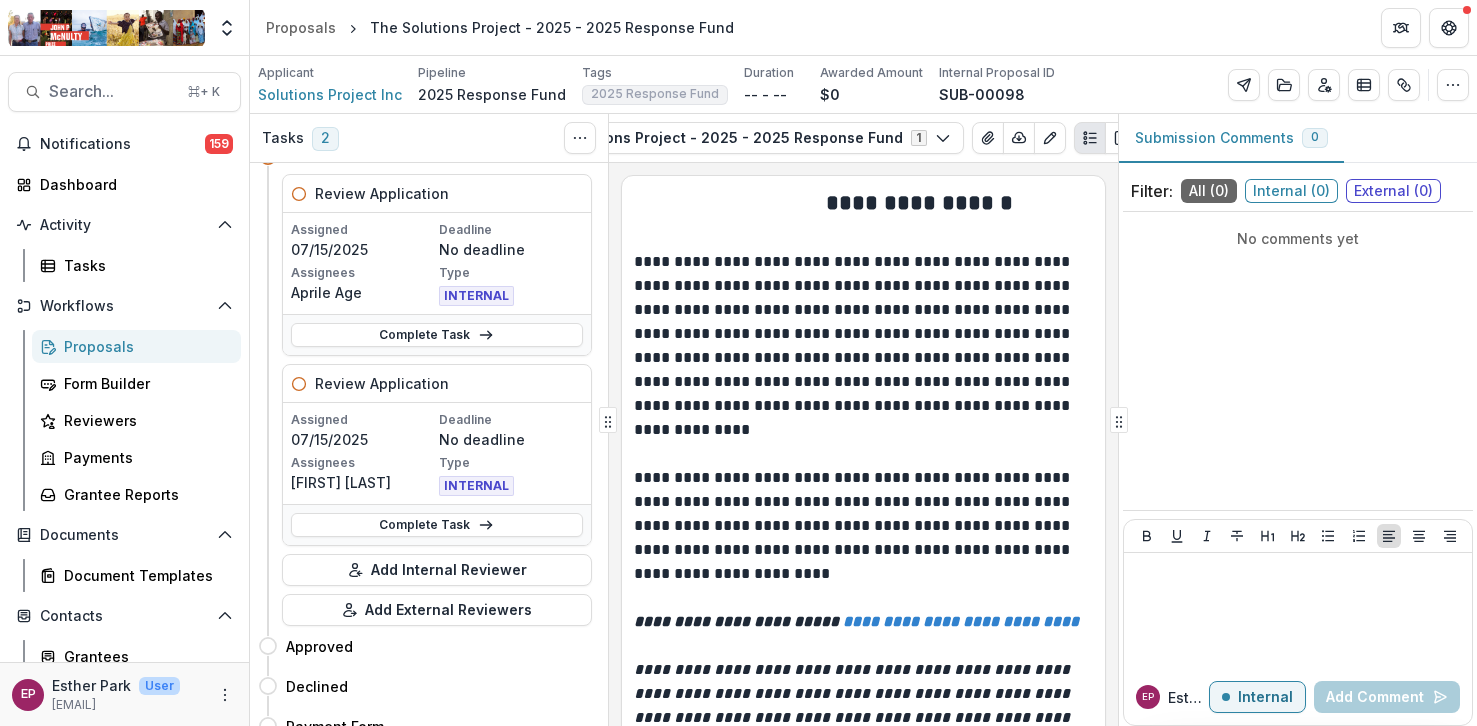 scroll, scrollTop: 102, scrollLeft: 0, axis: vertical 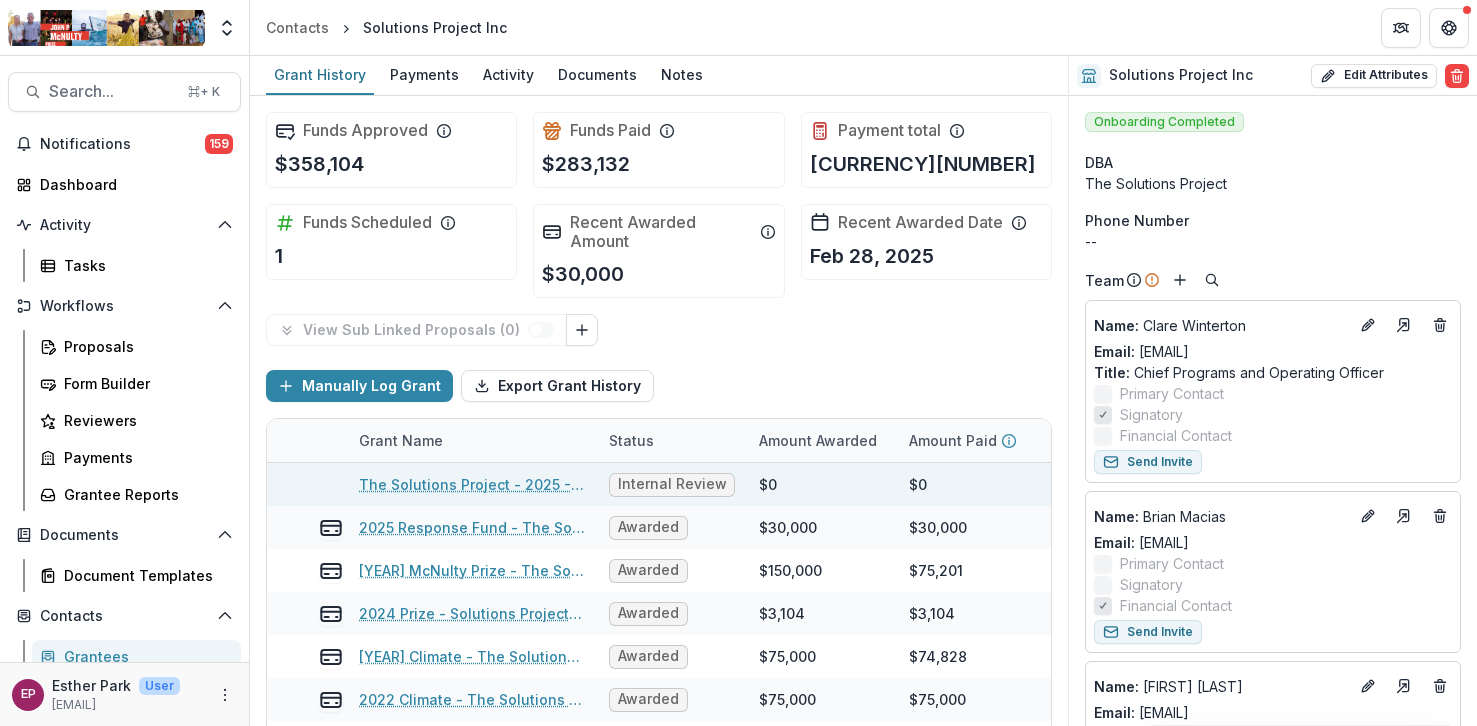 click on "The Solutions Project - 2025 - 2025 Response Fund" at bounding box center (472, 484) 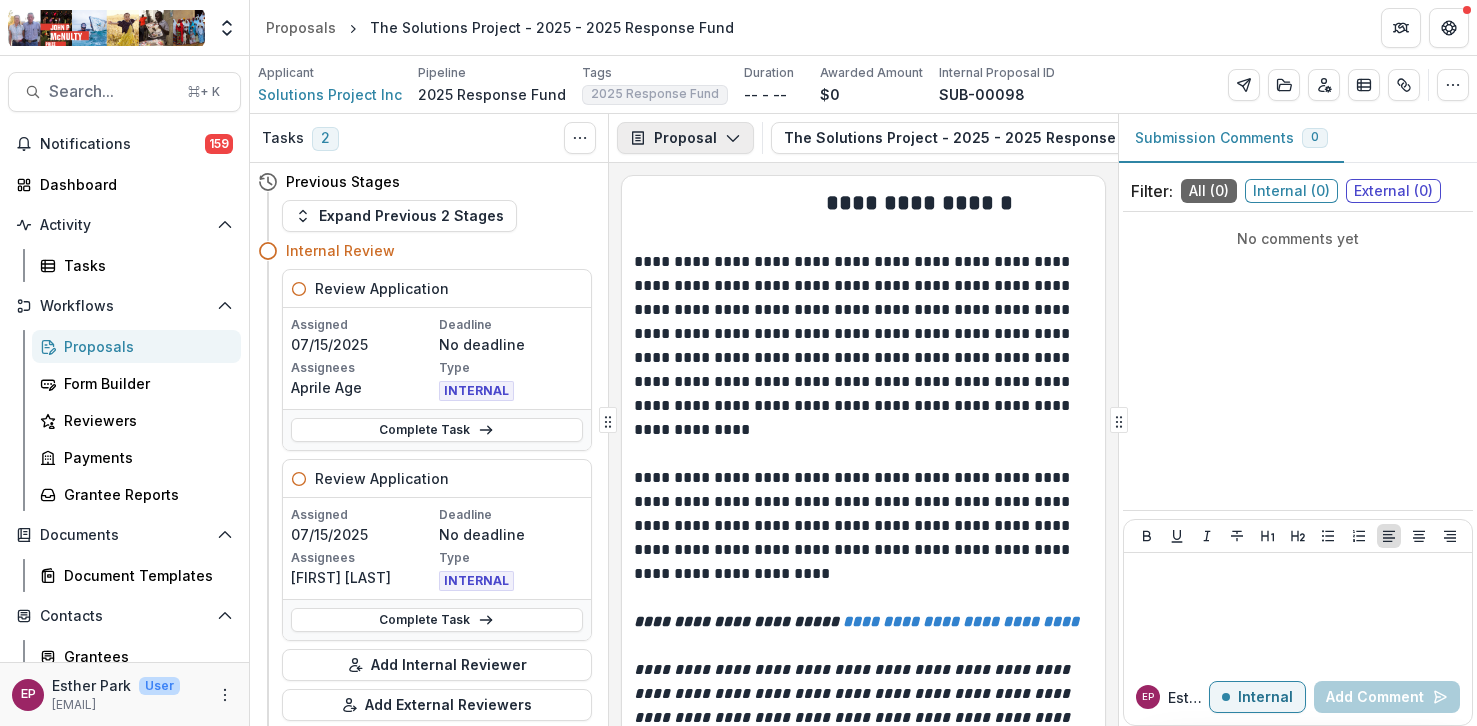 click on "Proposal" at bounding box center [685, 138] 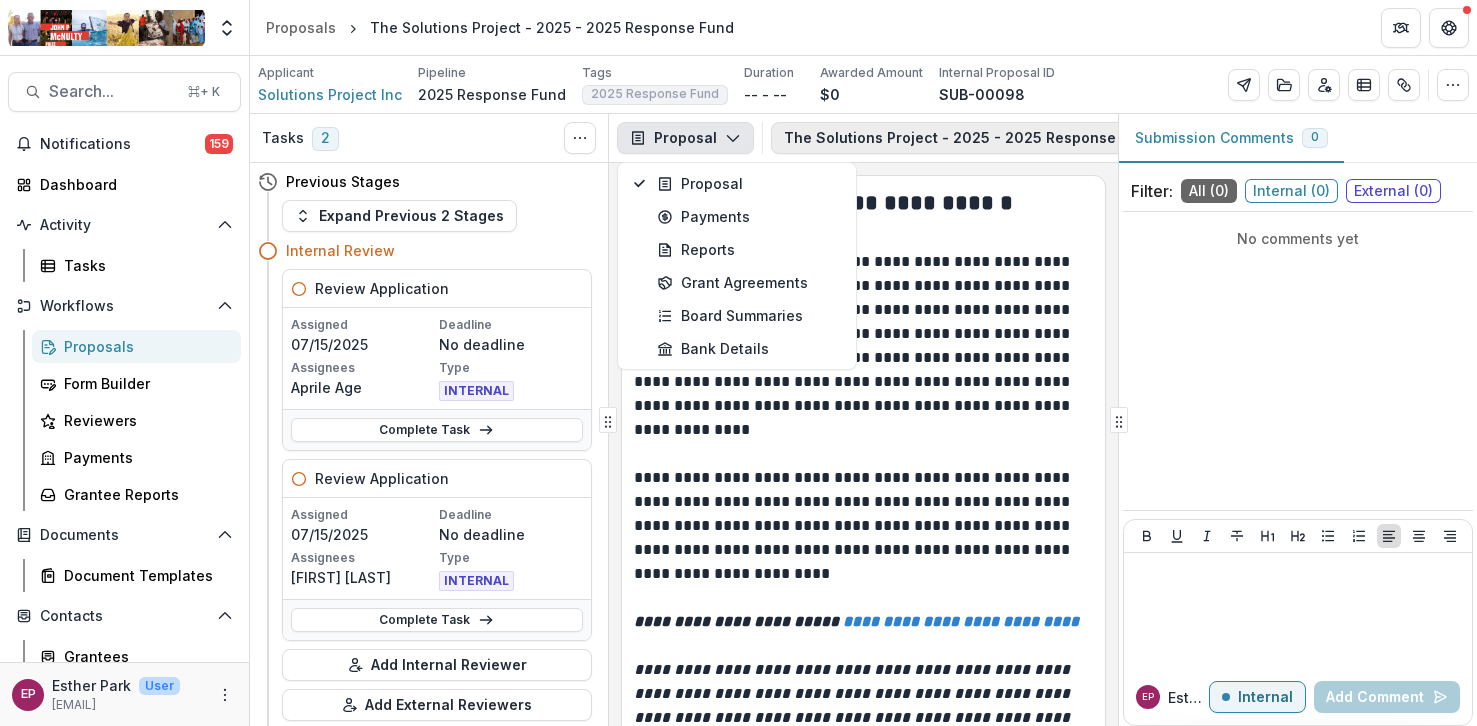 click on "The Solutions Project - 2025 - 2025 Response Fund  1" at bounding box center (993, 138) 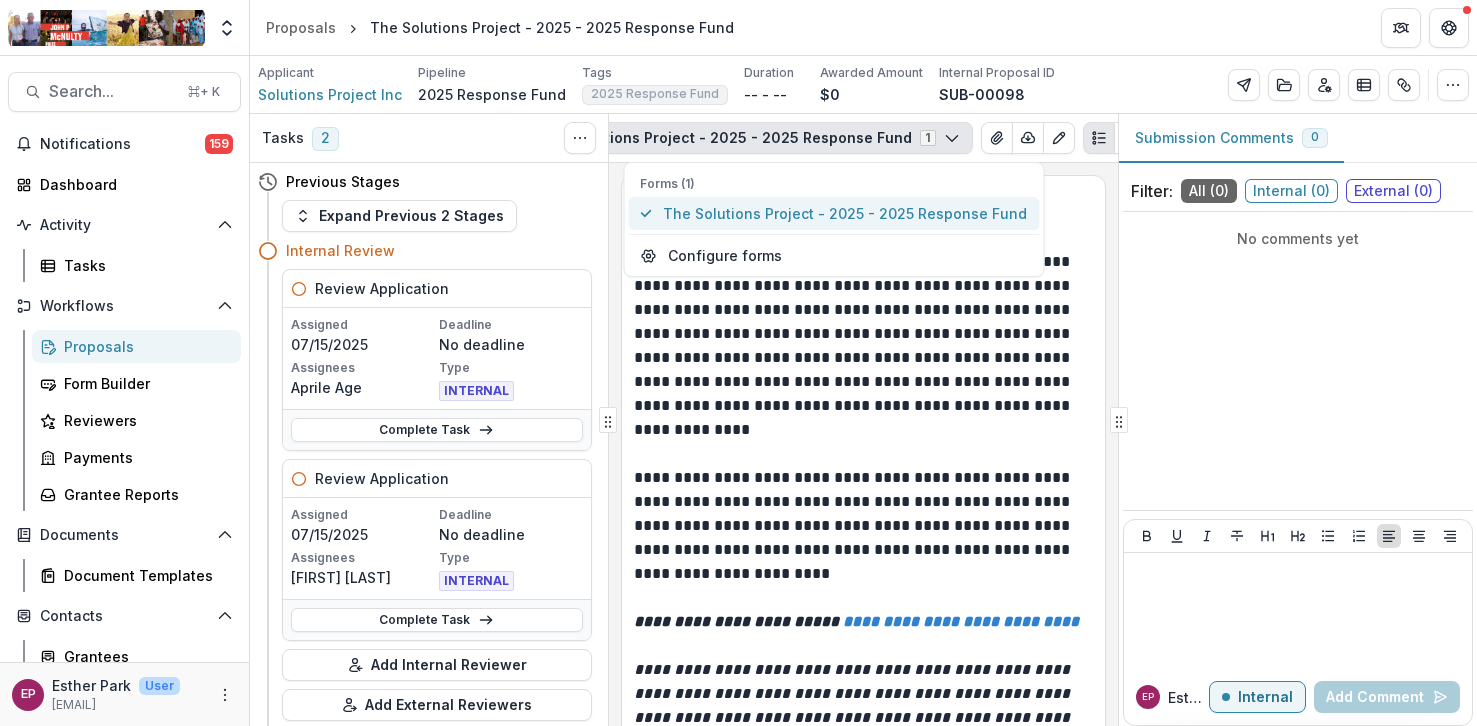 scroll, scrollTop: 0, scrollLeft: 252, axis: horizontal 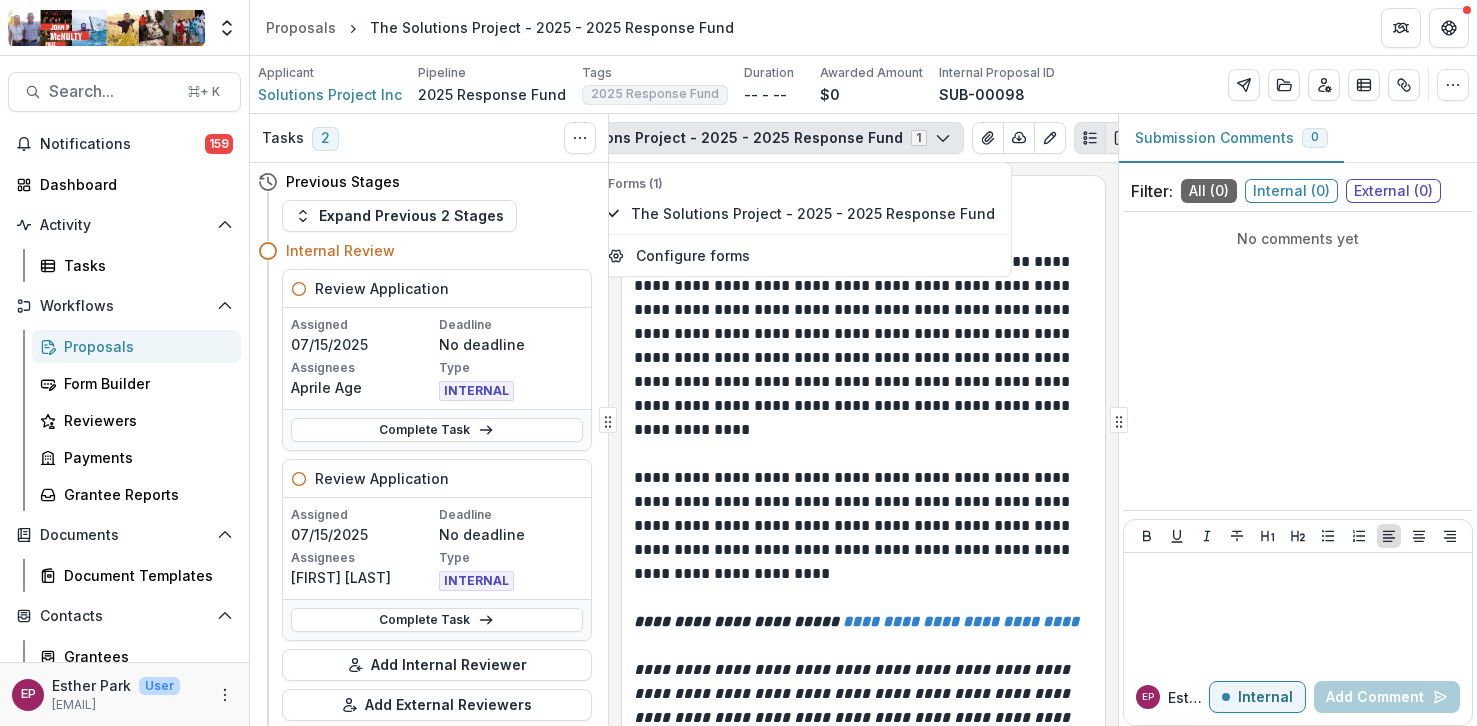 click 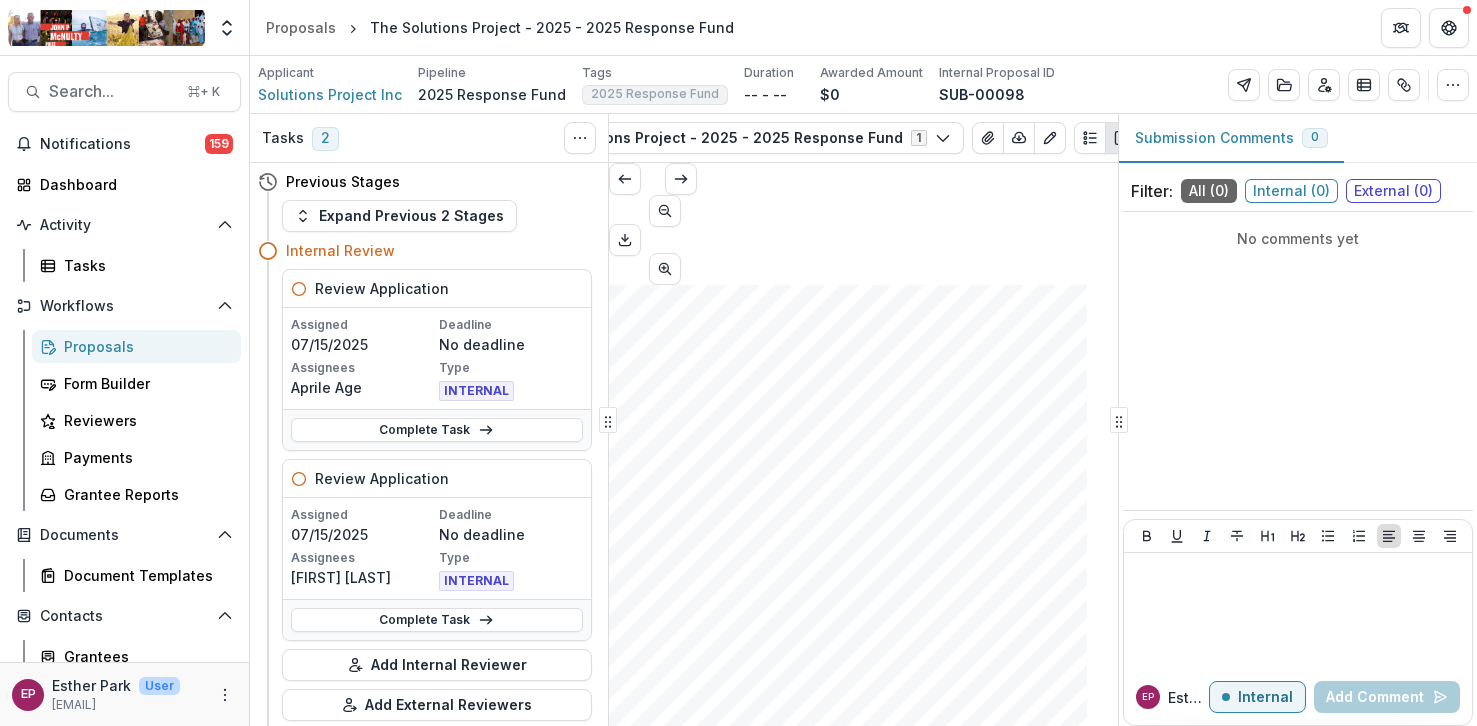 scroll, scrollTop: 4172, scrollLeft: 0, axis: vertical 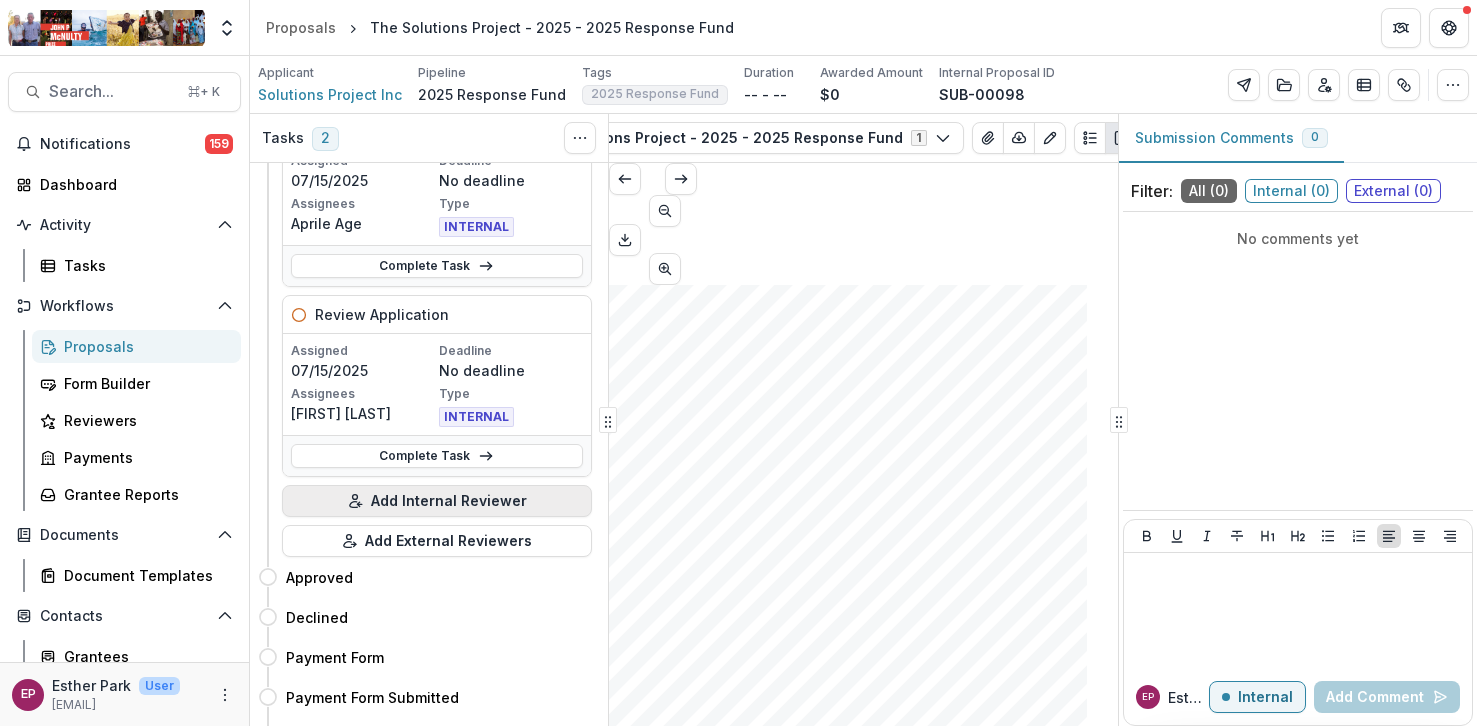 click on "Add Internal Reviewer" at bounding box center (437, 501) 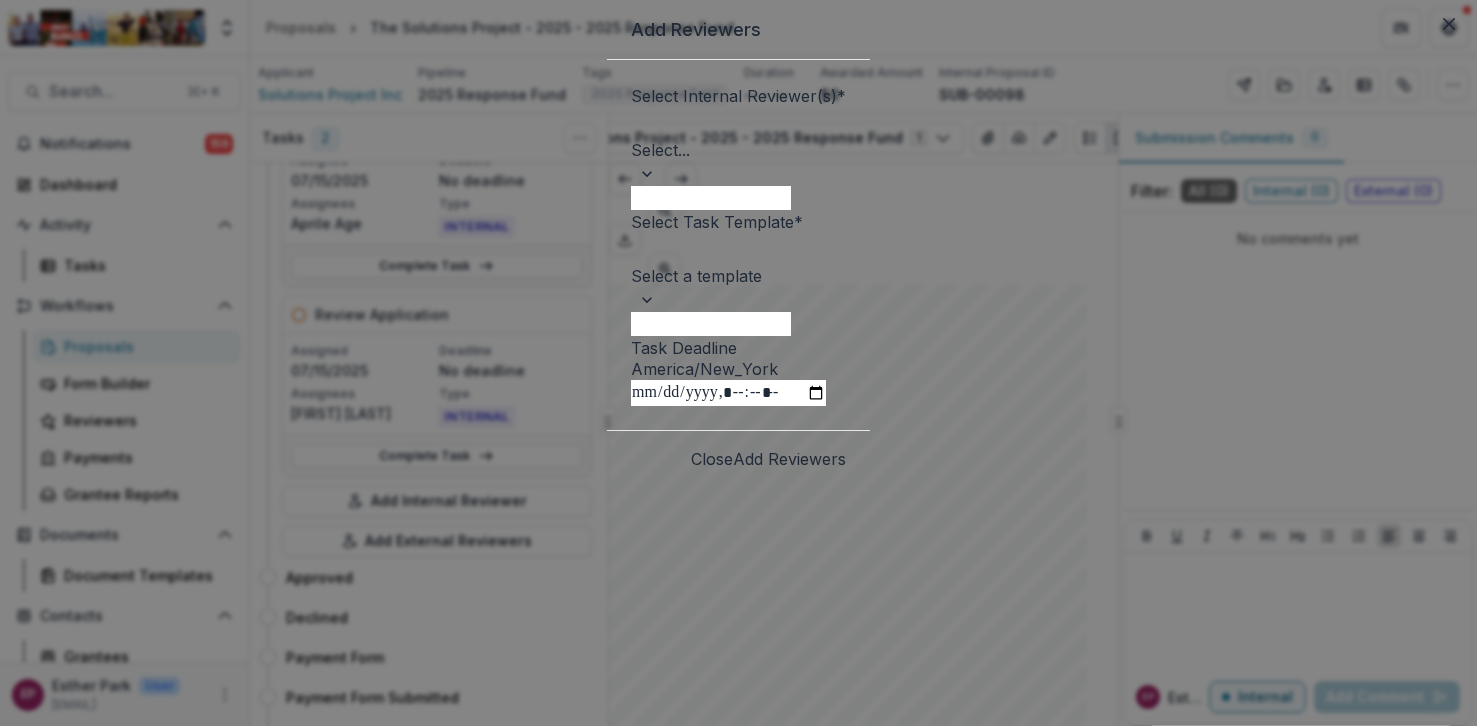 click at bounding box center (738, 124) 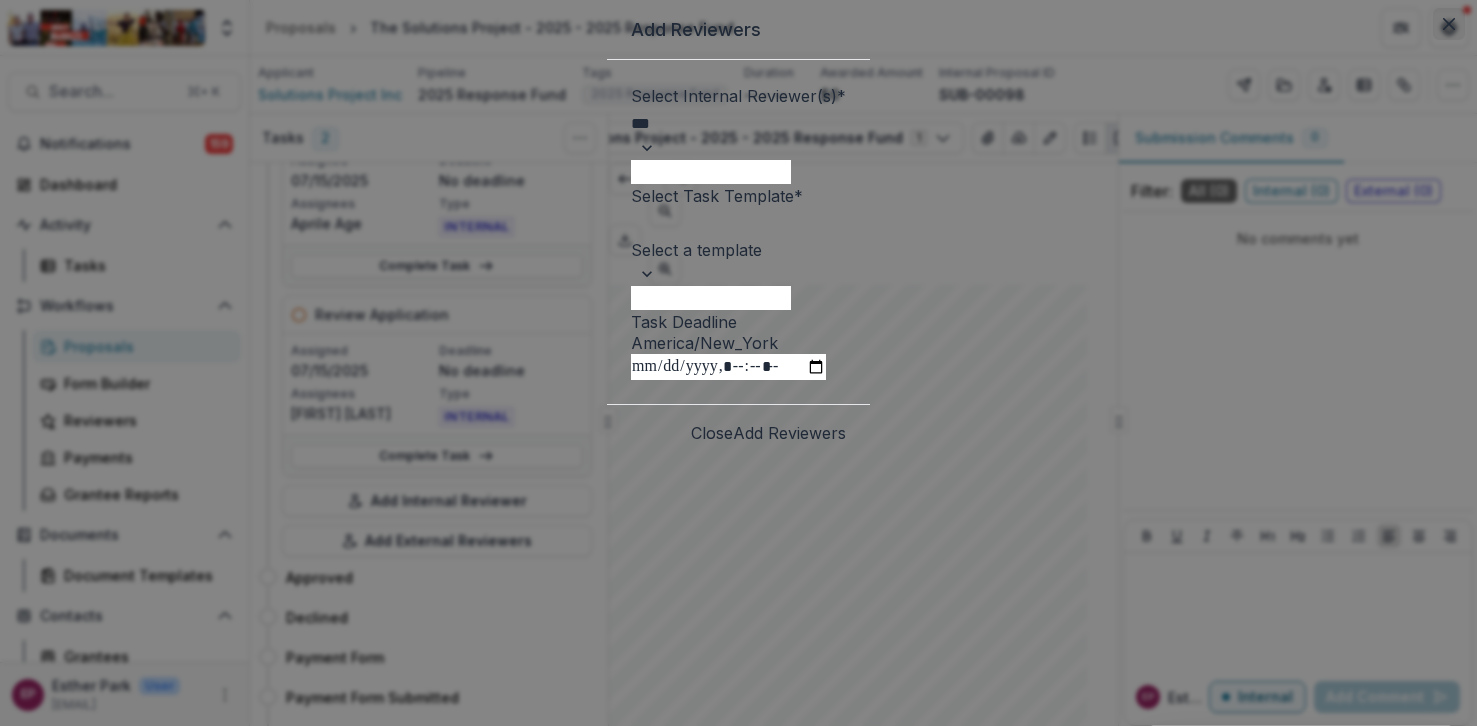 type on "***" 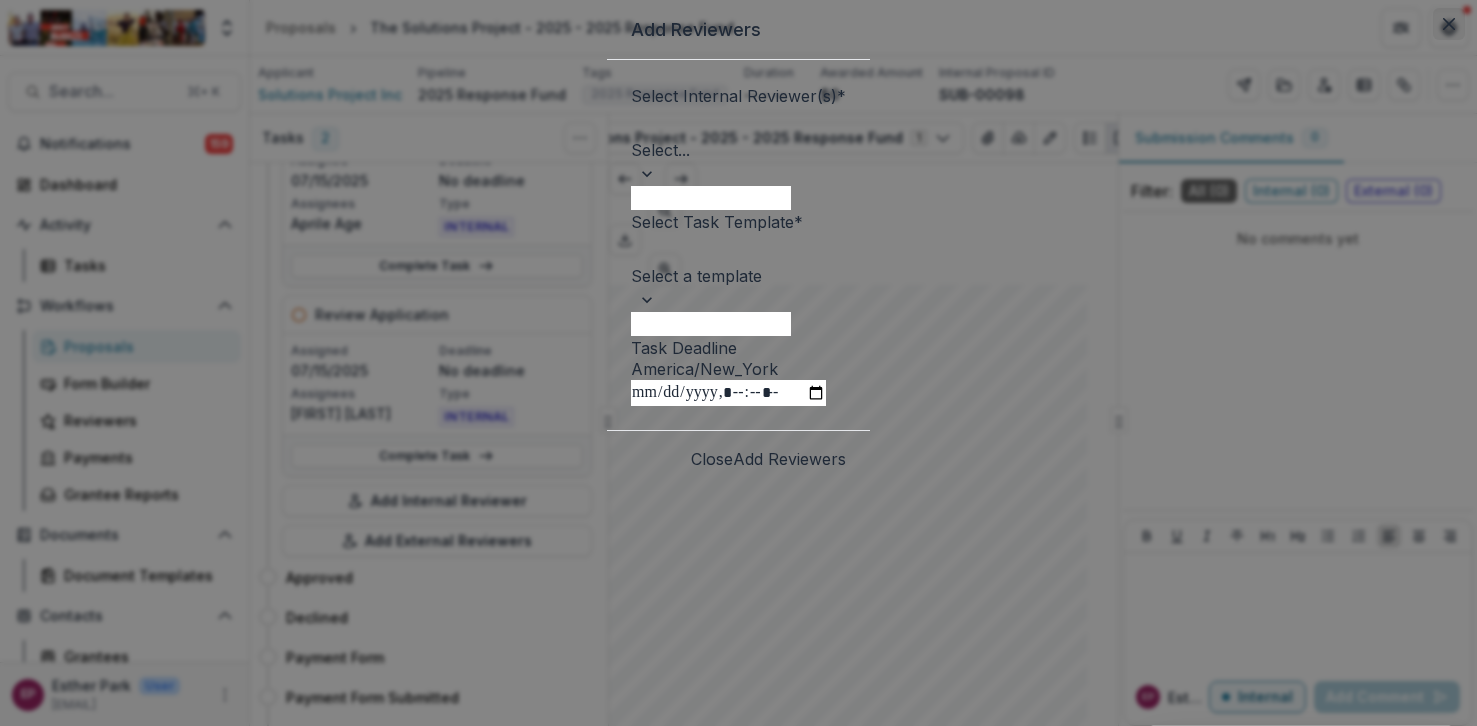 click 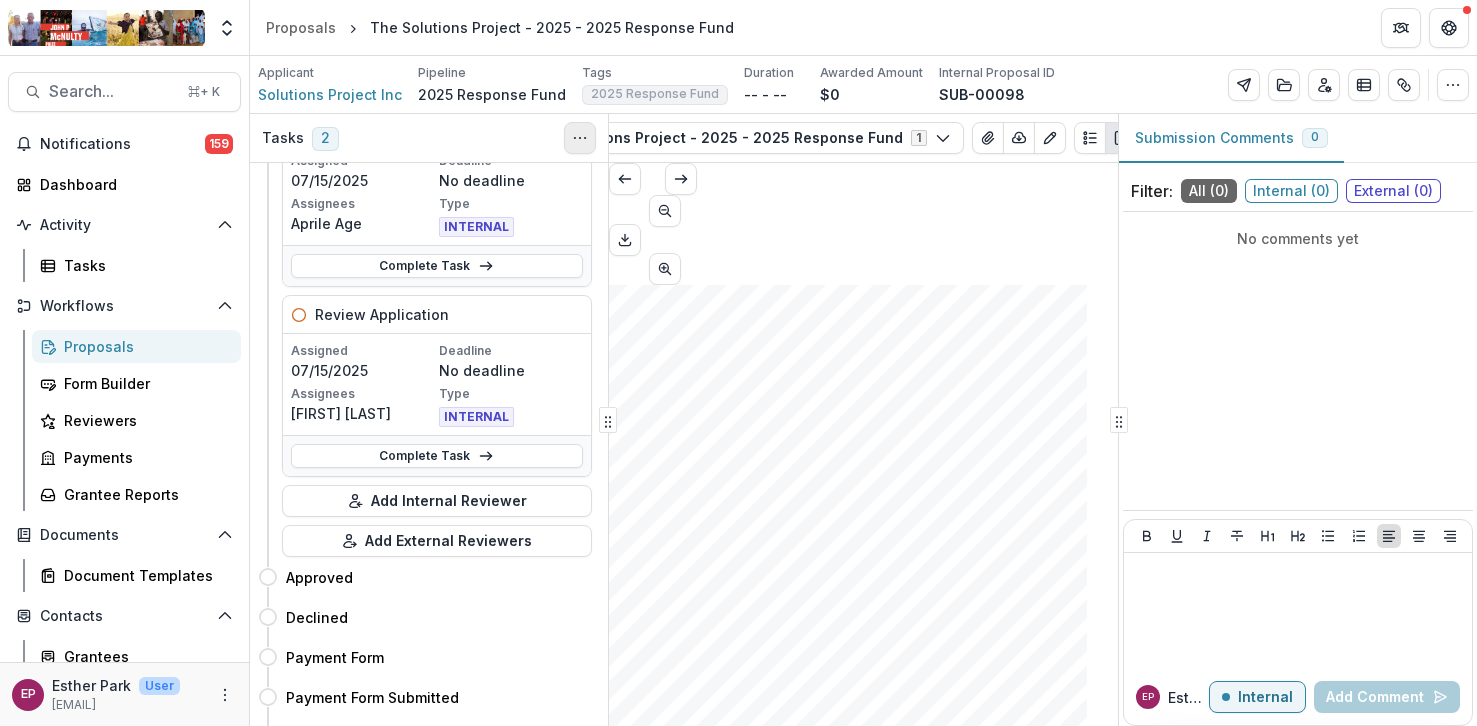 click at bounding box center [580, 138] 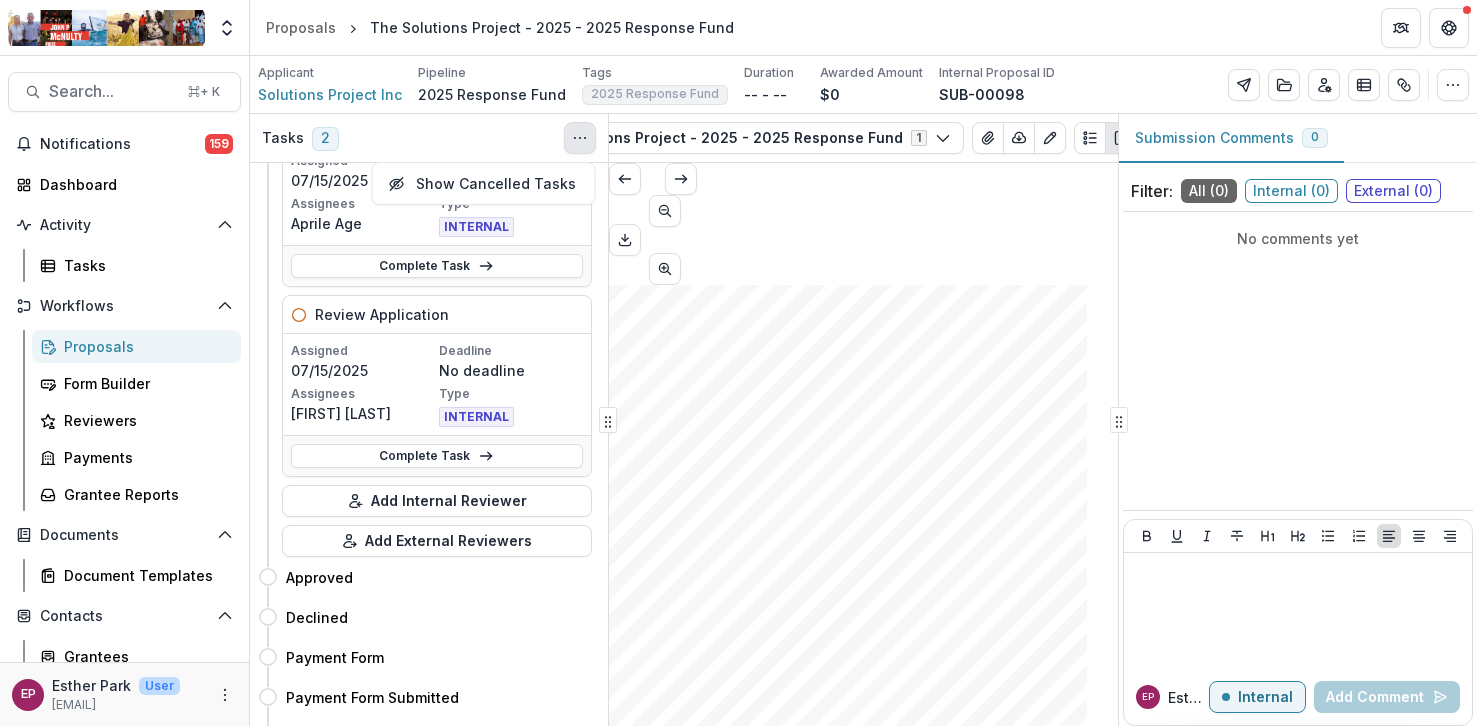 click at bounding box center [580, 138] 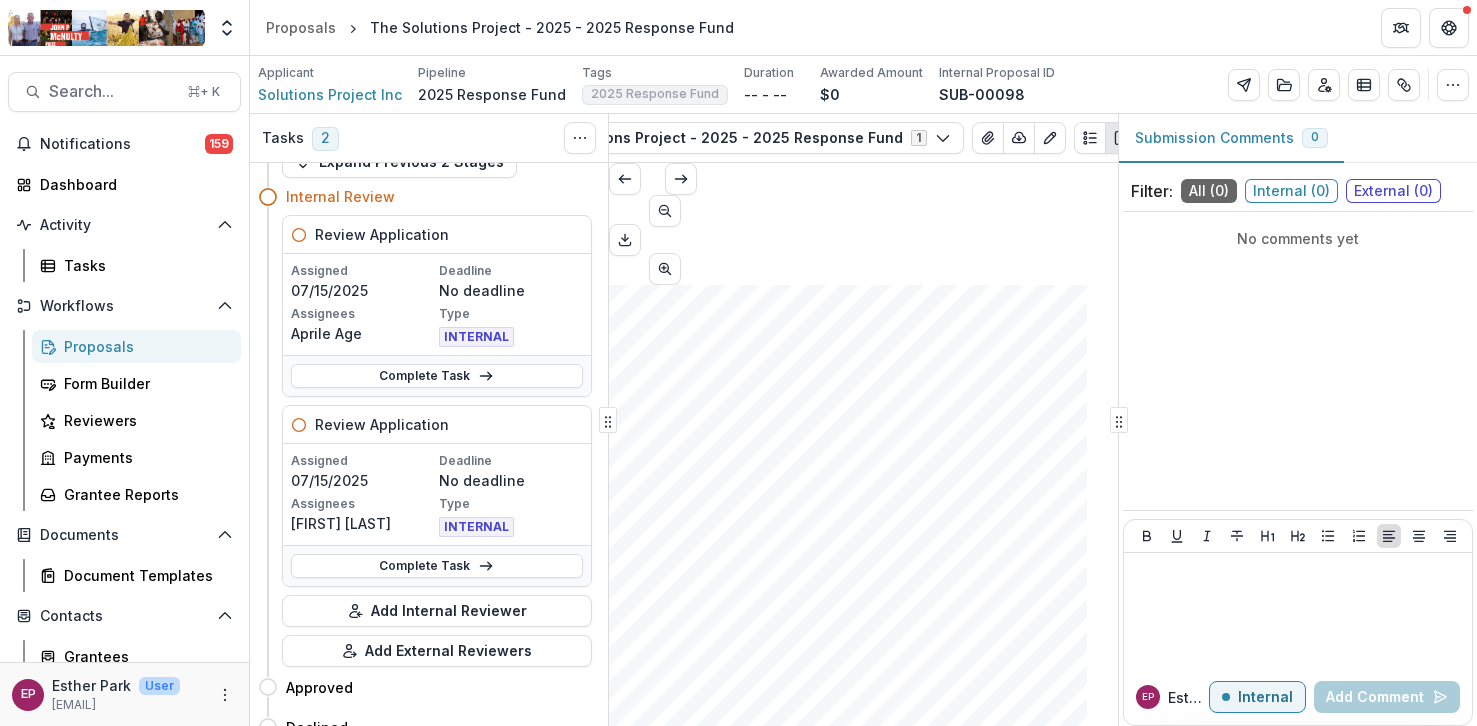 scroll, scrollTop: 43, scrollLeft: 0, axis: vertical 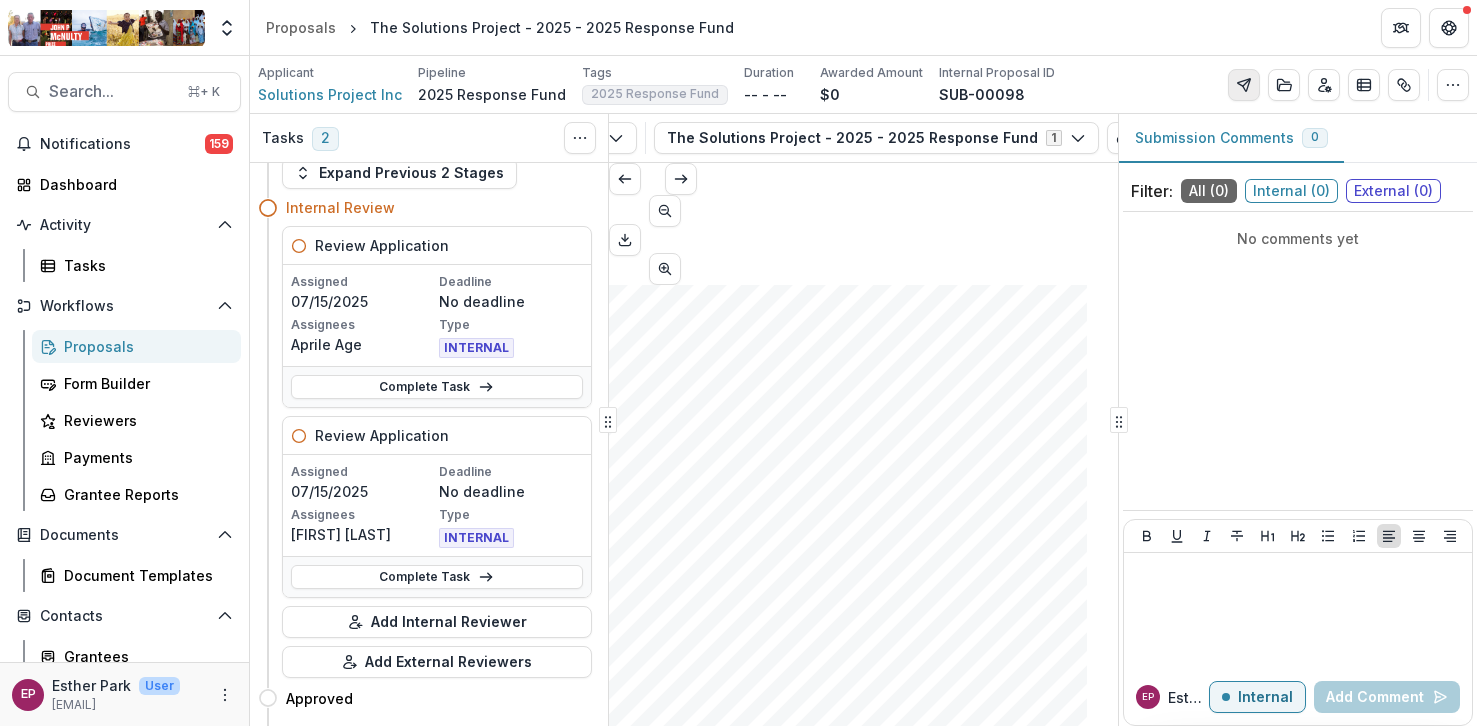 click 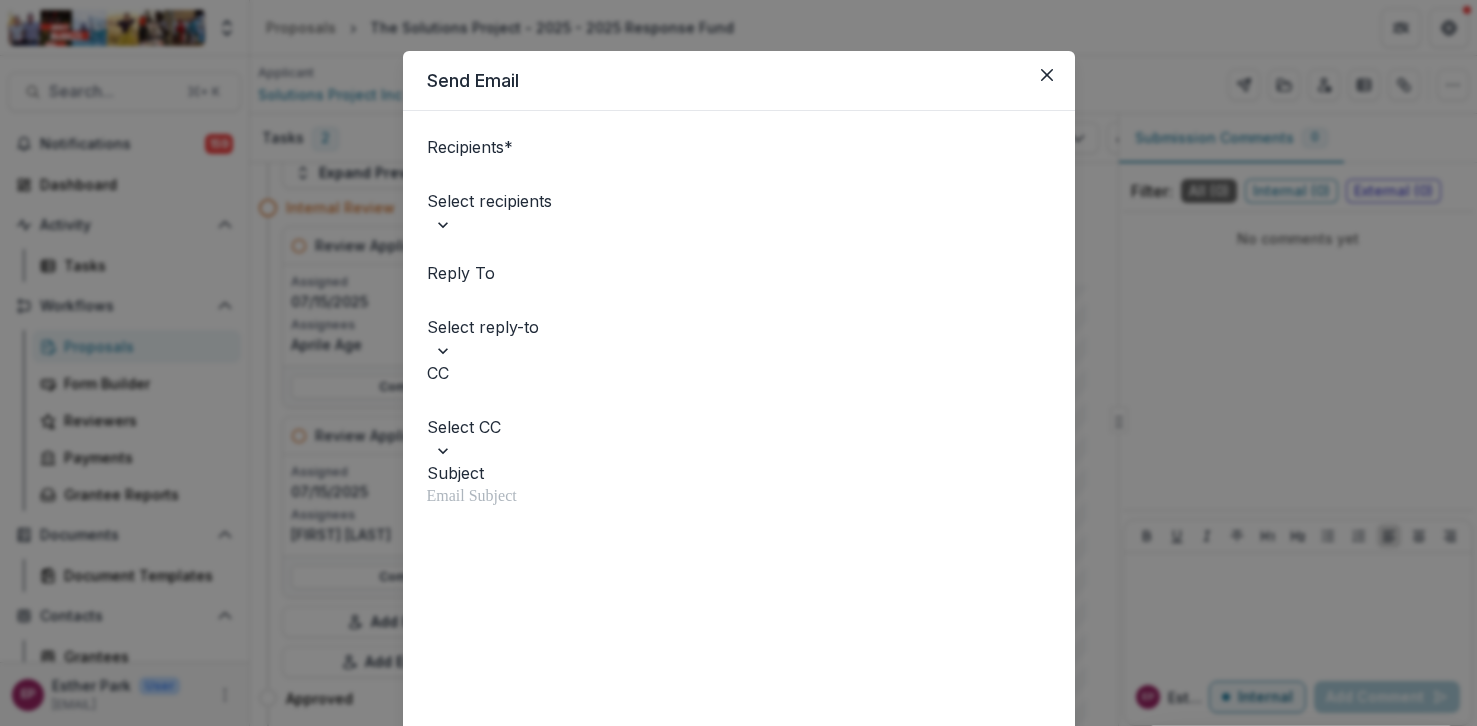 scroll, scrollTop: 14, scrollLeft: 0, axis: vertical 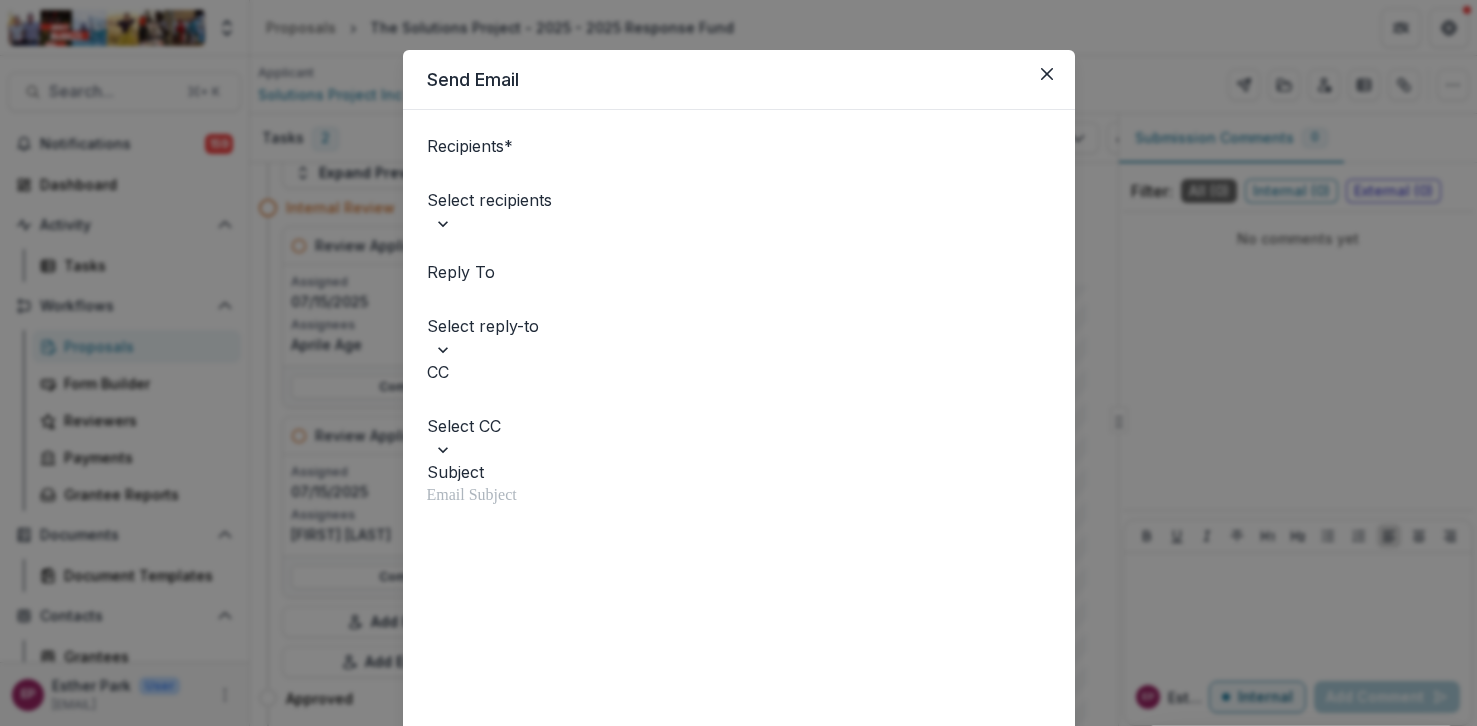 click at bounding box center [739, 174] 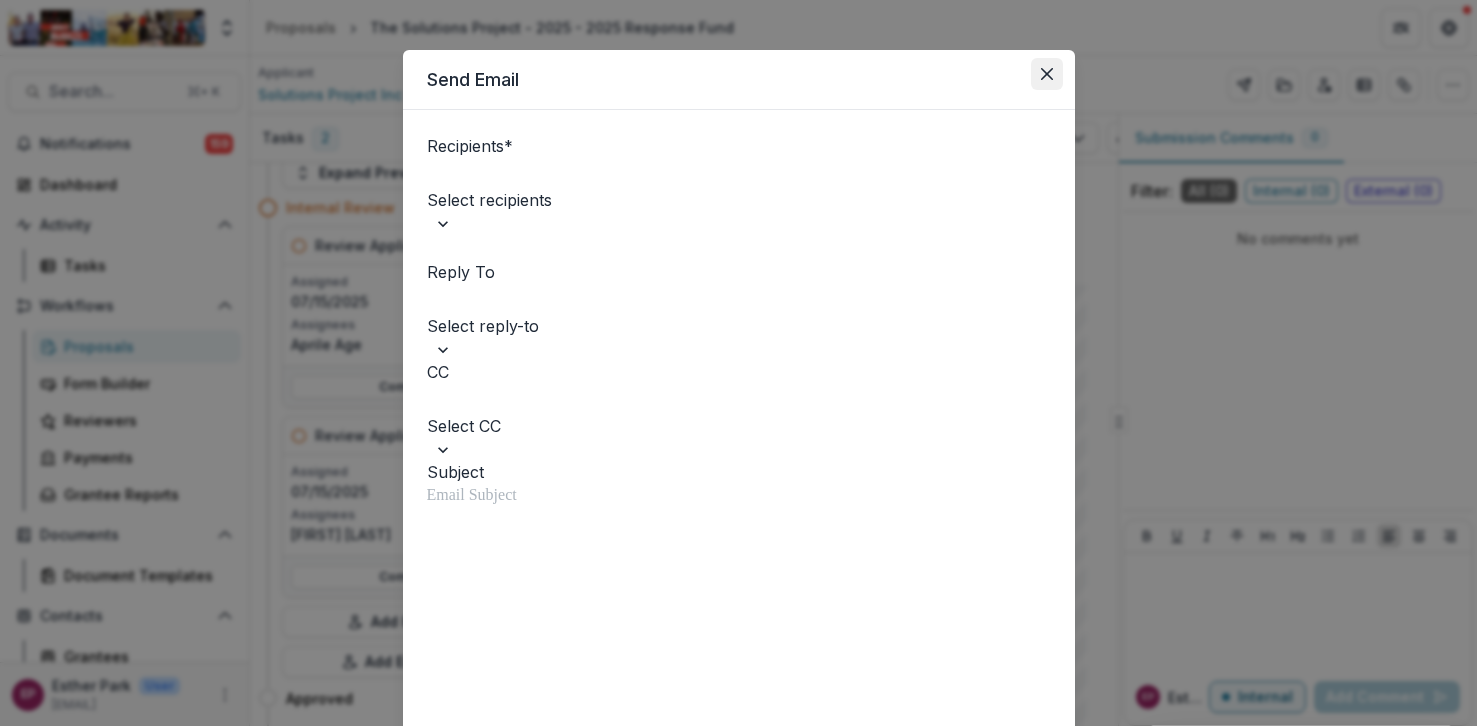 click at bounding box center (1047, 74) 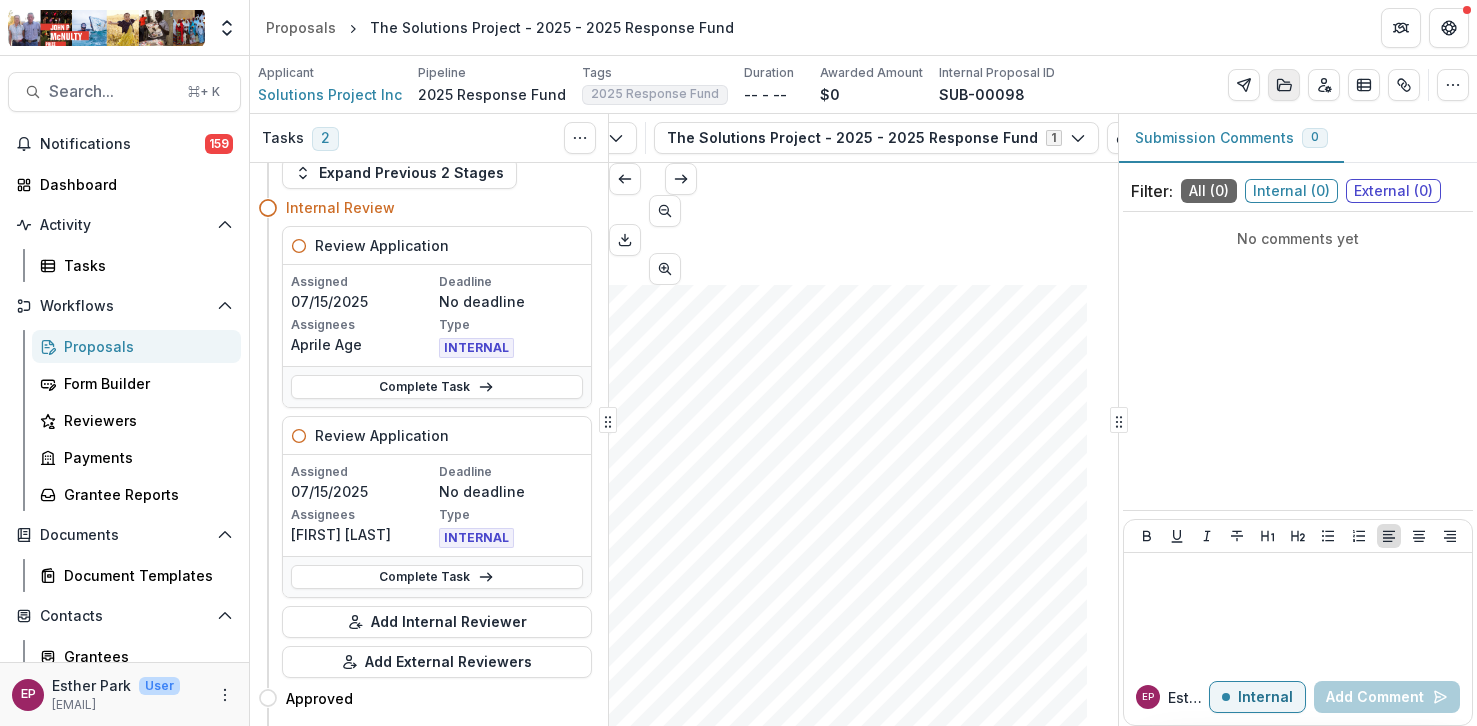 click 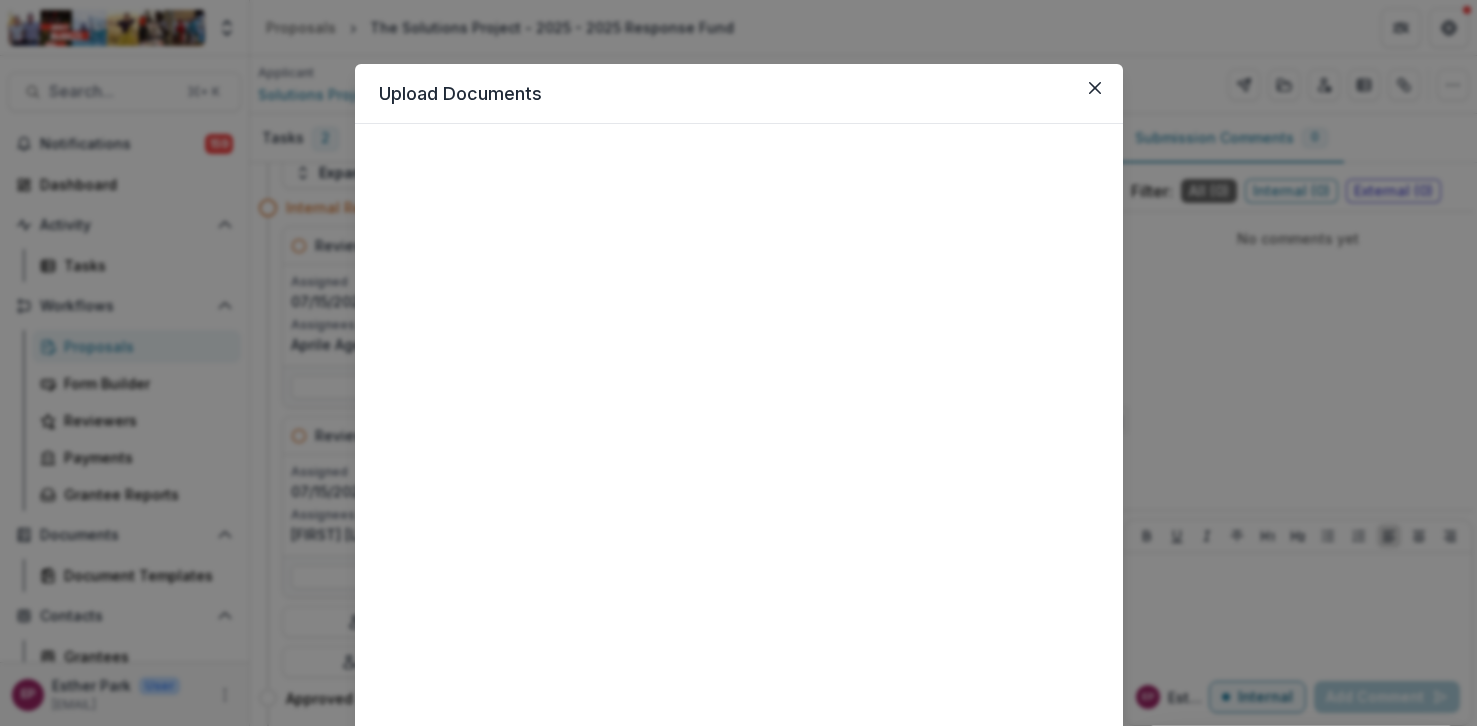click 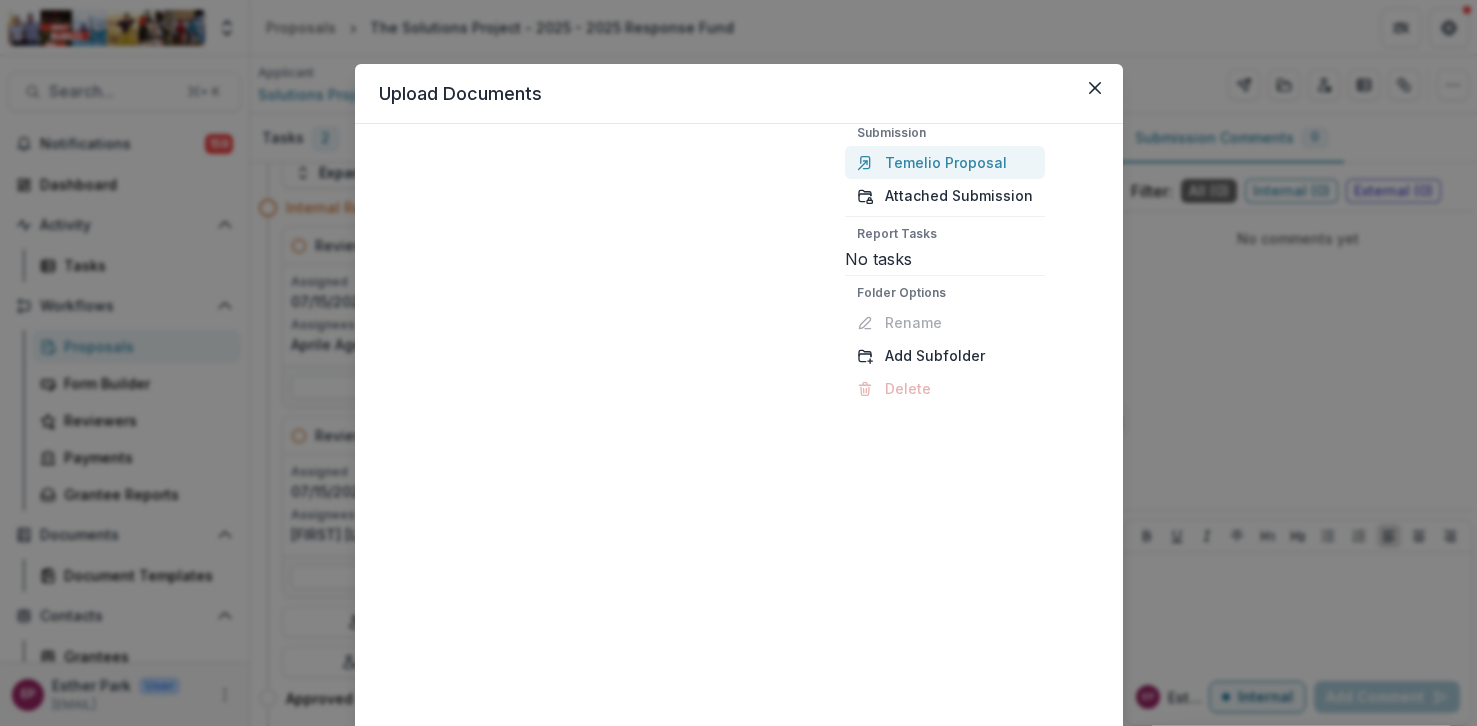 click on "Temelio Proposal" at bounding box center [945, 162] 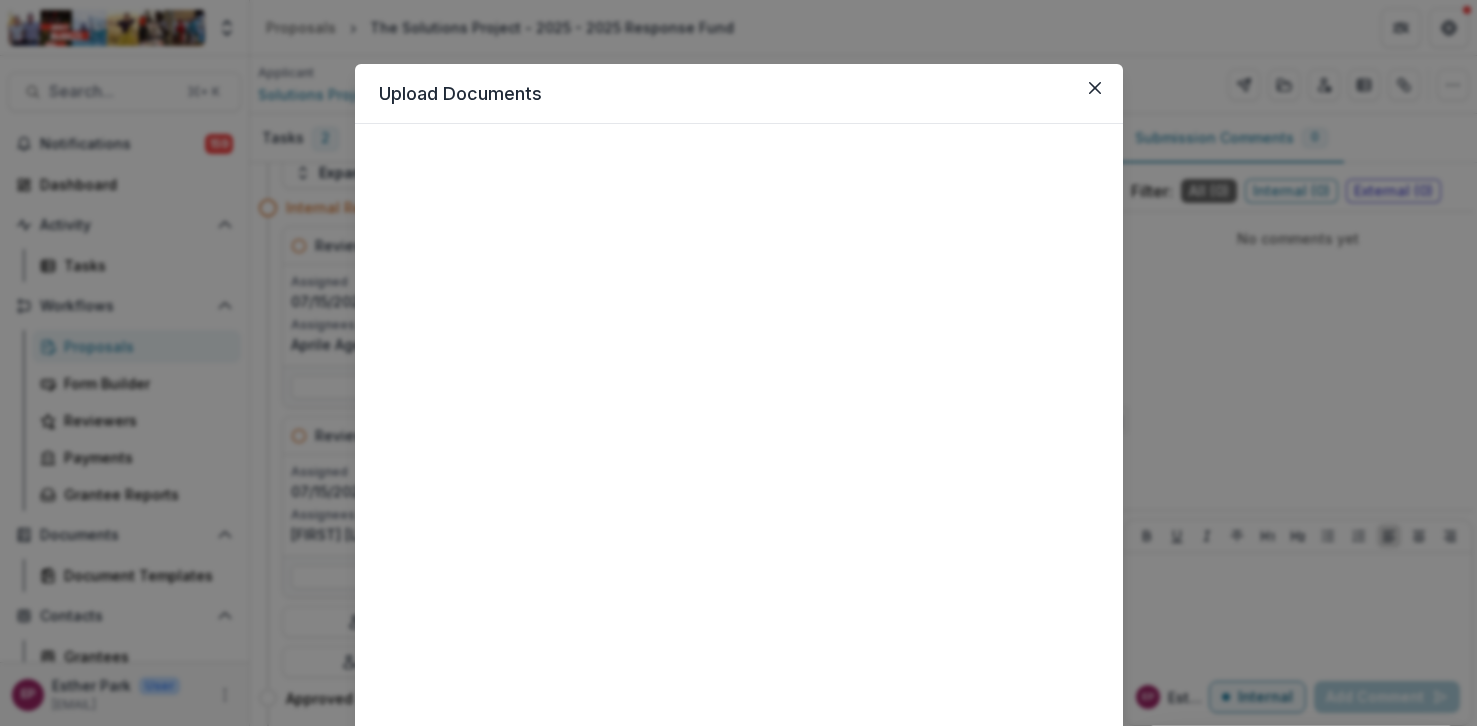 click 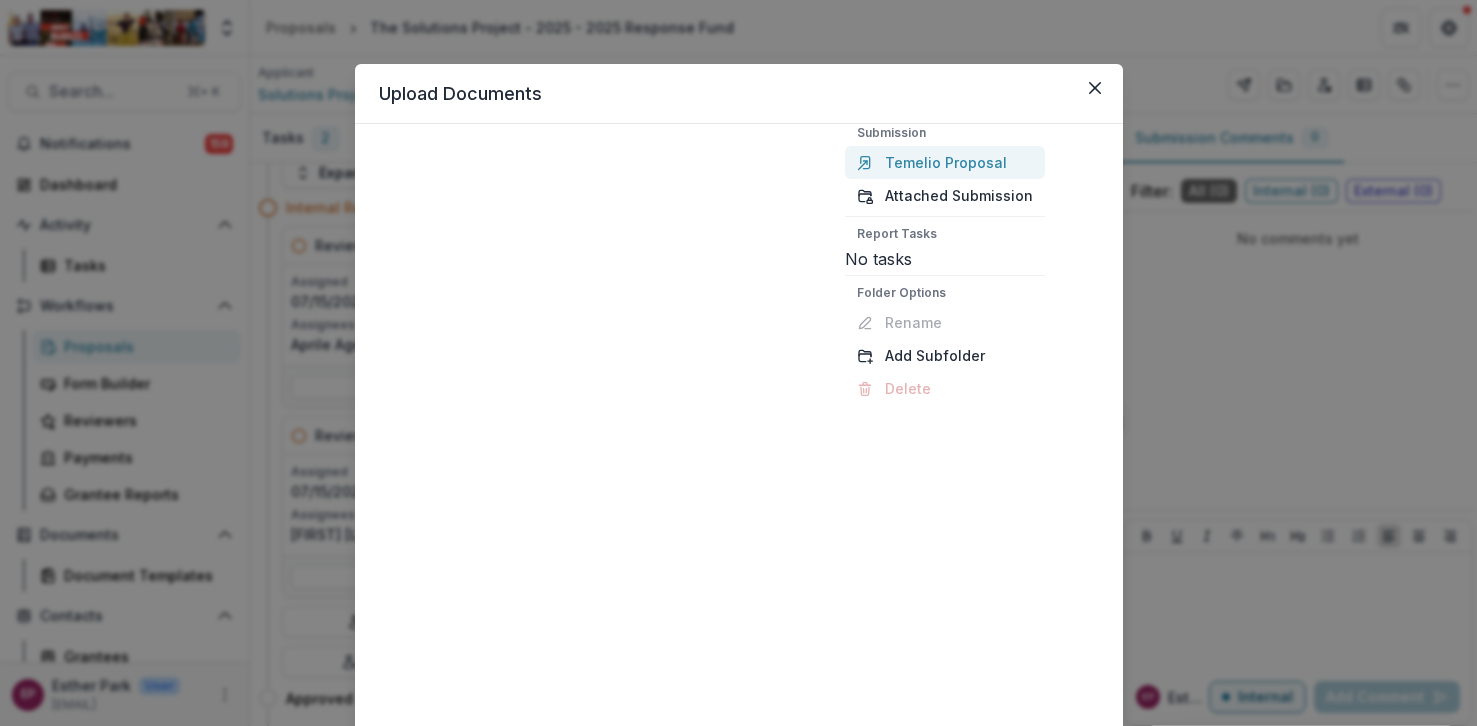 scroll, scrollTop: 0, scrollLeft: 0, axis: both 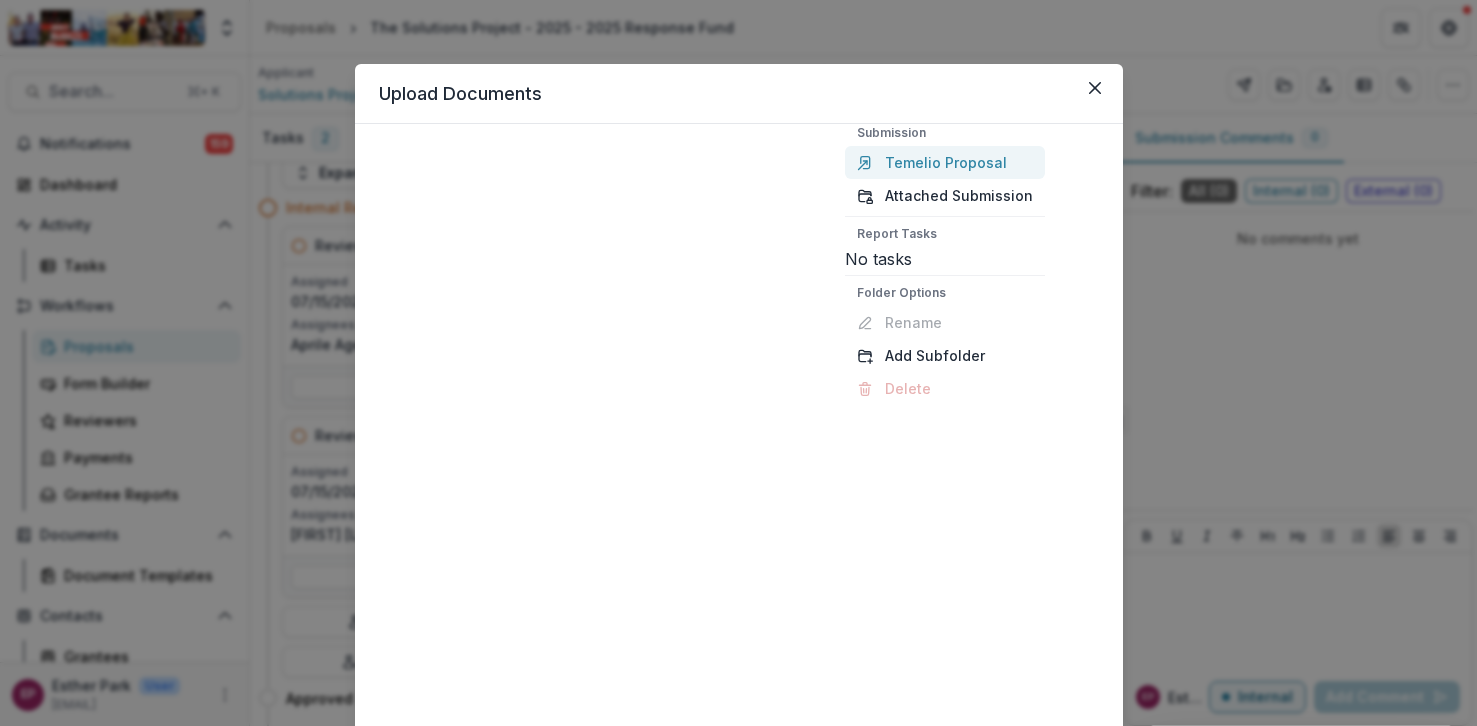 click 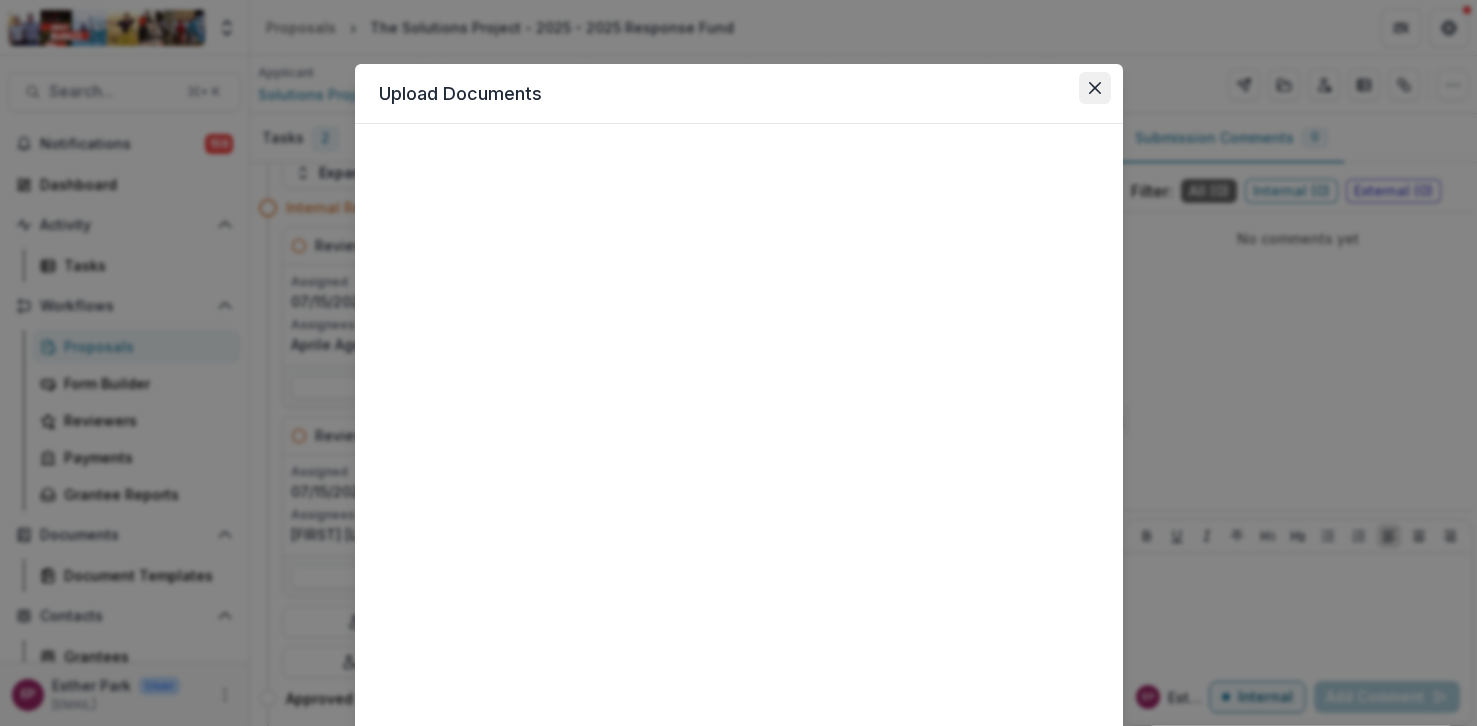 click 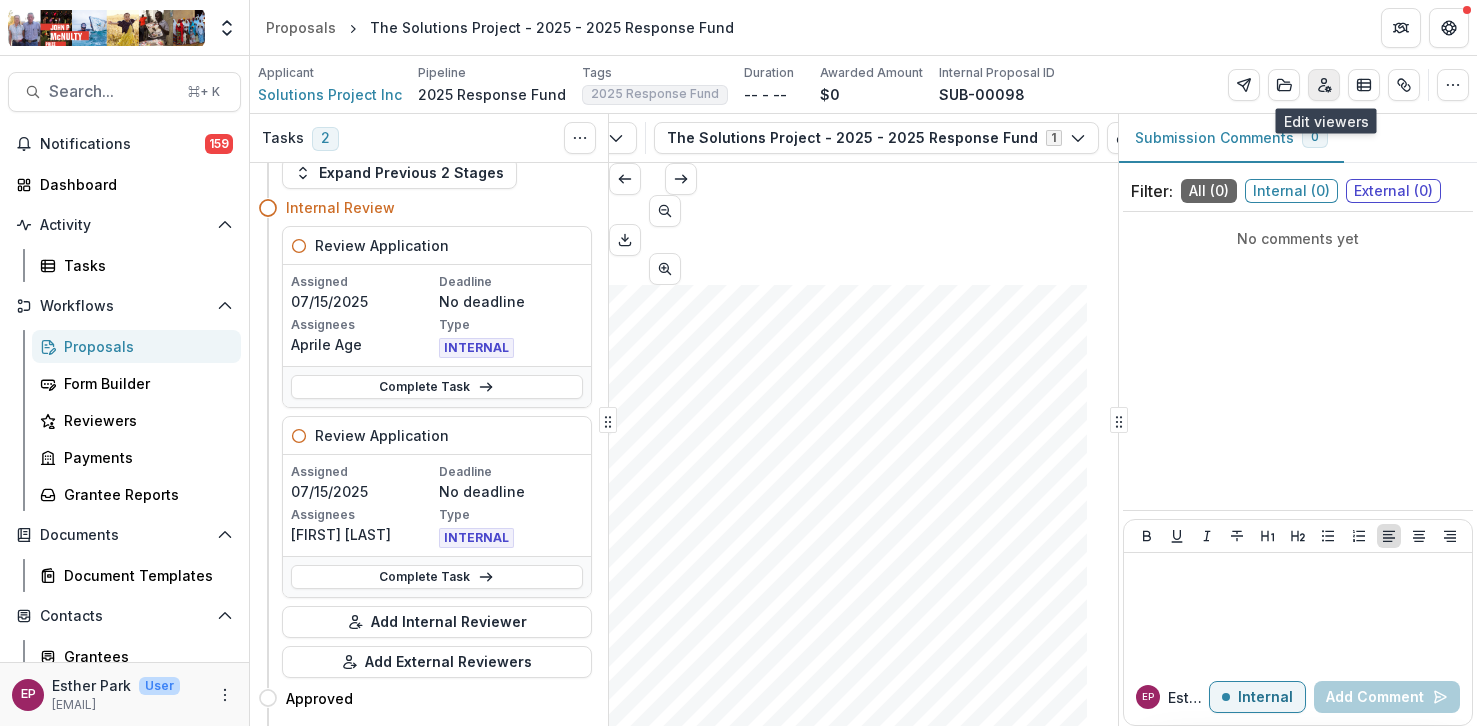click at bounding box center (1324, 85) 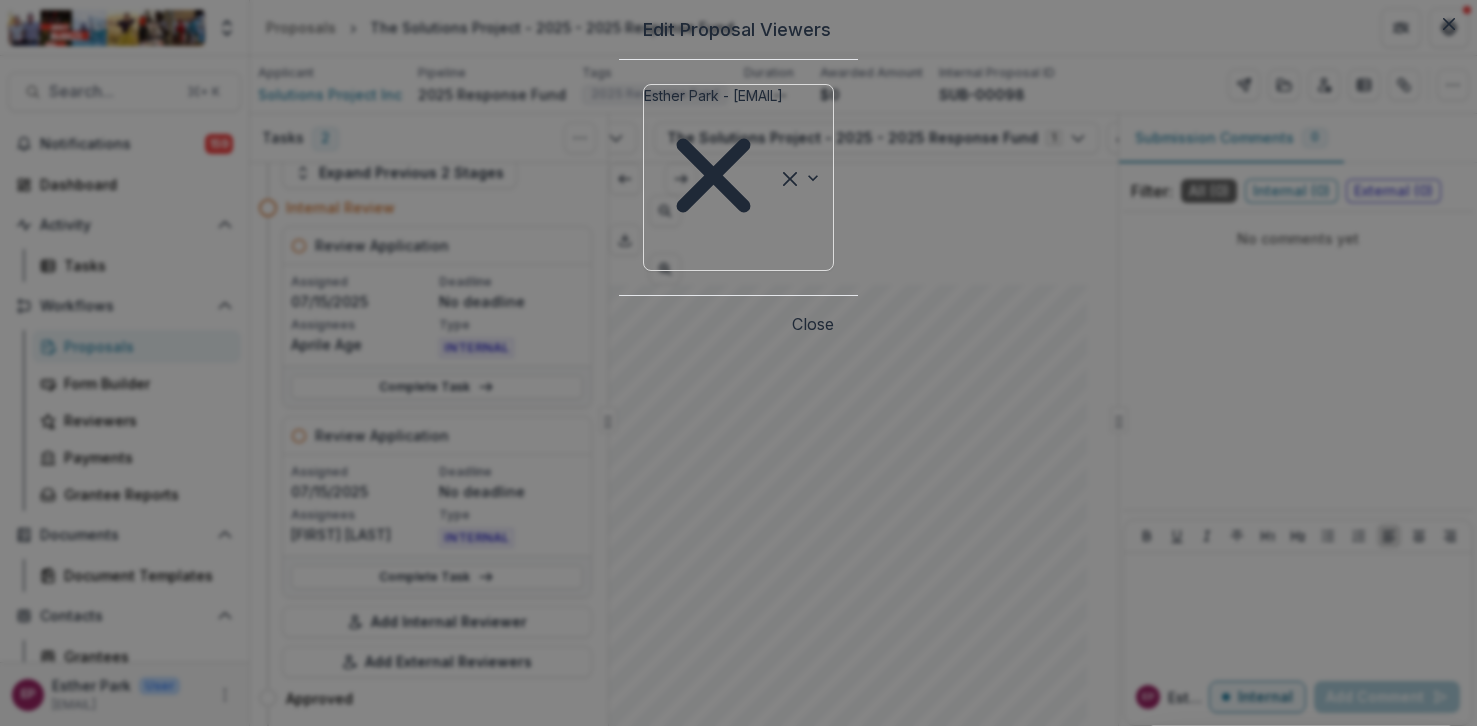 click on "Edit Proposal Viewers" at bounding box center (738, 30) 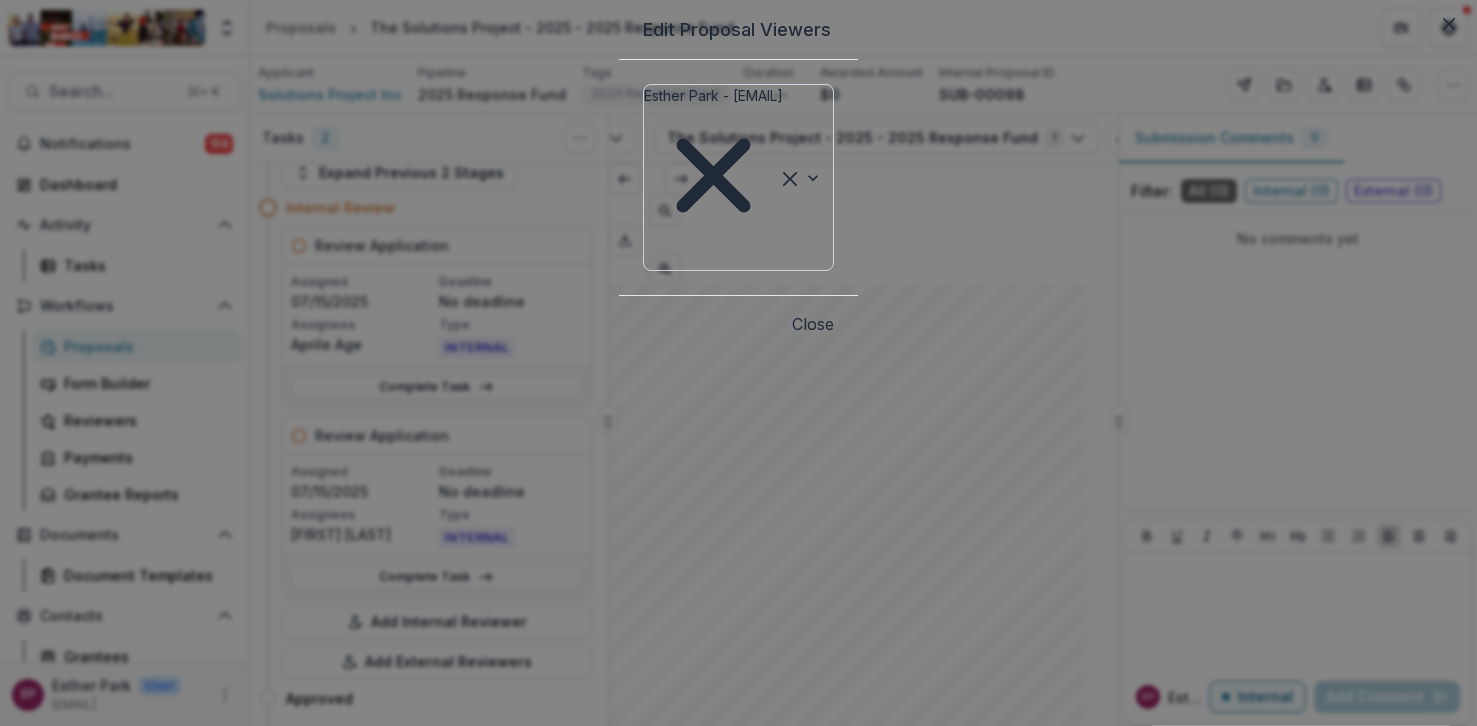 click at bounding box center (648, 257) 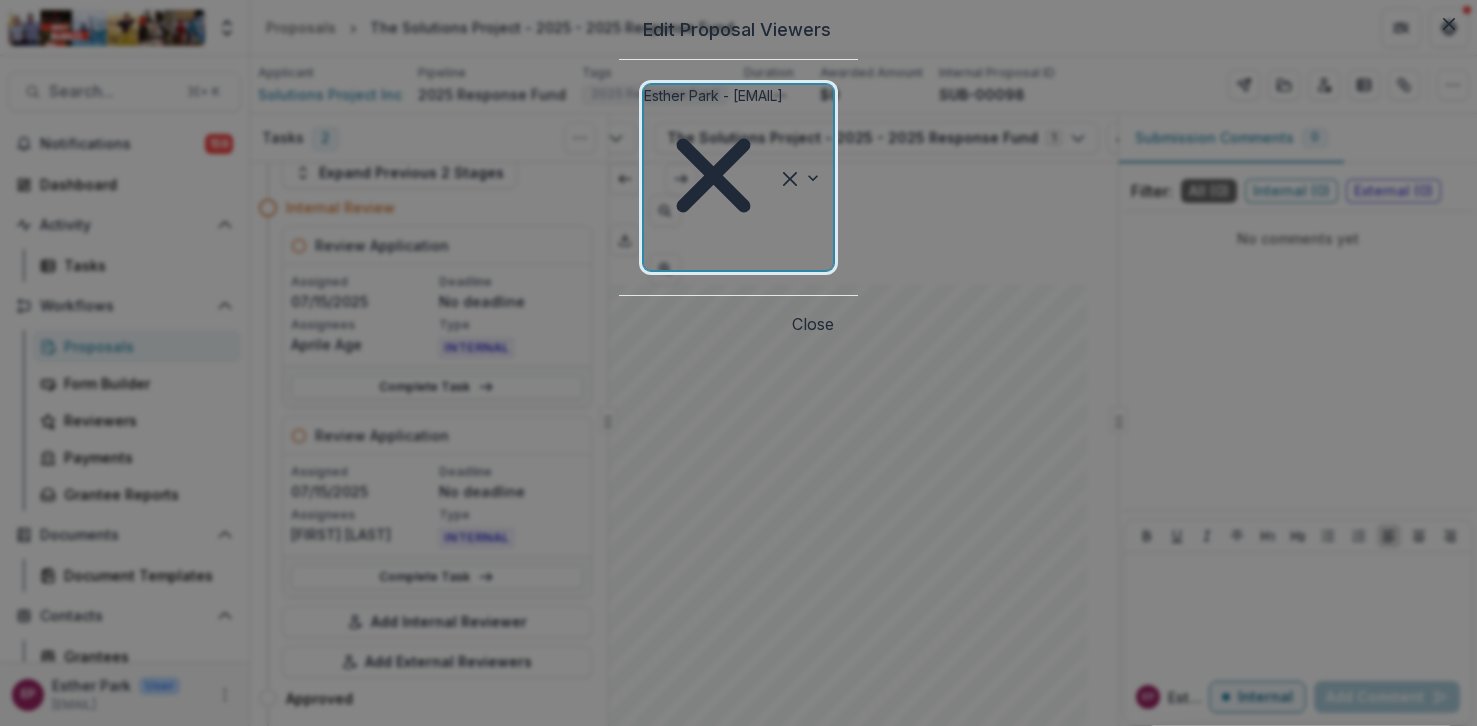 click on "[FIRST] [LAST] - [EMAIL]" at bounding box center [738, 762] 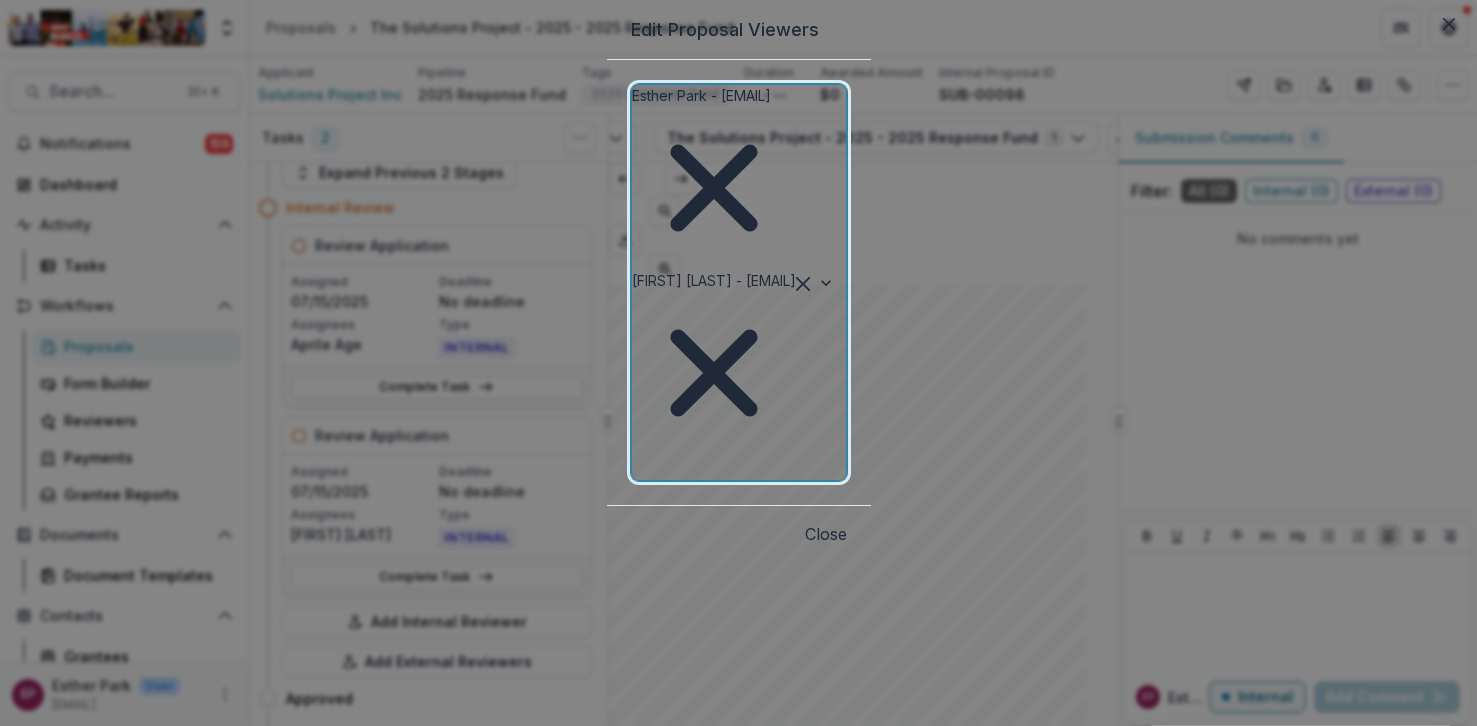 click at bounding box center (636, 467) 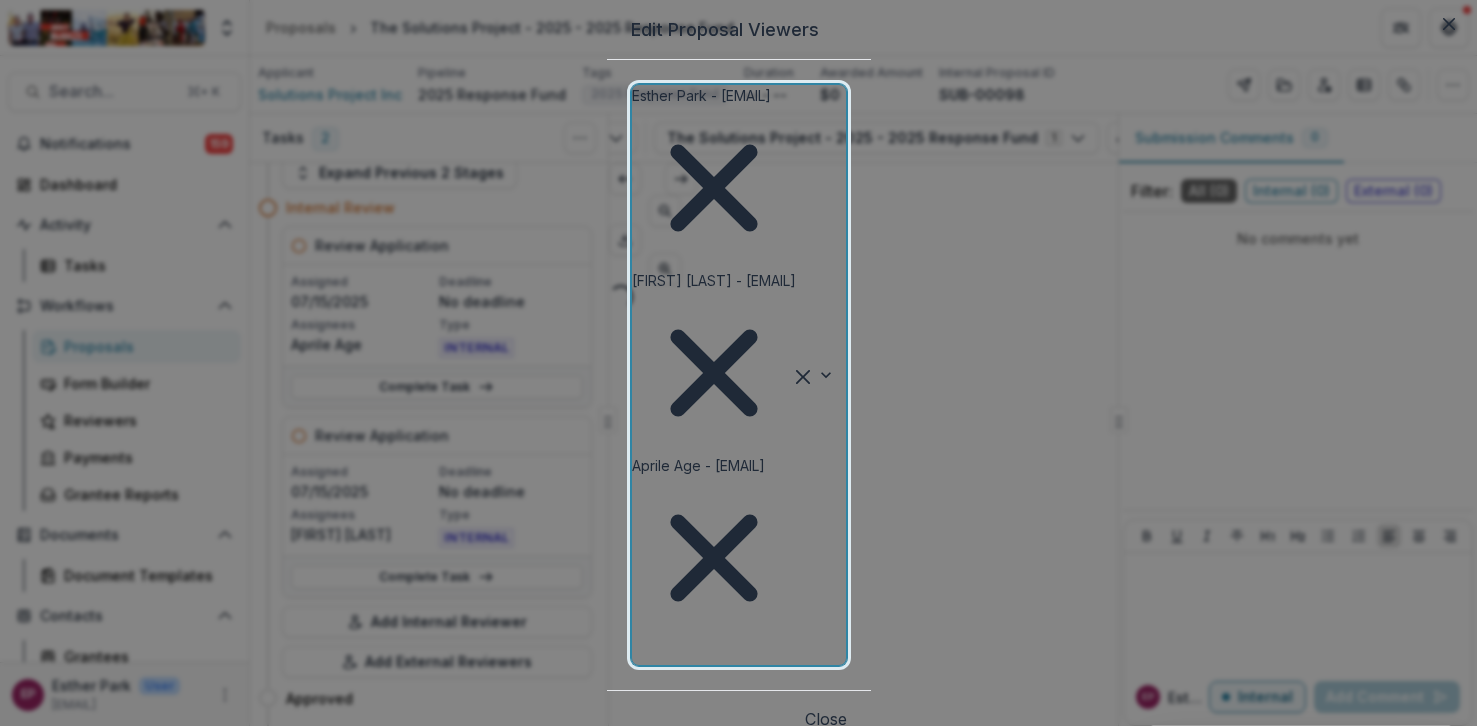 scroll, scrollTop: 0, scrollLeft: 0, axis: both 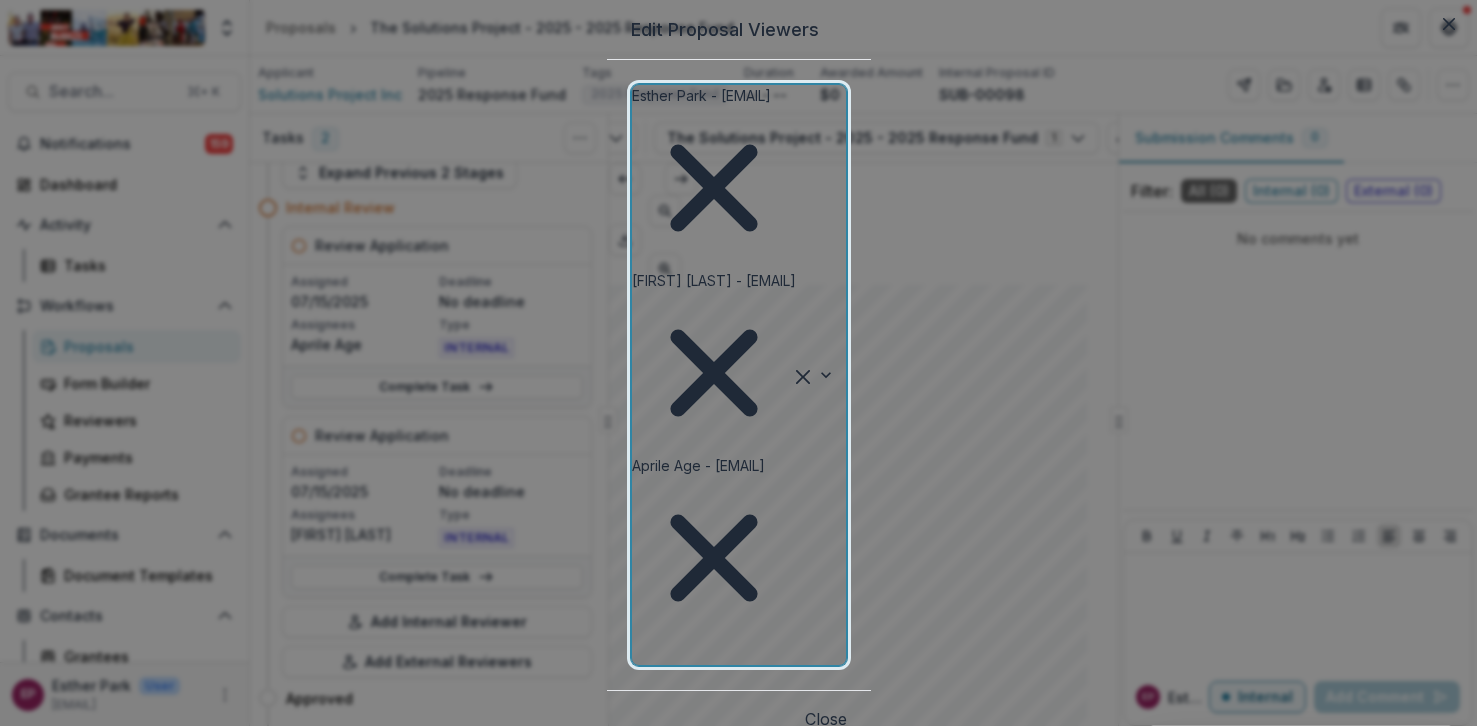 click on "Close" at bounding box center (826, 719) 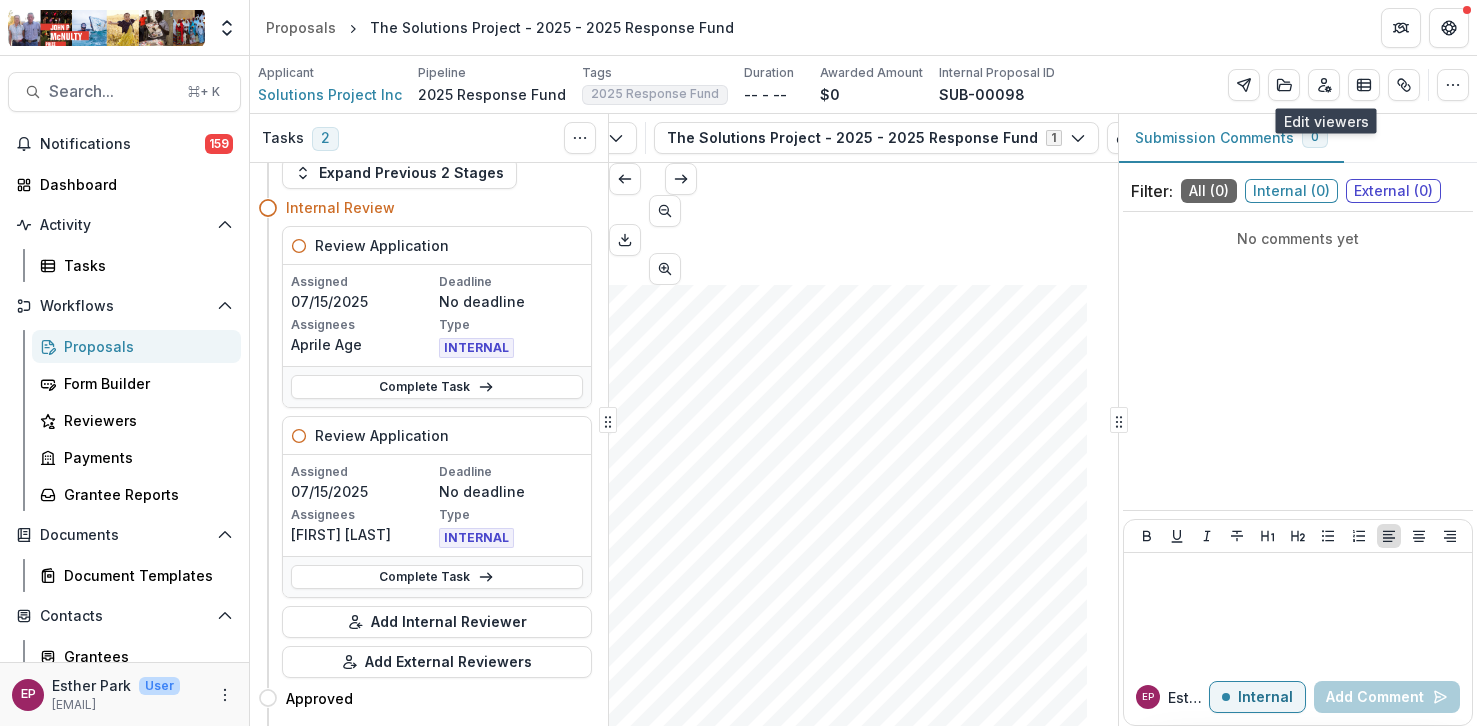 scroll, scrollTop: 0, scrollLeft: 0, axis: both 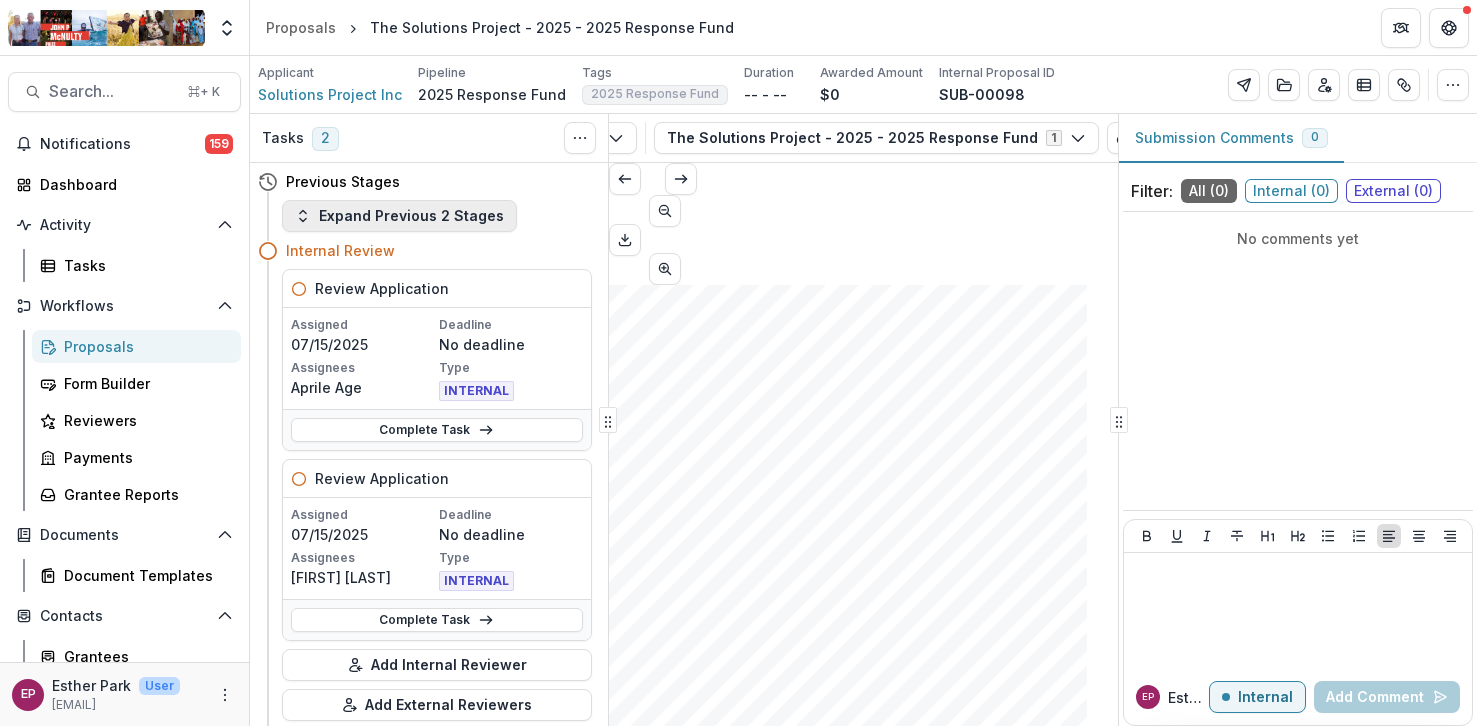 click on "Expand Previous 2 Stages" at bounding box center (399, 216) 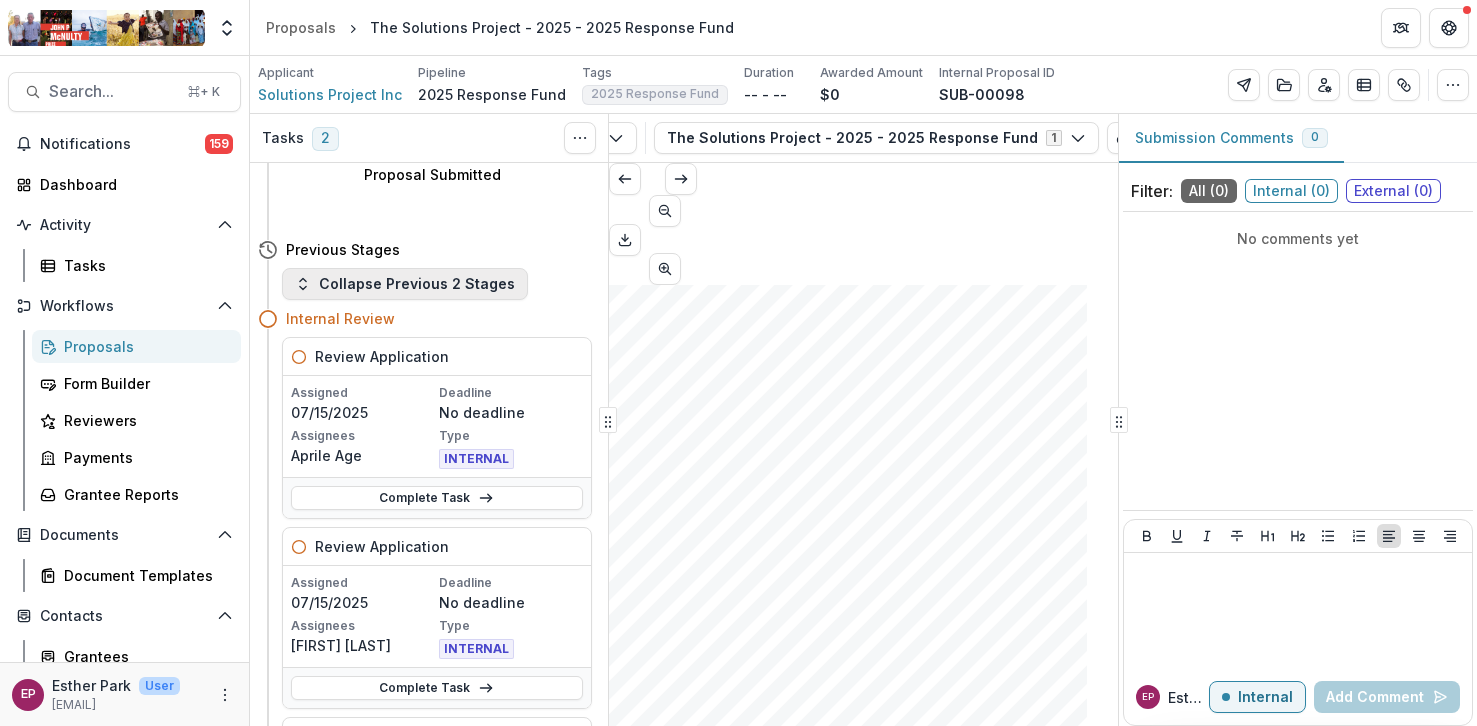 scroll, scrollTop: 0, scrollLeft: 0, axis: both 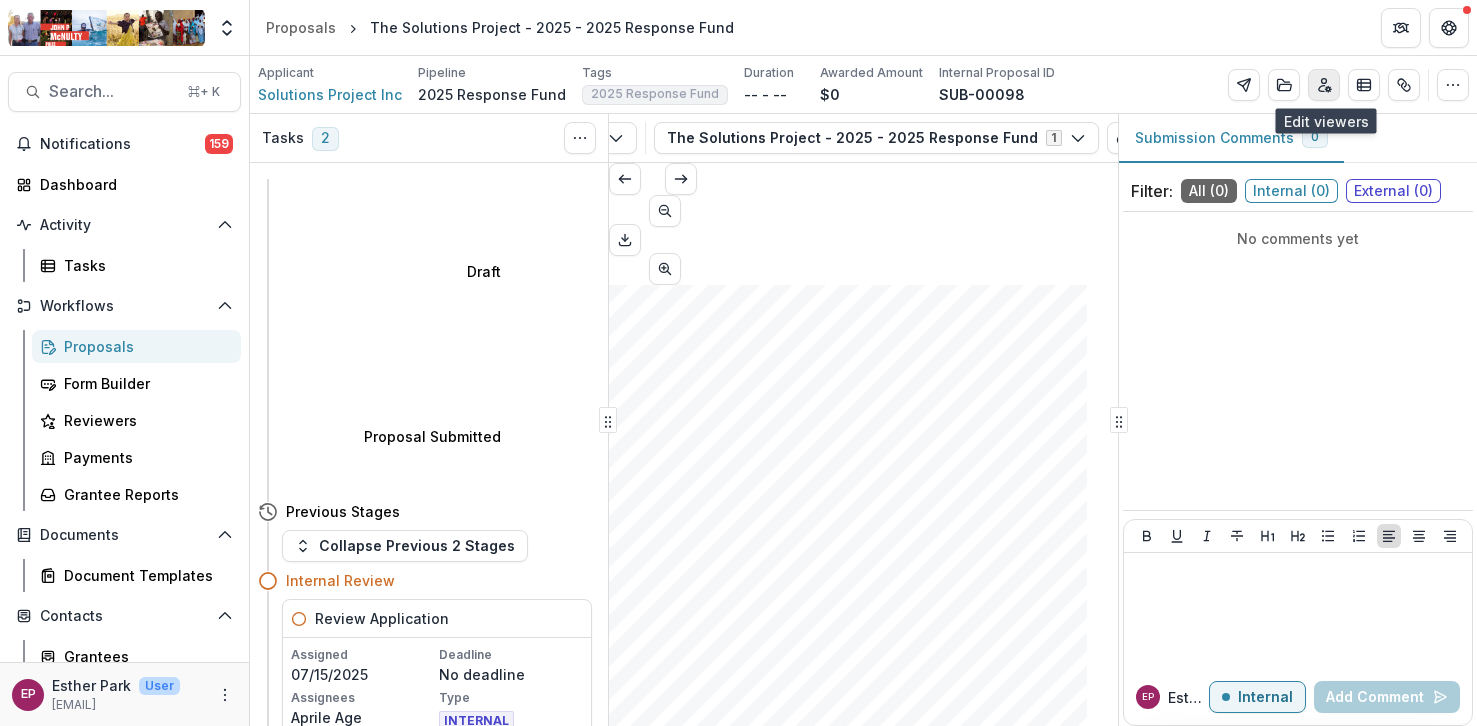 click 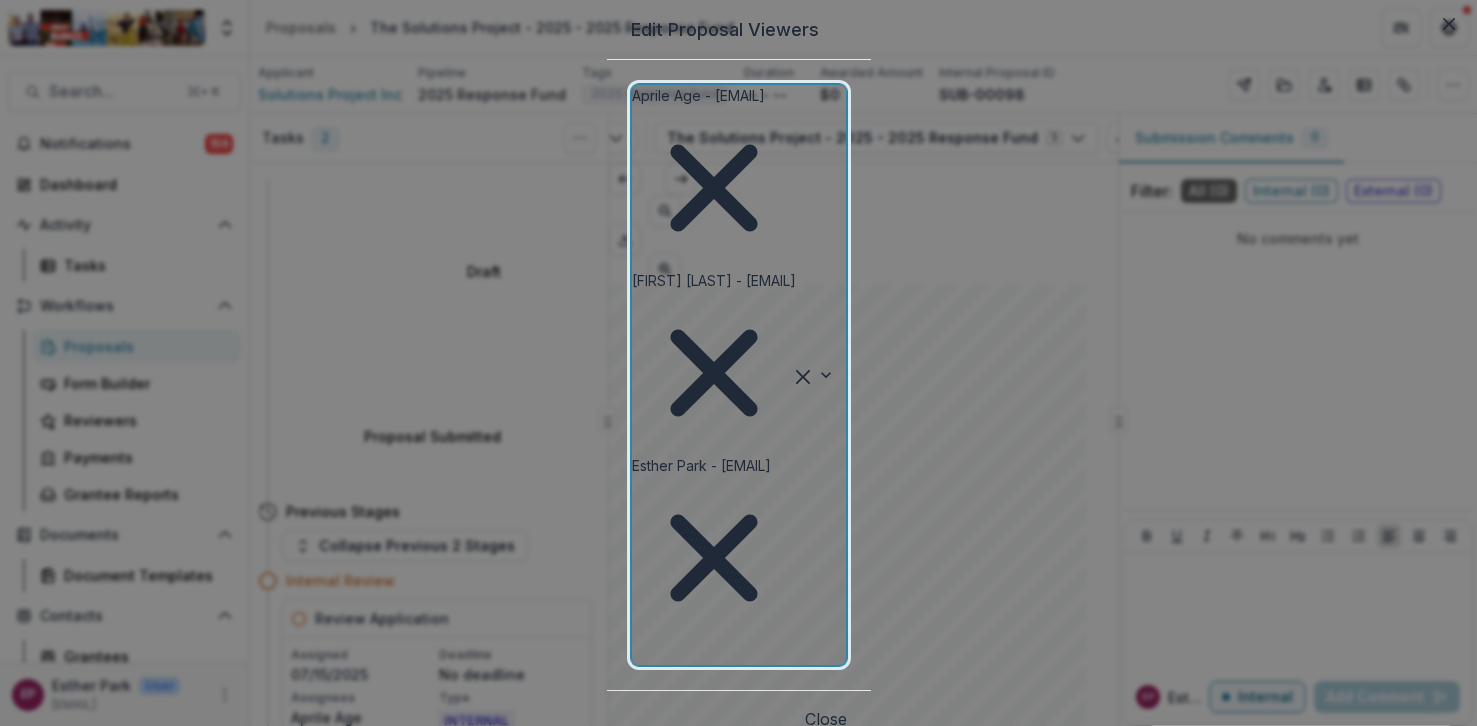 click at bounding box center (821, 375) 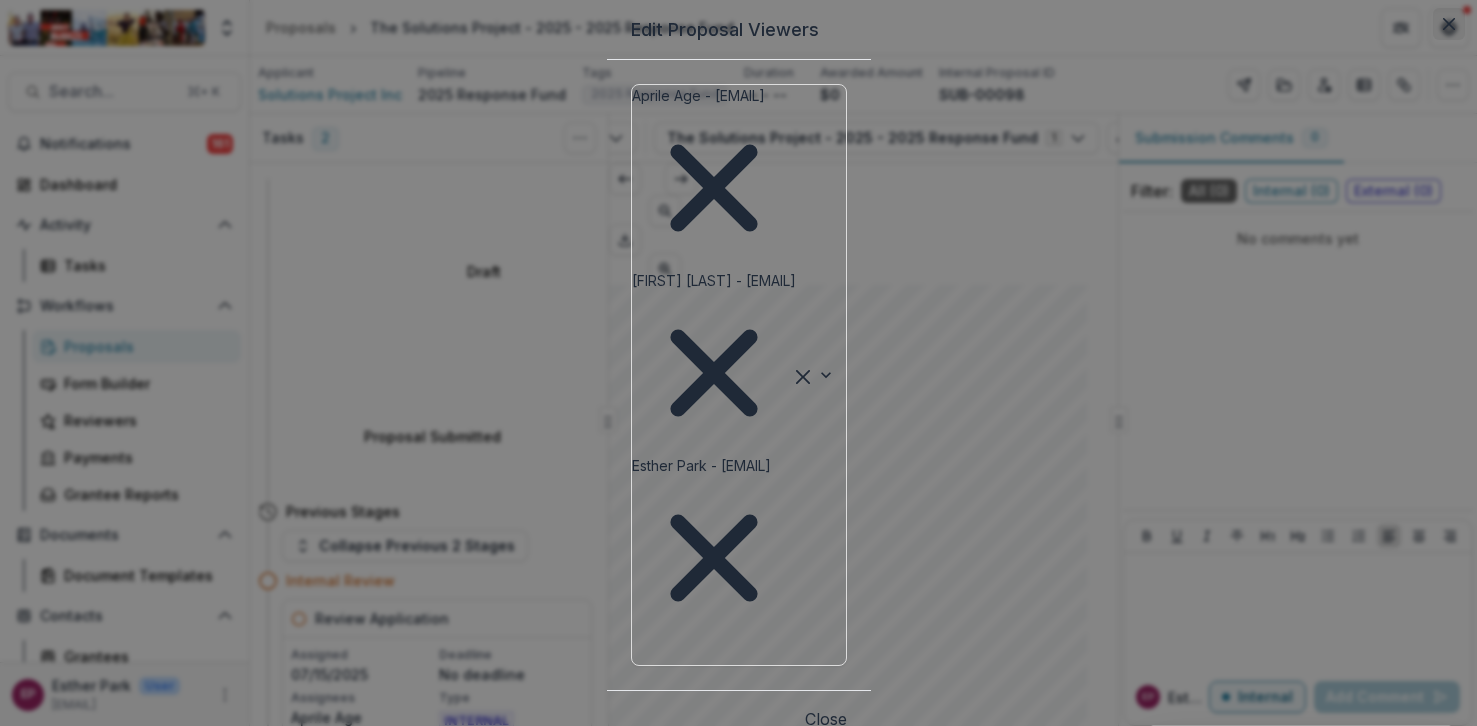 click at bounding box center [1449, 24] 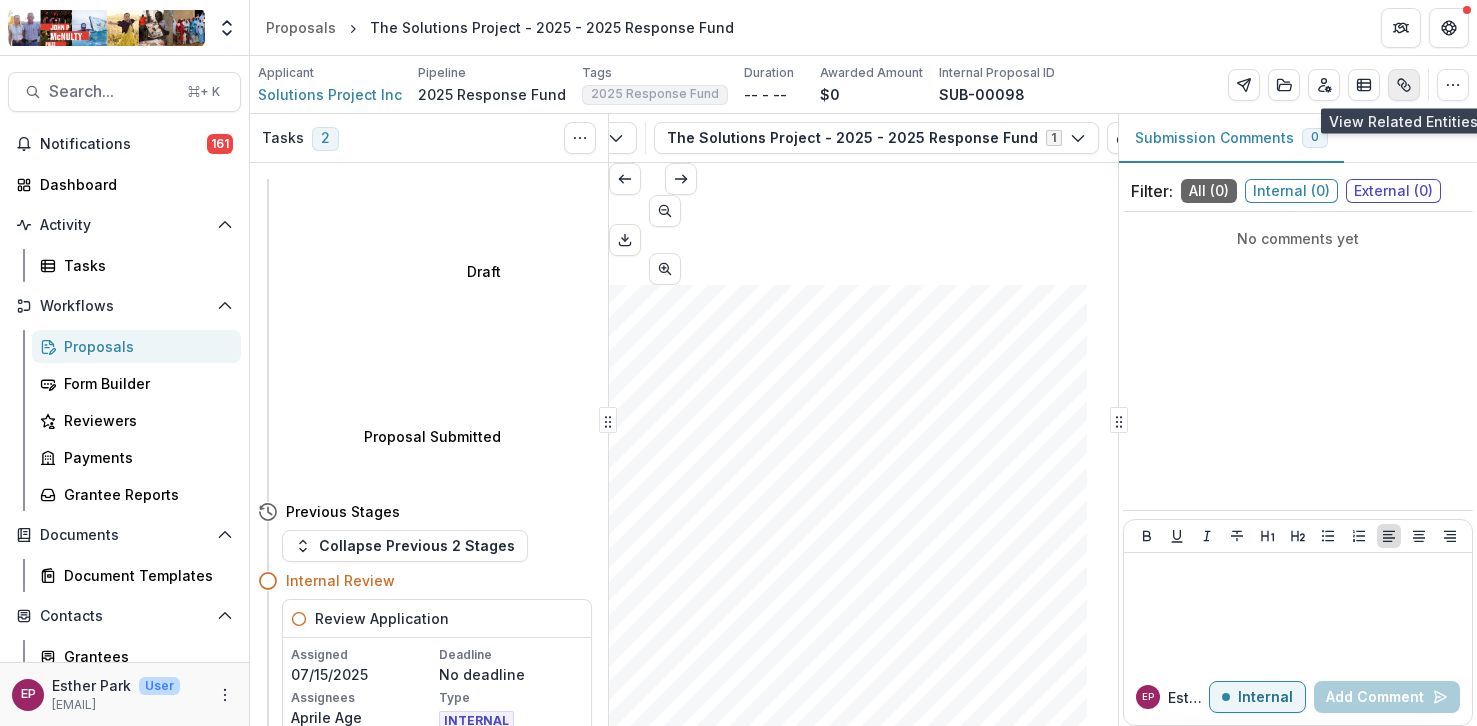 click 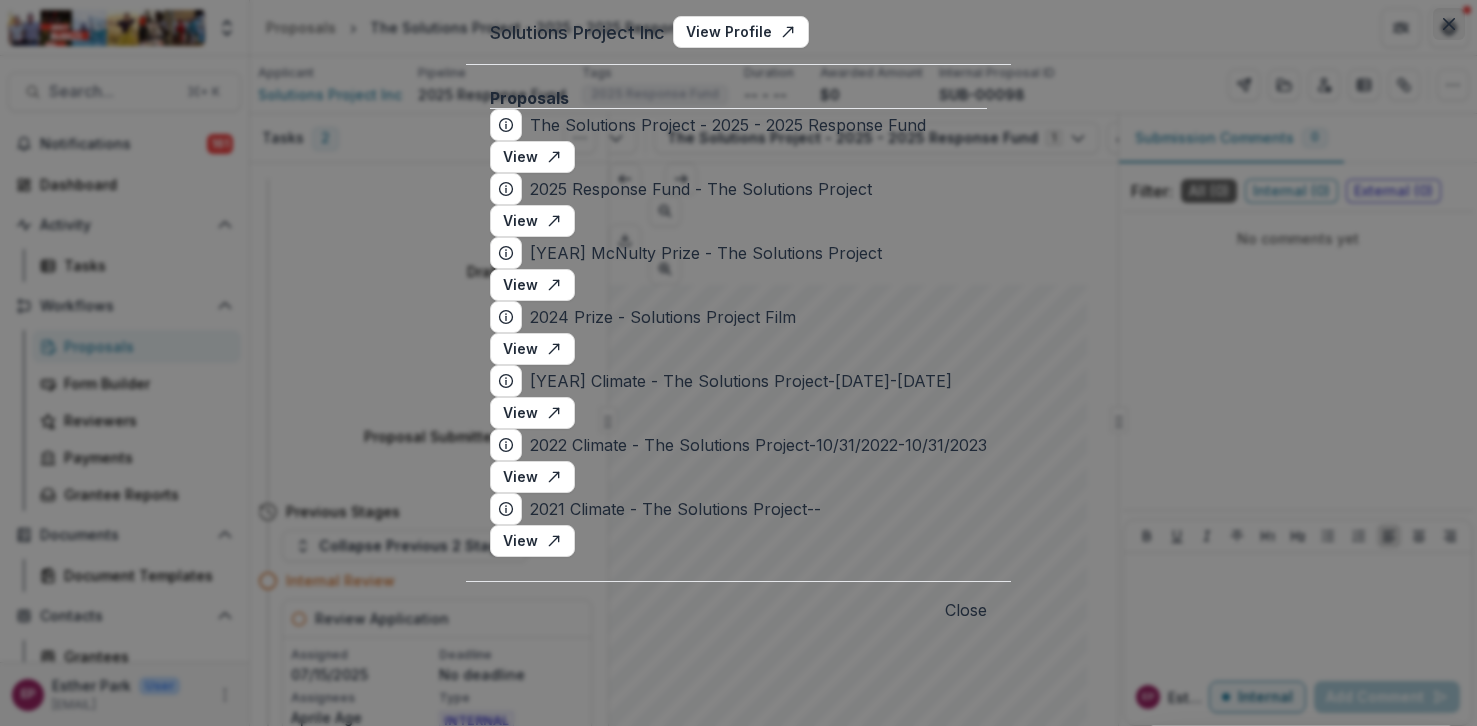 click at bounding box center [1449, 24] 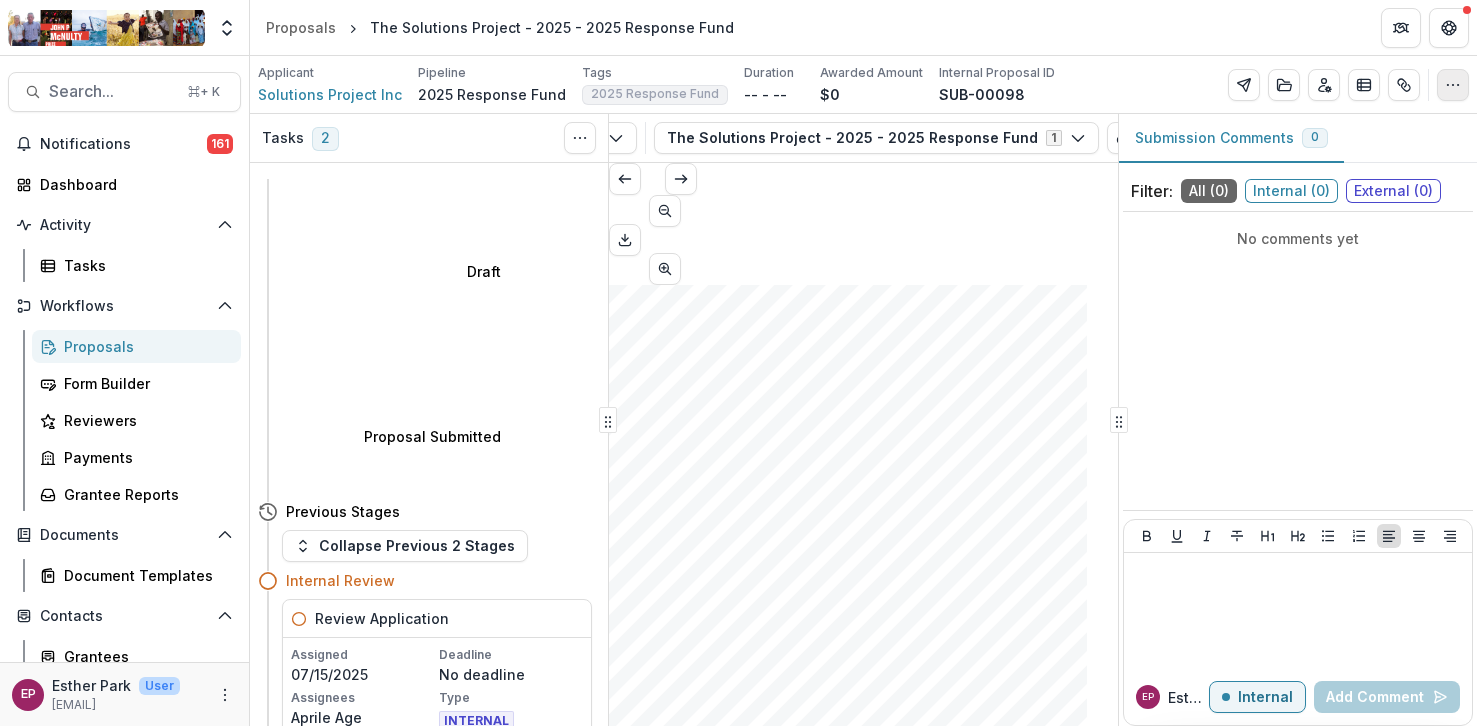 click at bounding box center [1453, 85] 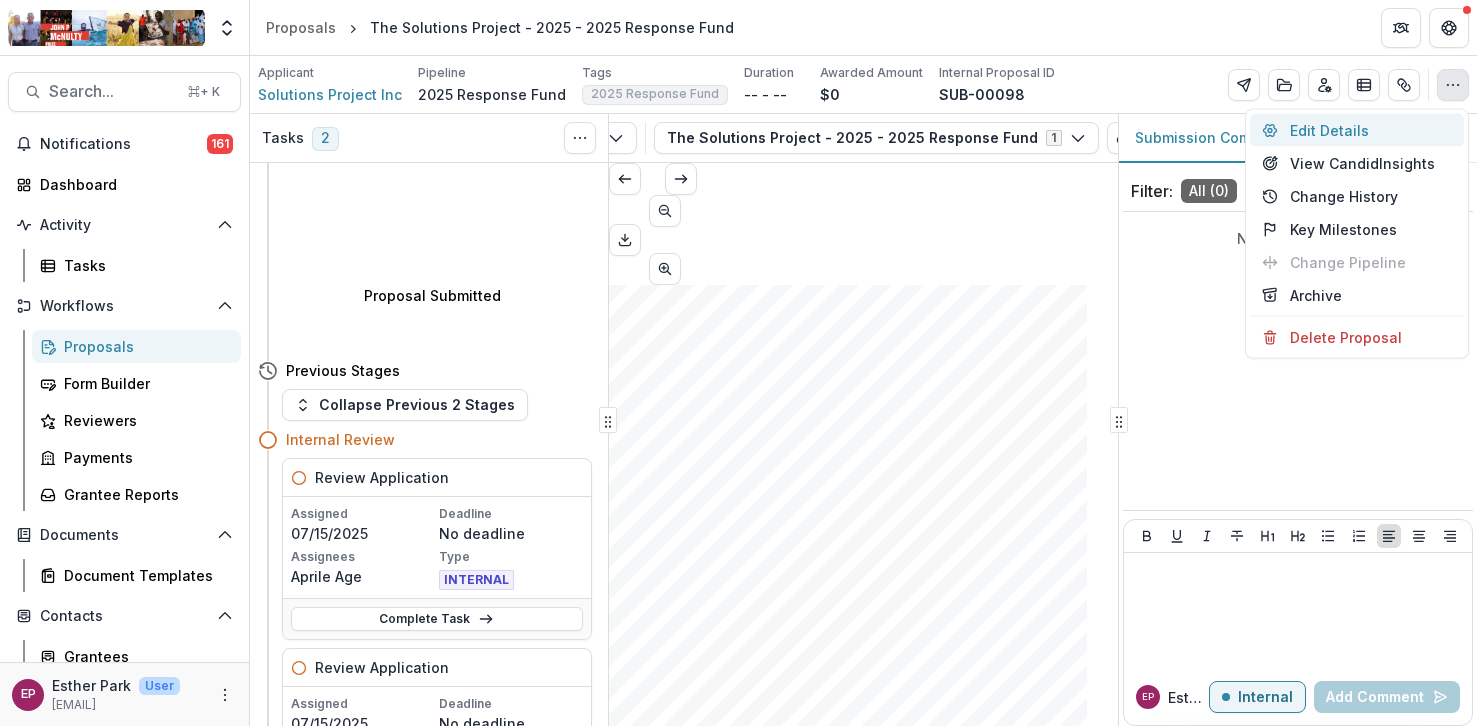 scroll, scrollTop: 136, scrollLeft: 0, axis: vertical 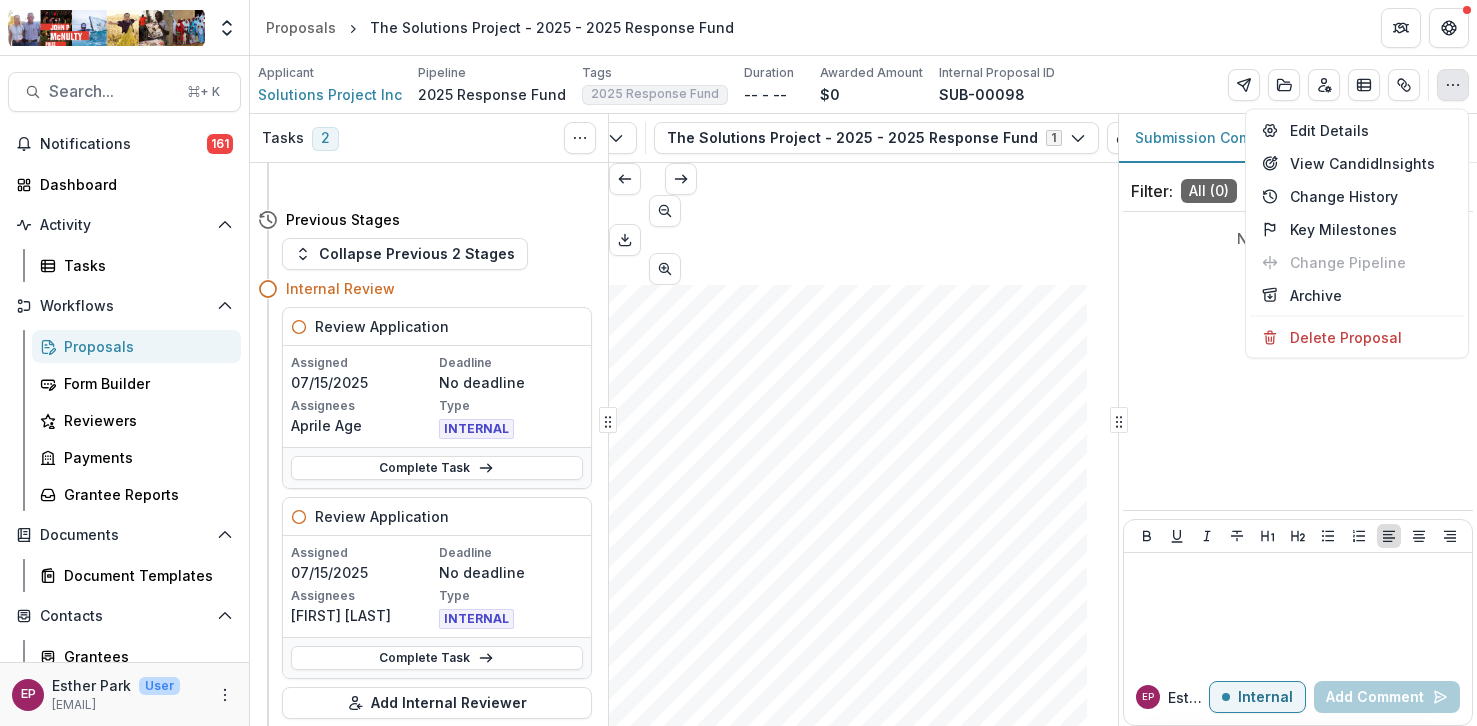 click on "Add External Reviewers" at bounding box center [437, 743] 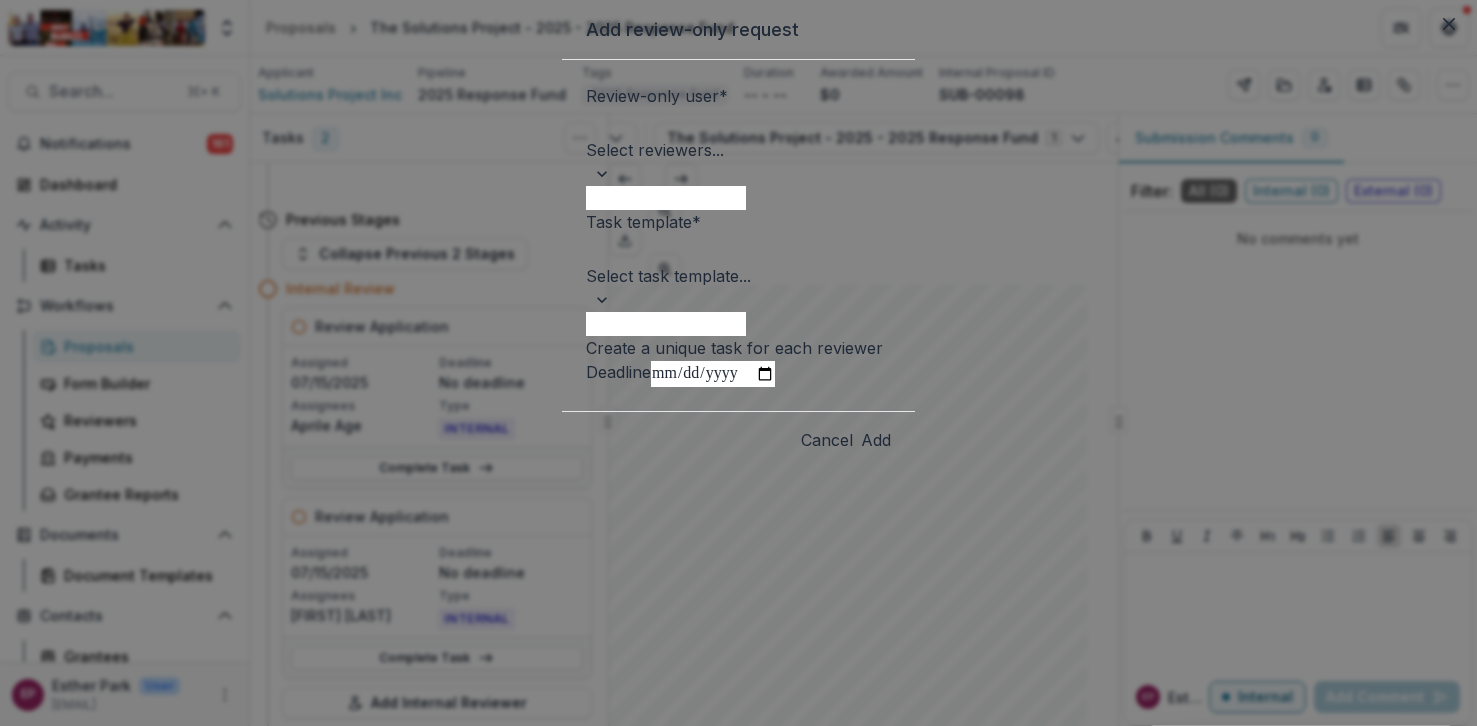 click at bounding box center [738, 124] 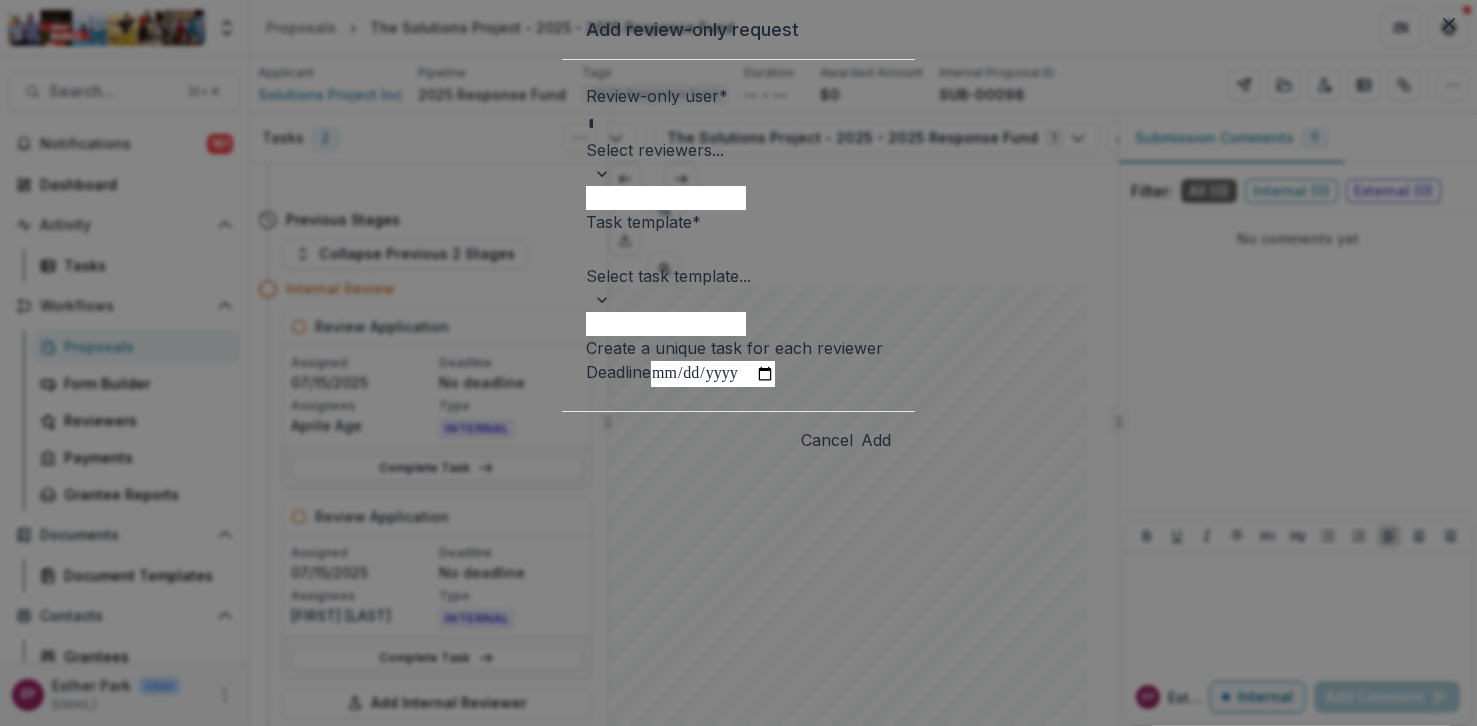scroll, scrollTop: 0, scrollLeft: 0, axis: both 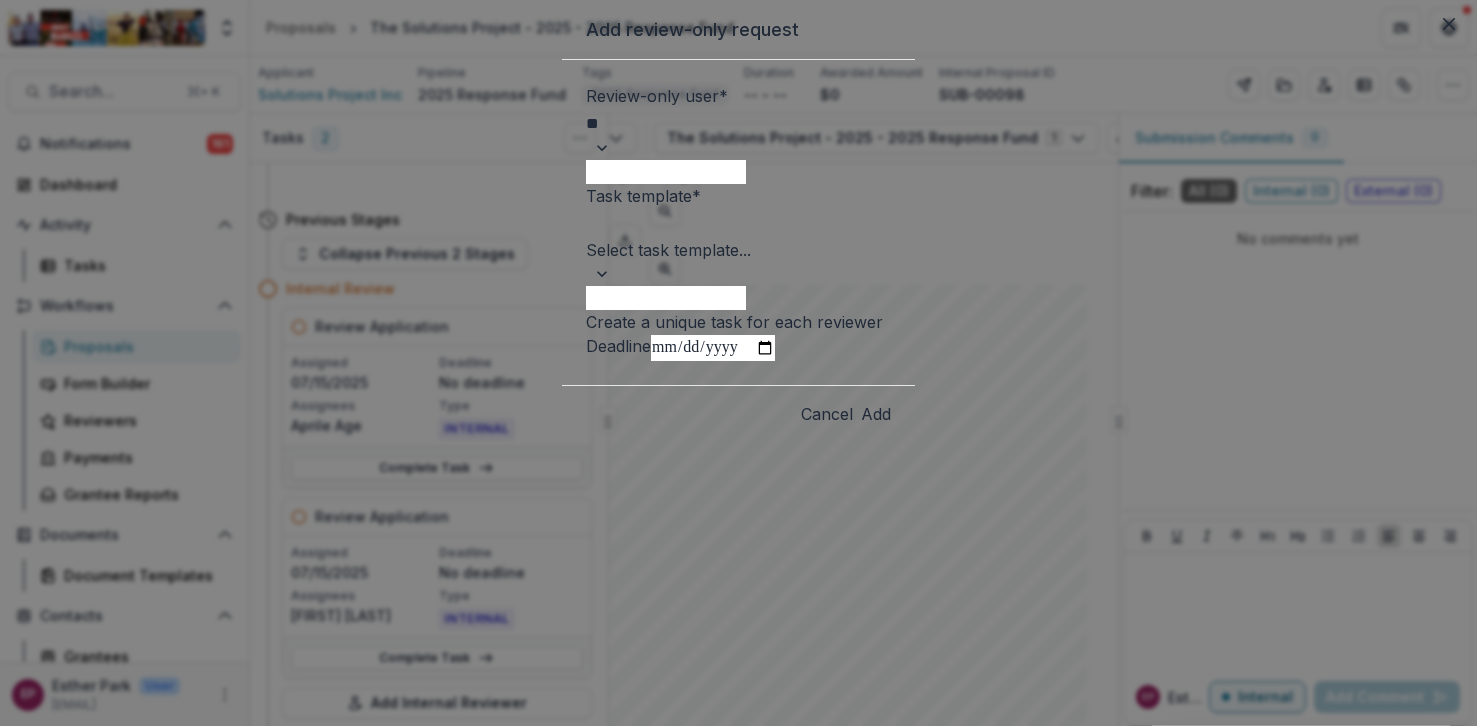 type on "***" 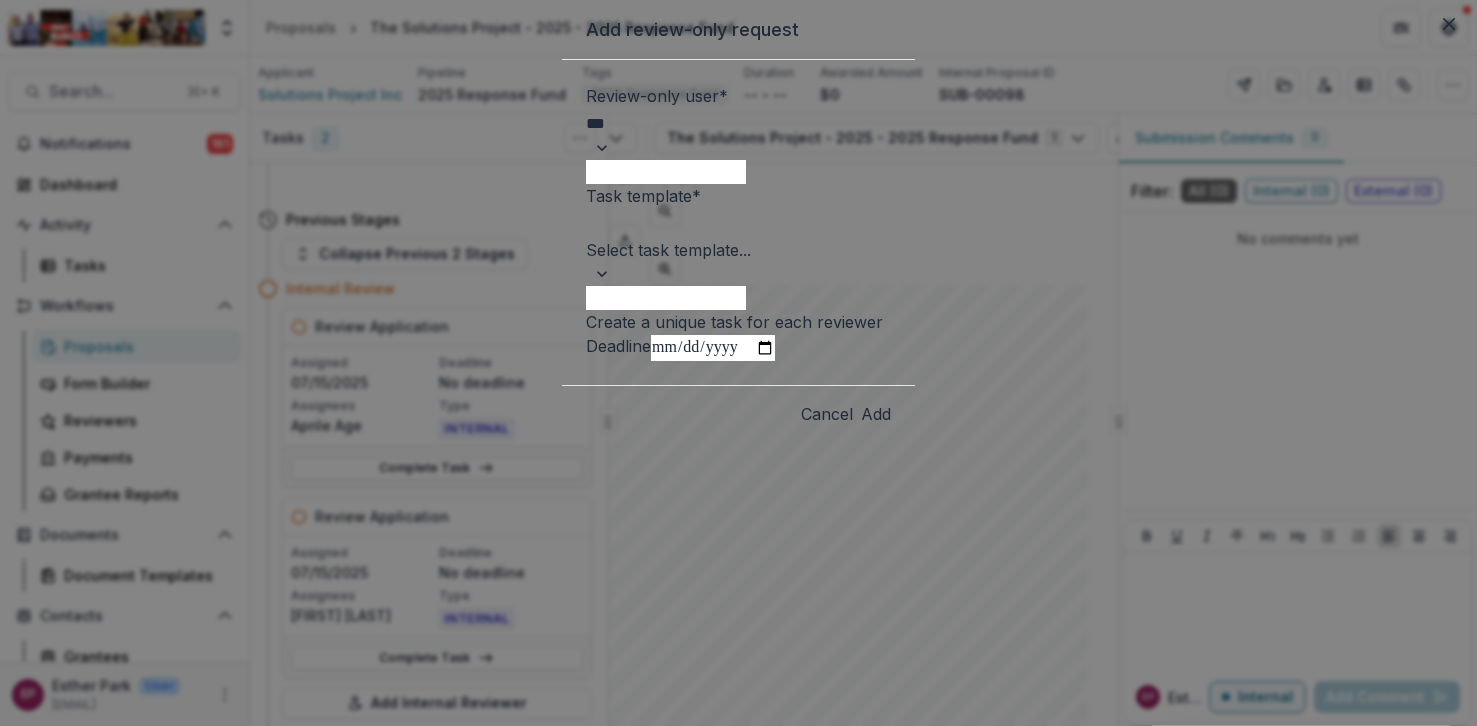 click on "[FIRST] [LAST] ([EMAIL])" at bounding box center (738, 762) 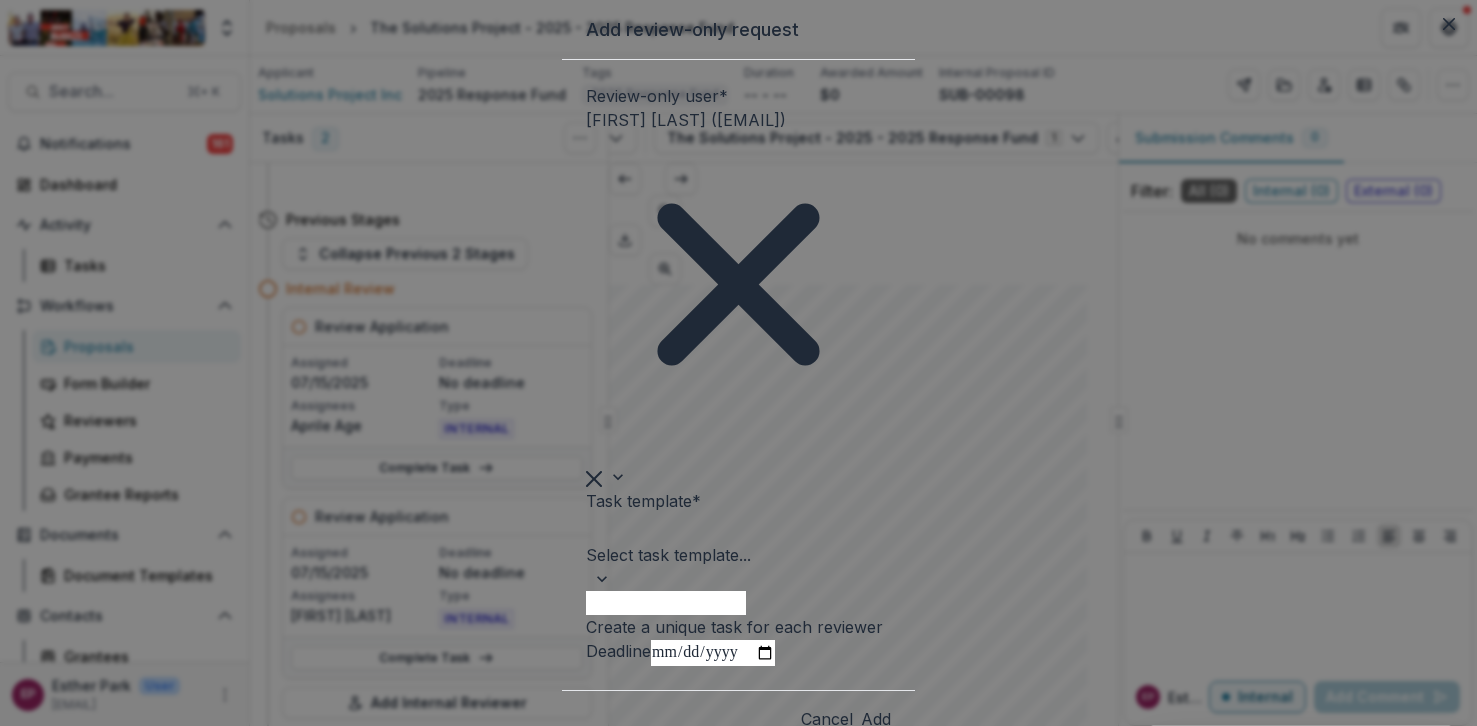click at bounding box center (738, 529) 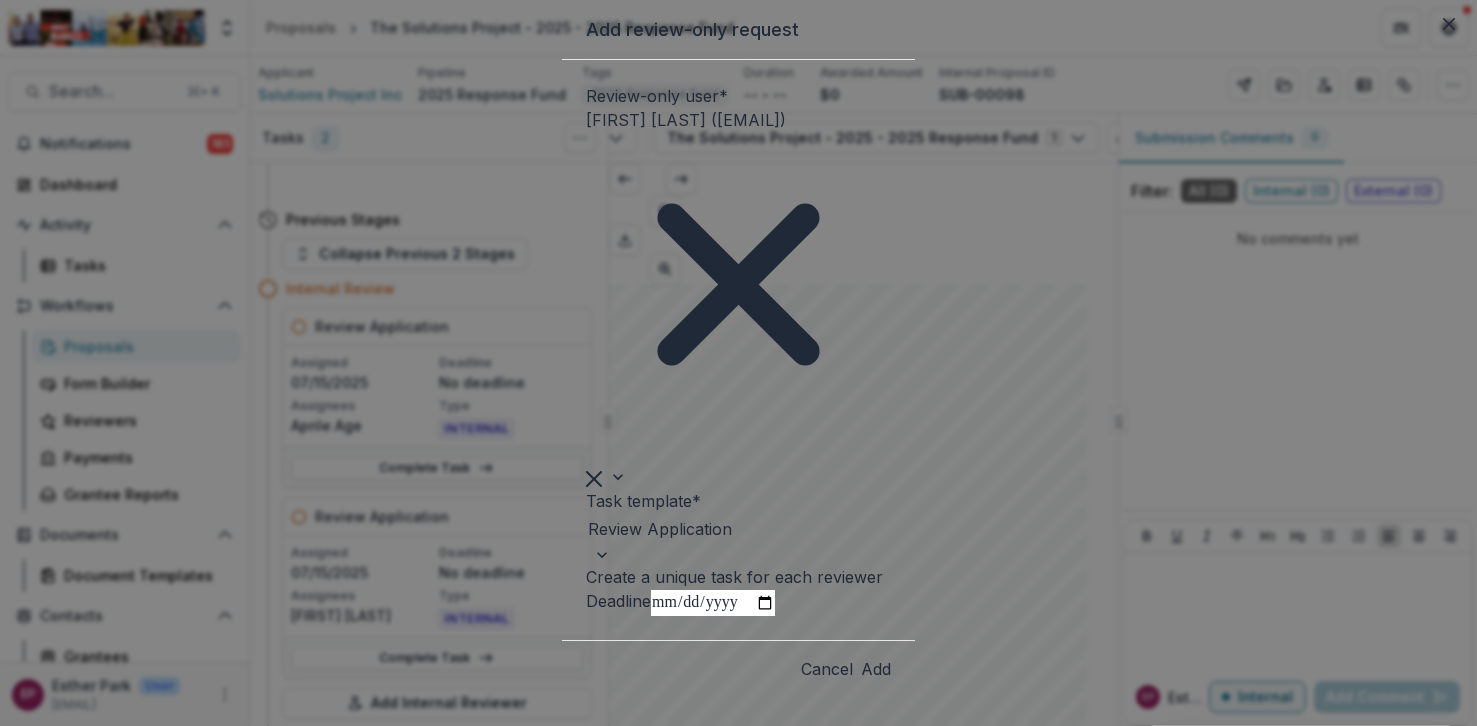 click at bounding box center [738, 529] 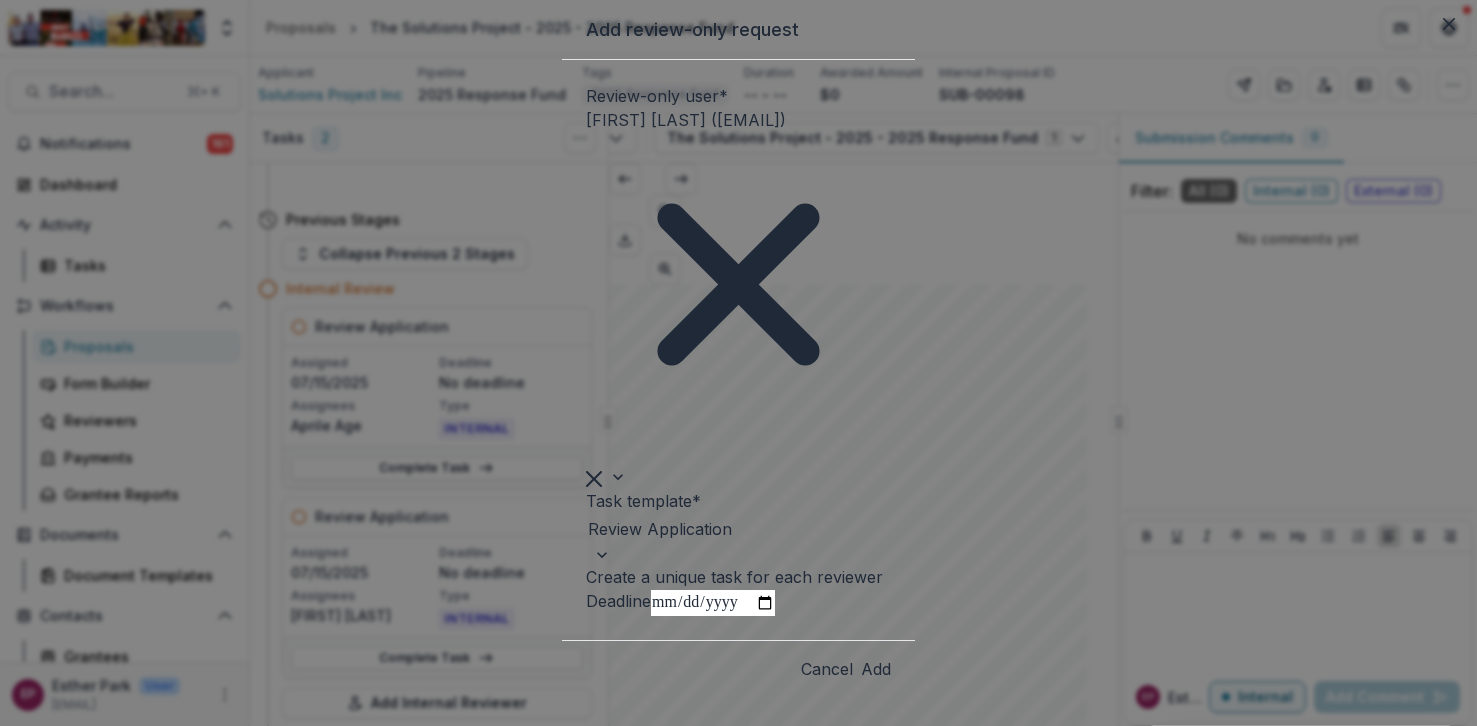 type on "**********" 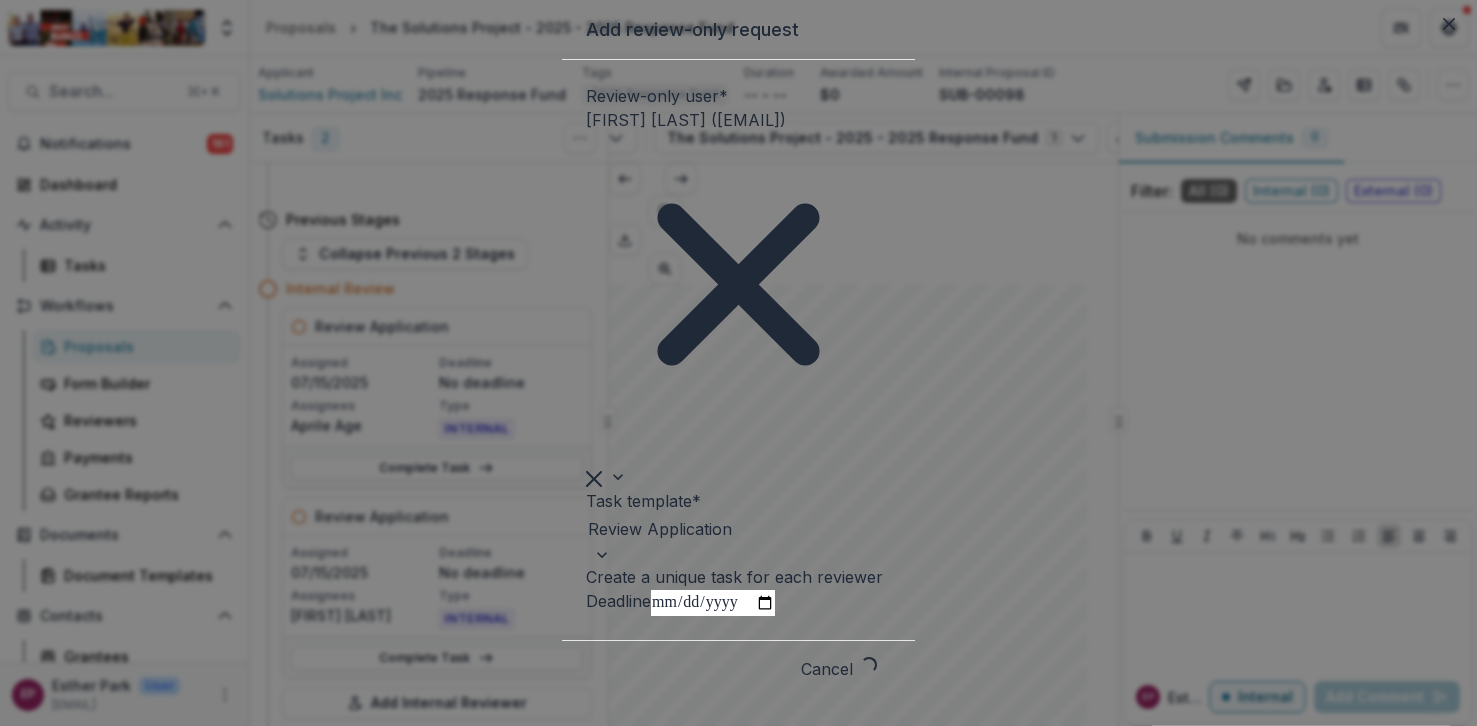 scroll, scrollTop: 482, scrollLeft: 0, axis: vertical 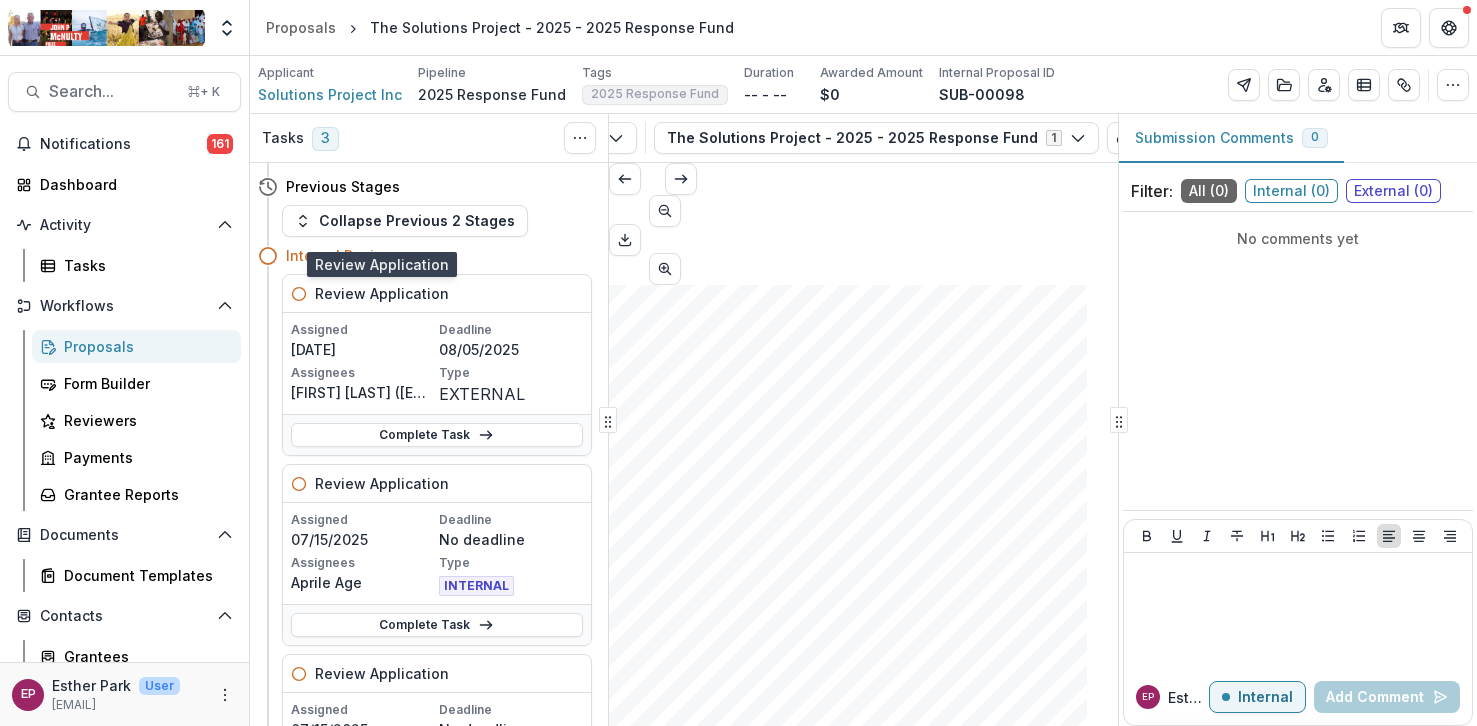 click on "Review Application" at bounding box center (382, 483) 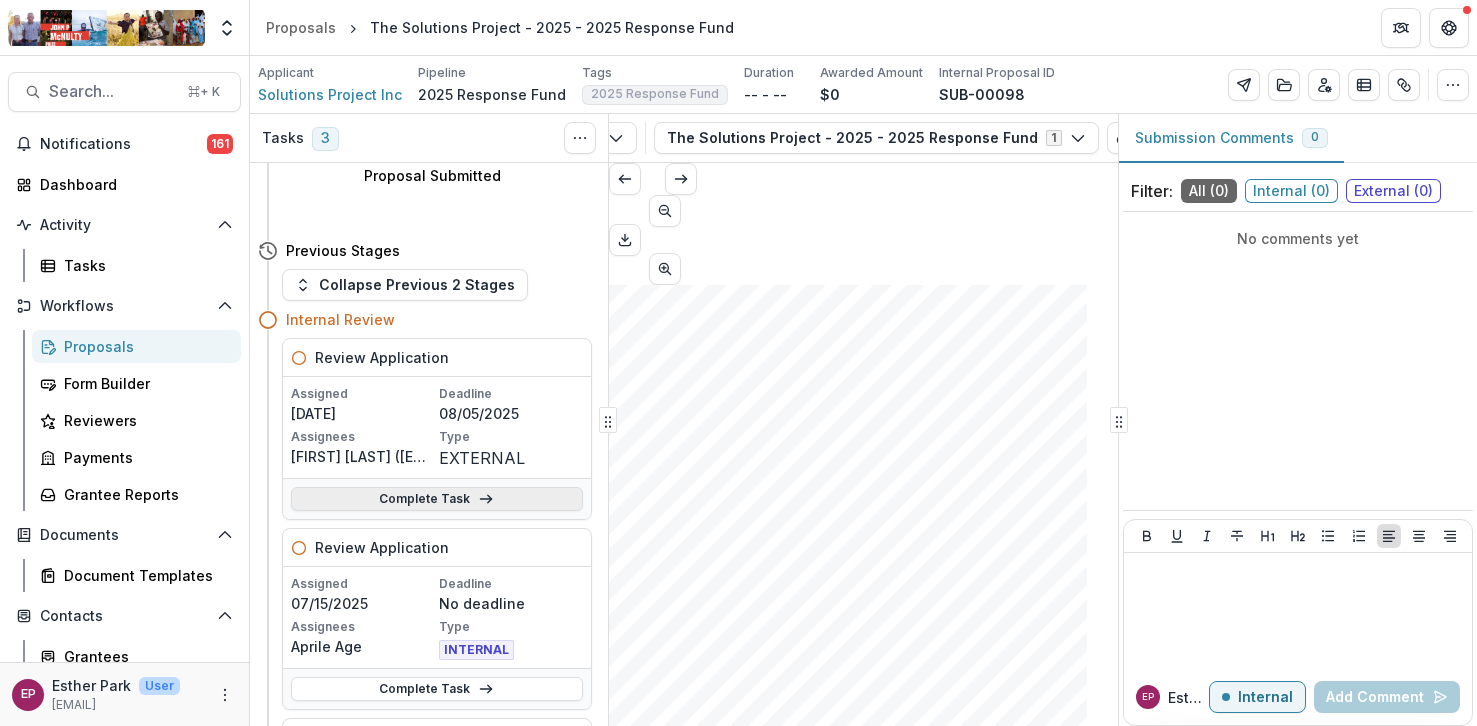 scroll, scrollTop: 293, scrollLeft: 0, axis: vertical 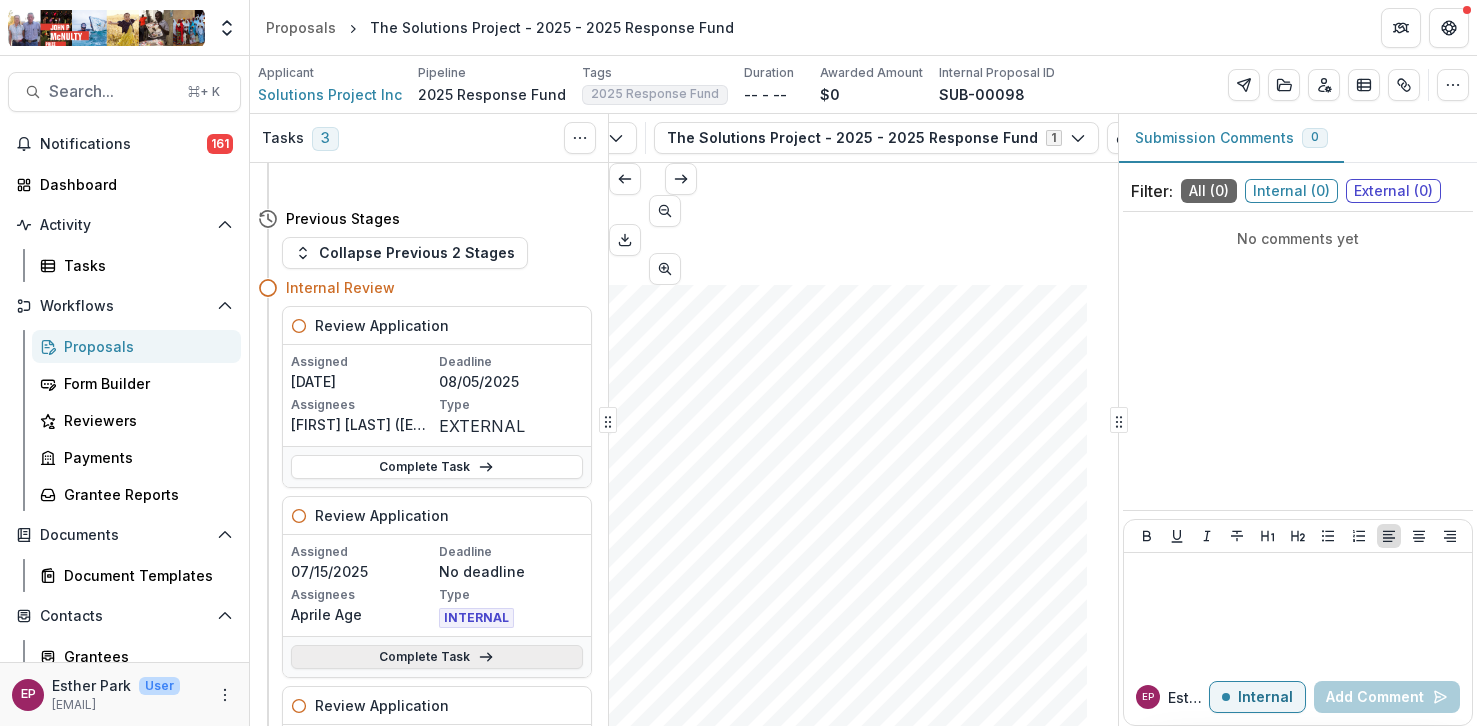 click on "Complete Task" at bounding box center [437, 657] 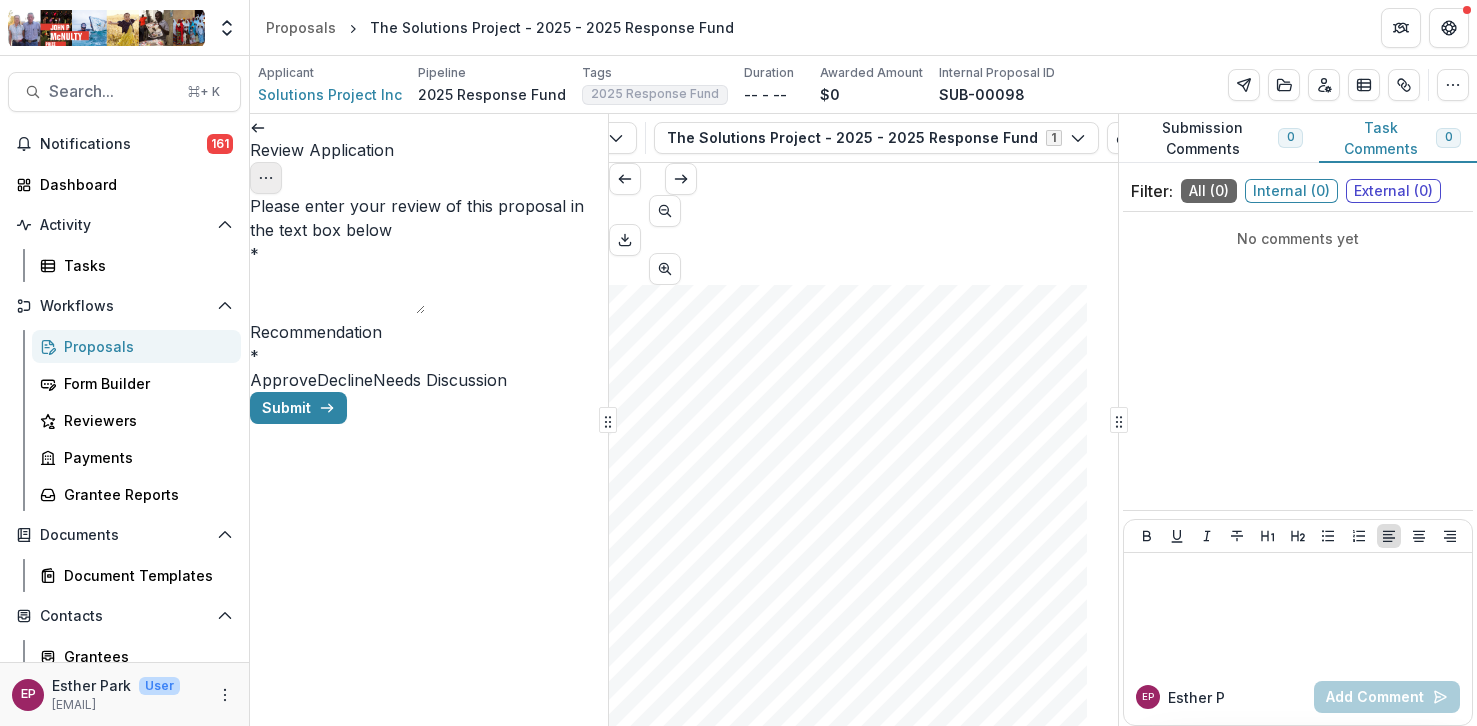 click 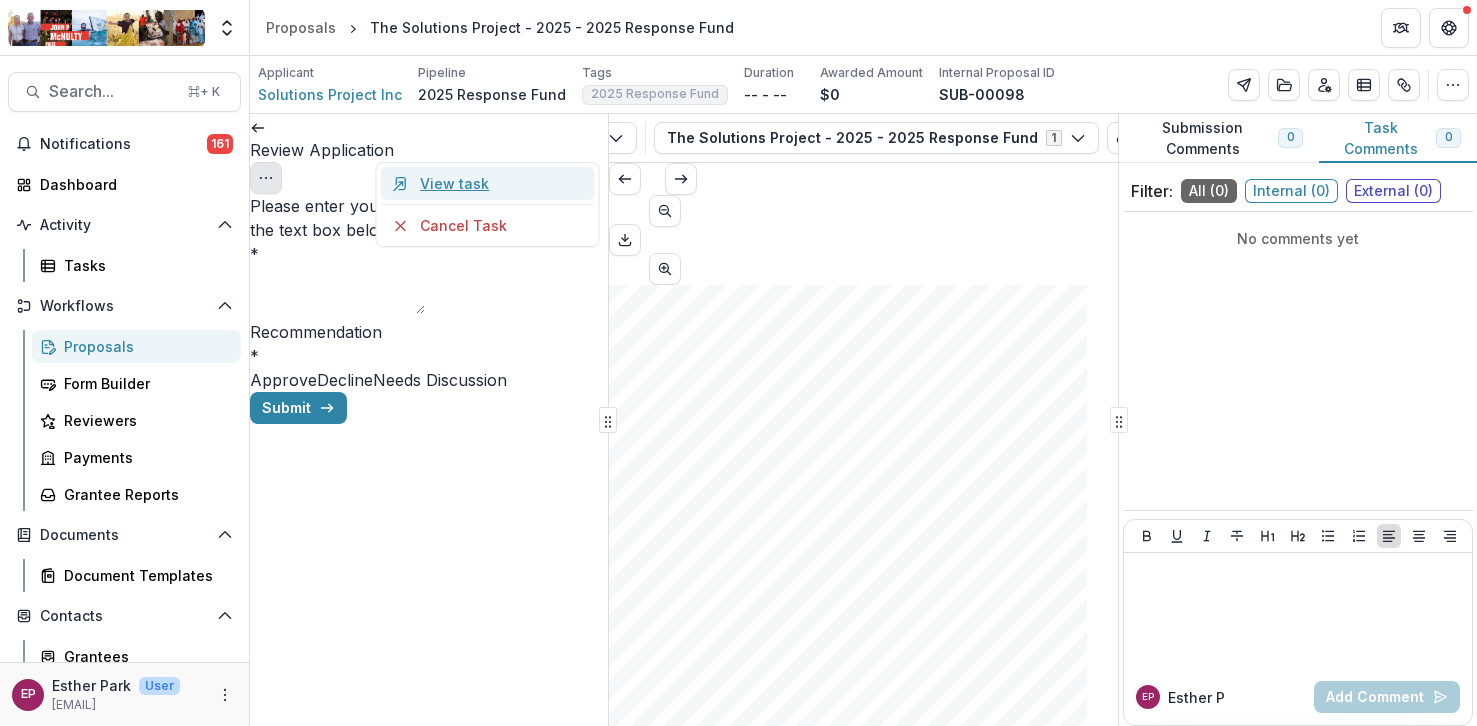 click on "View task" at bounding box center [487, 183] 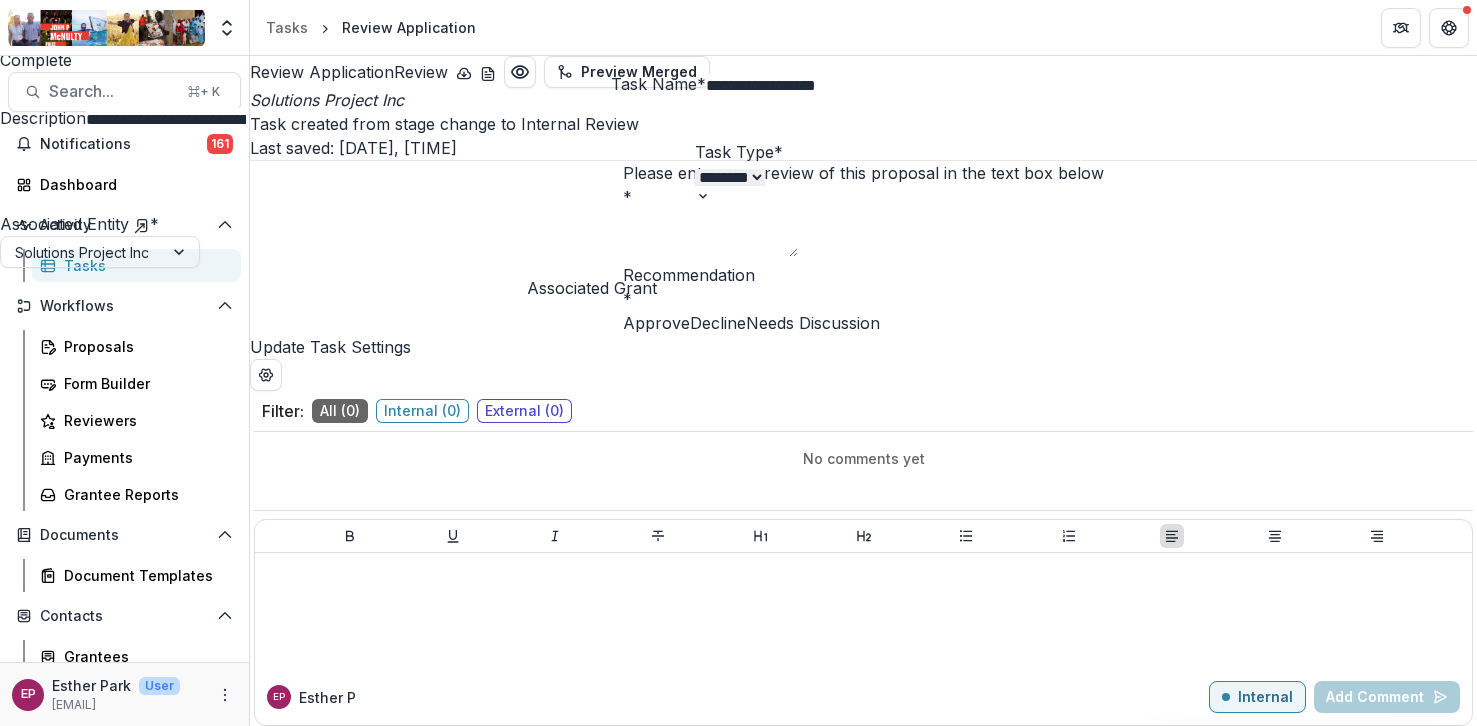 scroll, scrollTop: 40, scrollLeft: 0, axis: vertical 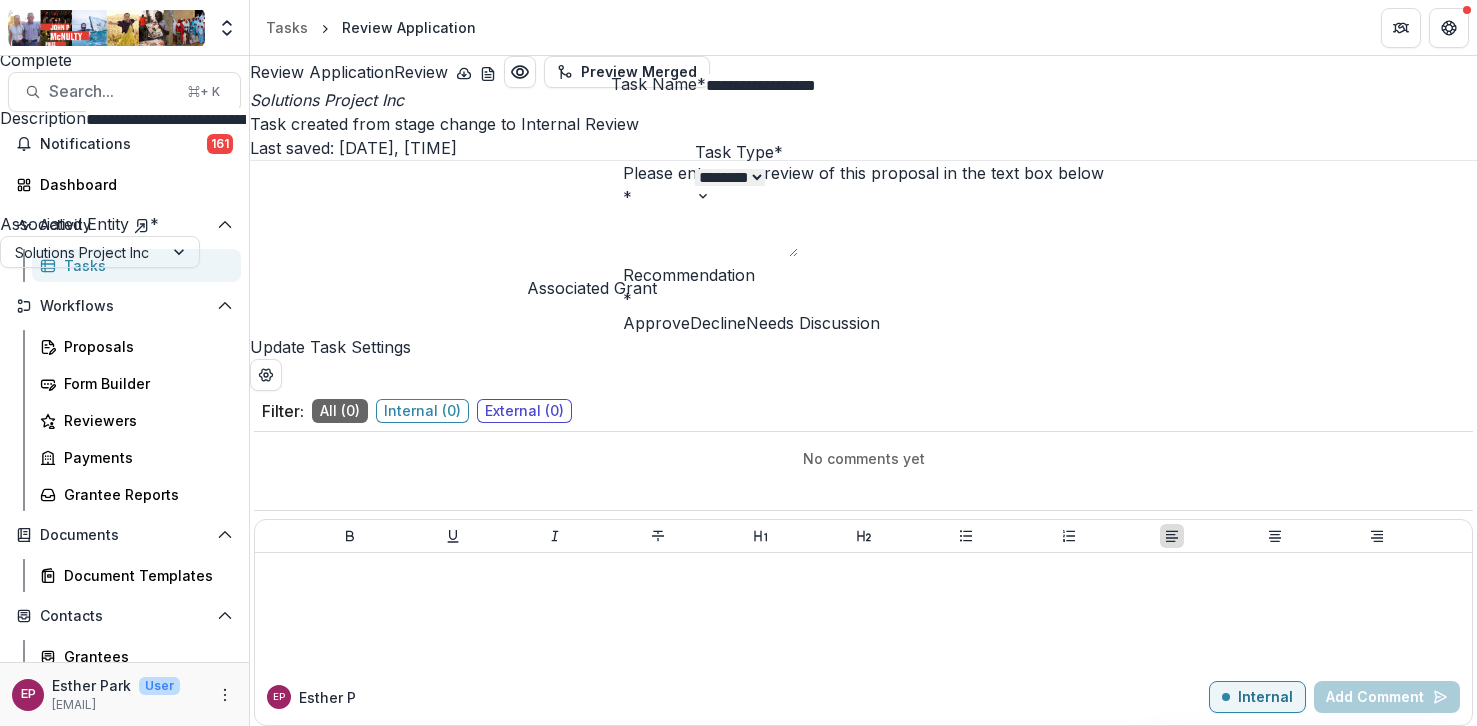 click on "Deadline" at bounding box center [119, 1284] 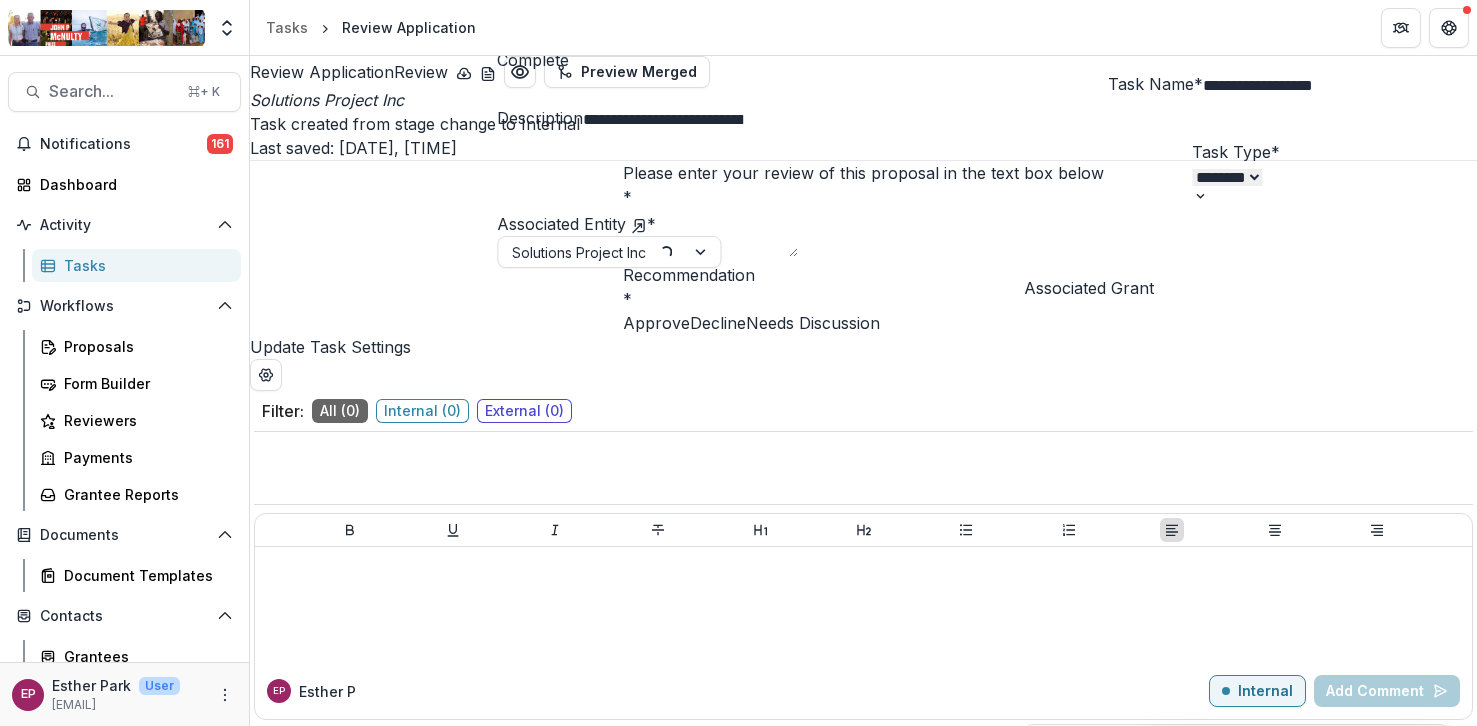 type on "**********" 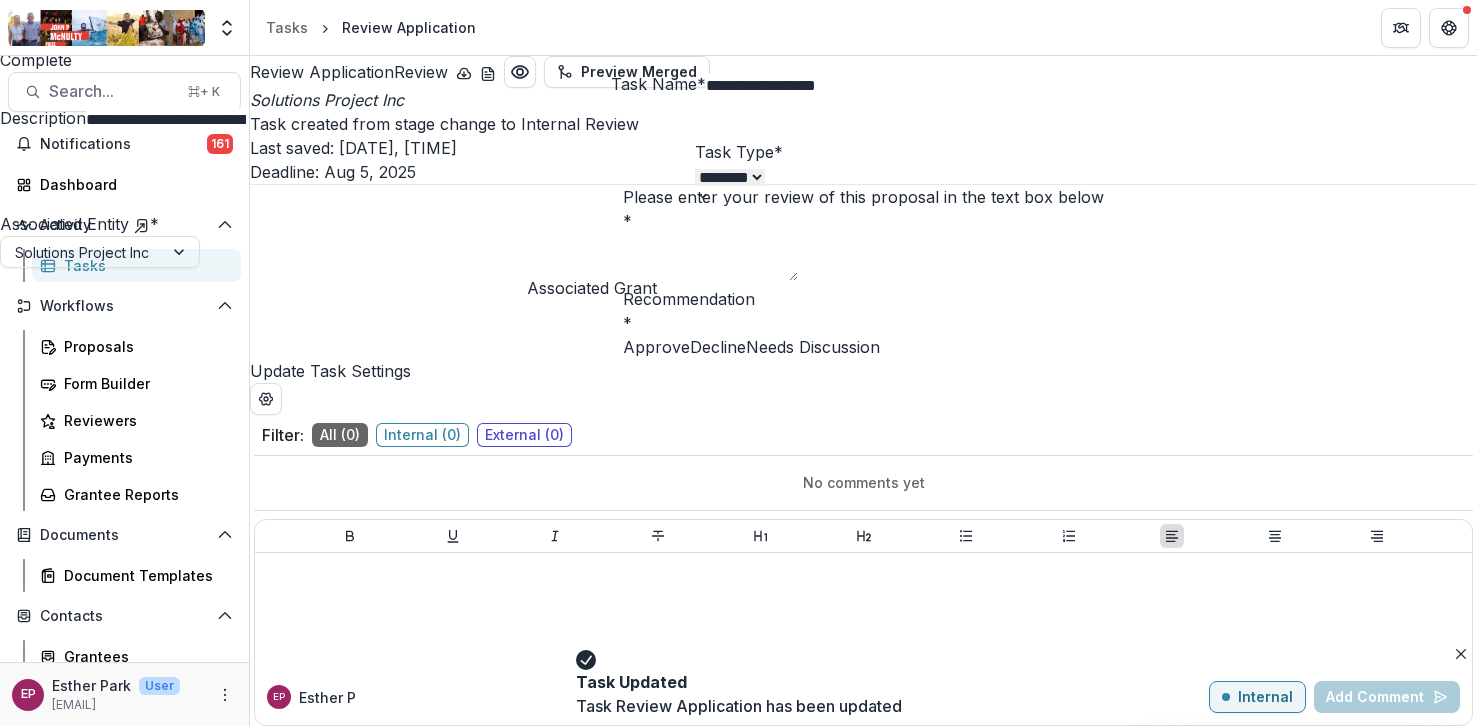 click 